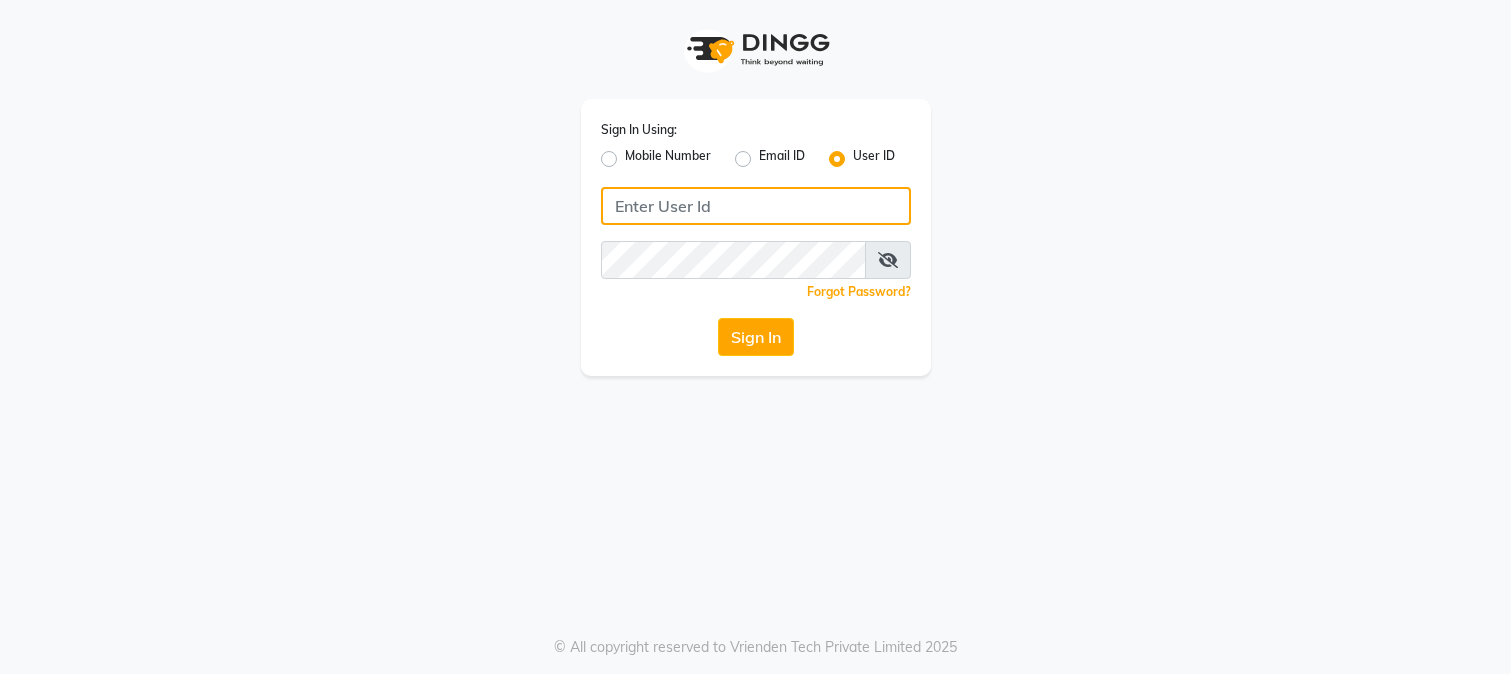 type on "westlanestudio" 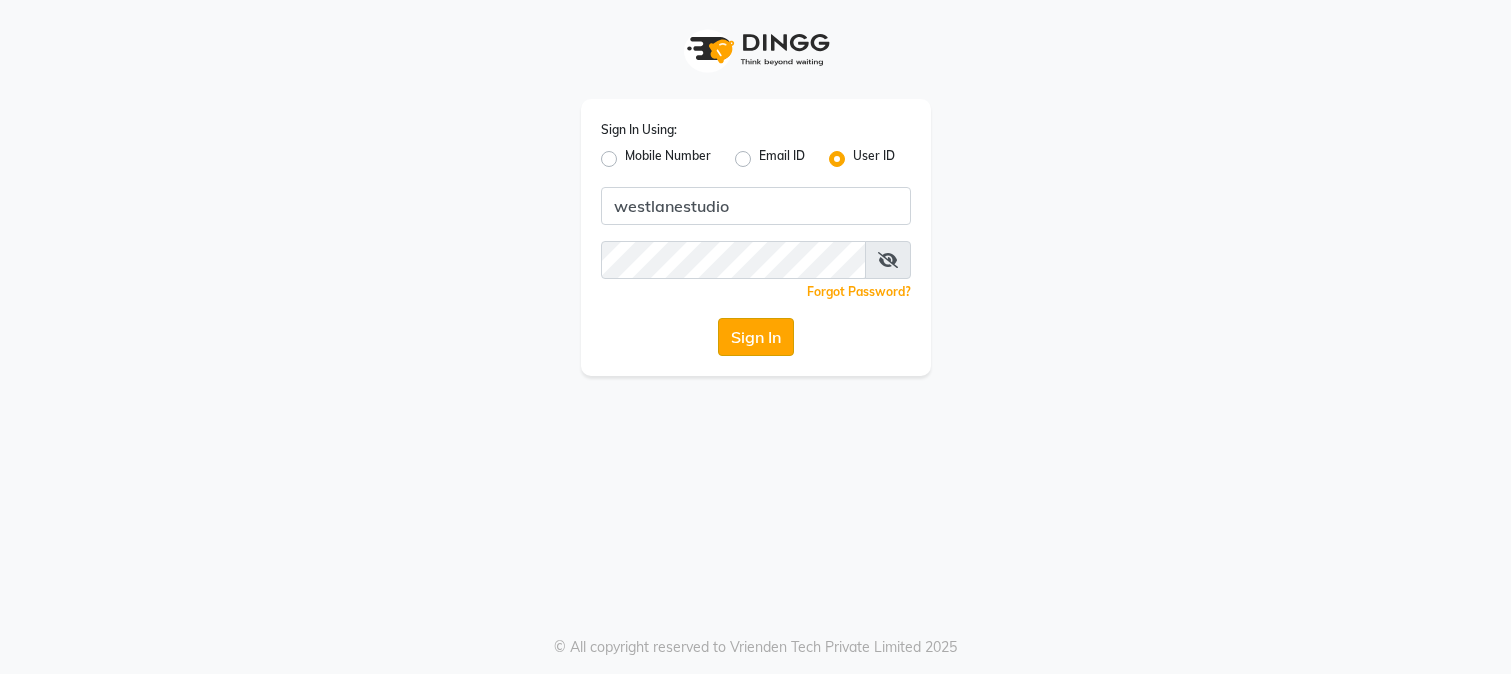 drag, startPoint x: 0, startPoint y: 0, endPoint x: 782, endPoint y: 320, distance: 844.94025 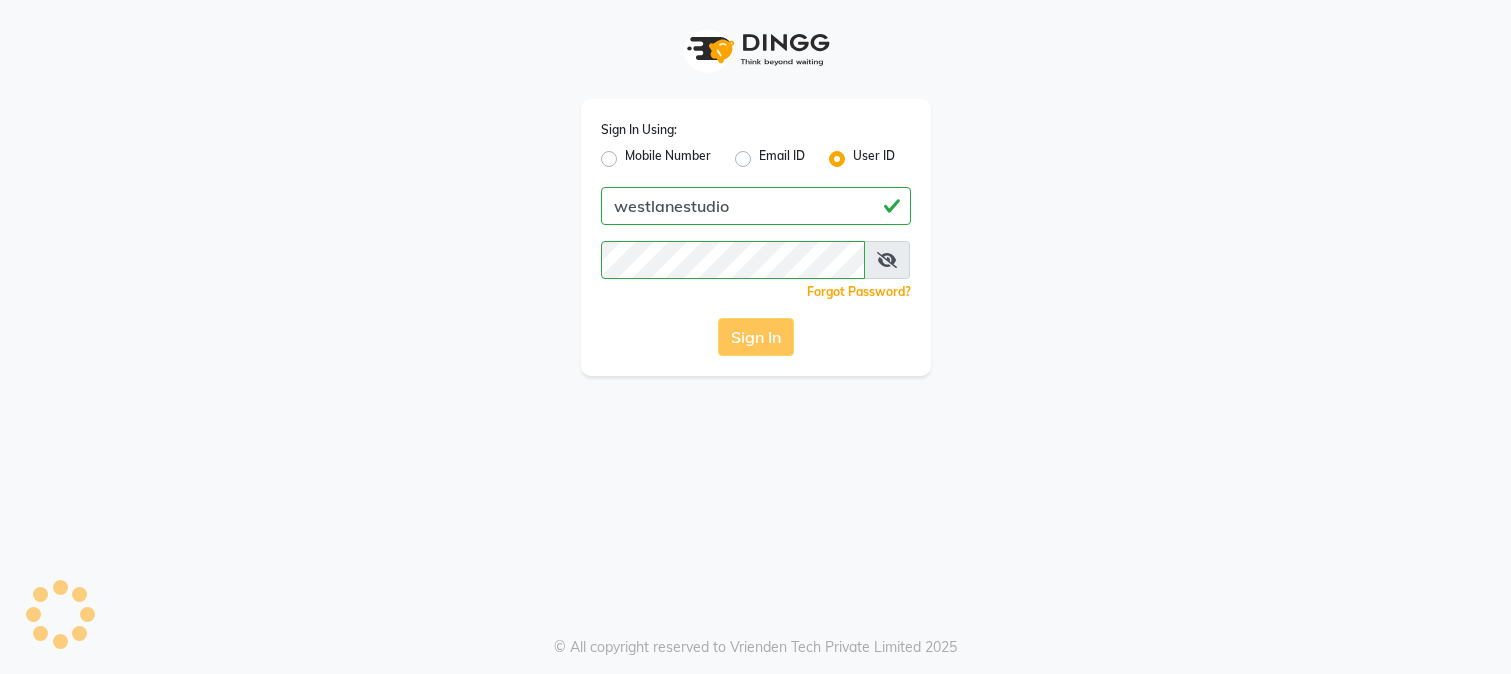 scroll, scrollTop: 0, scrollLeft: 0, axis: both 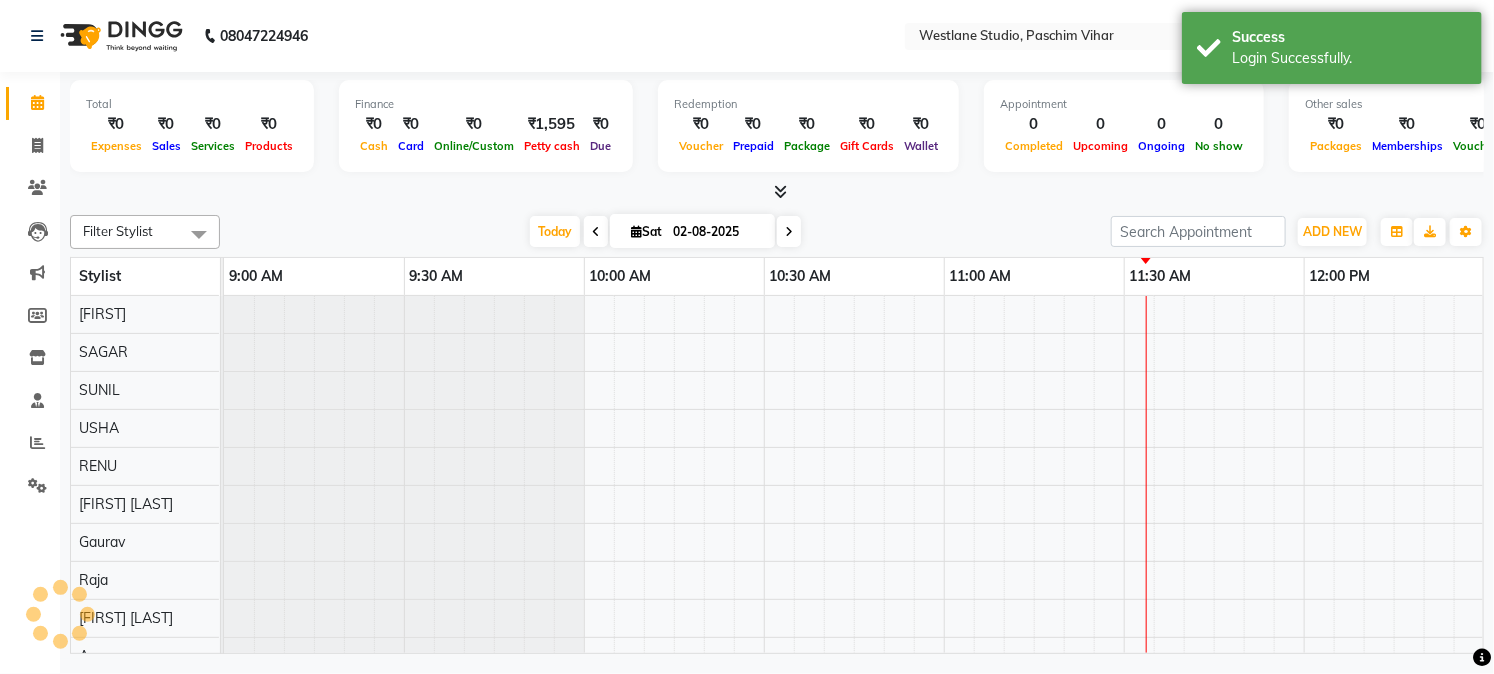 select on "en" 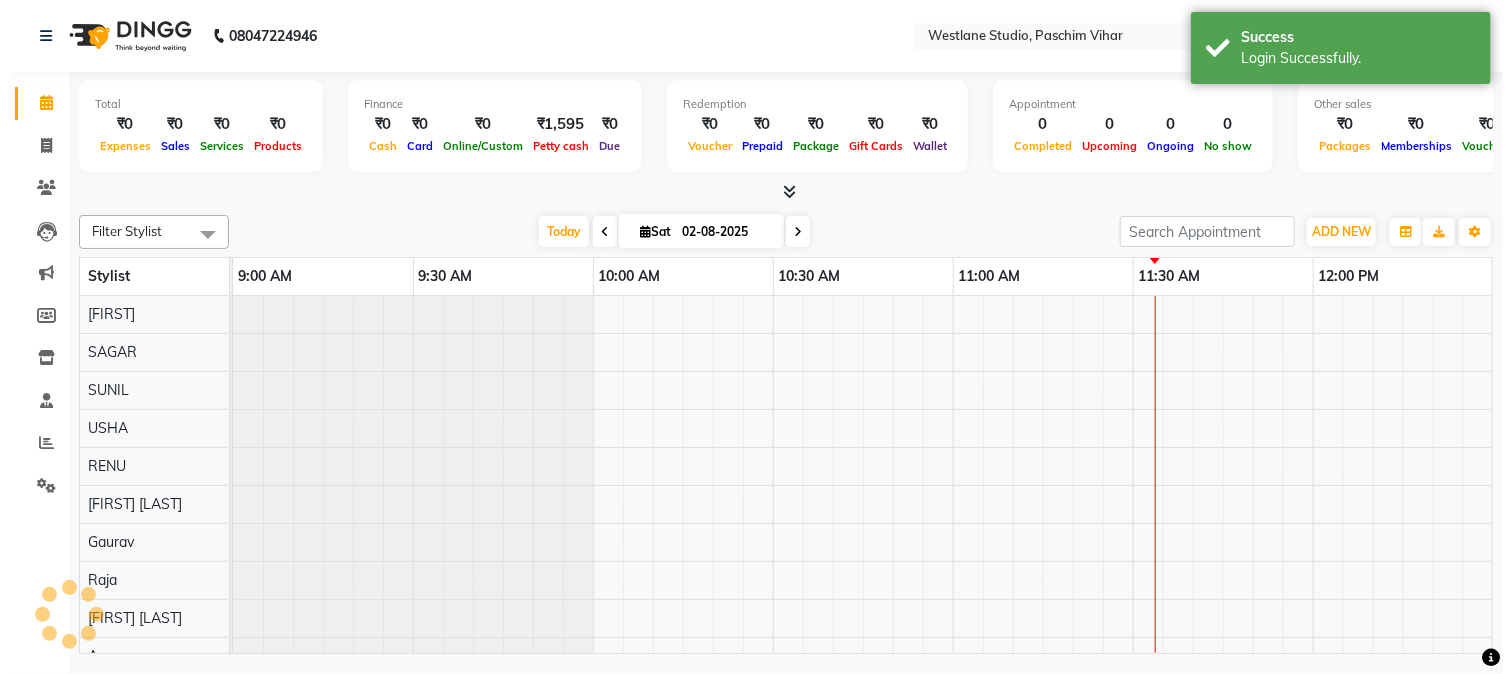 scroll, scrollTop: 0, scrollLeft: 0, axis: both 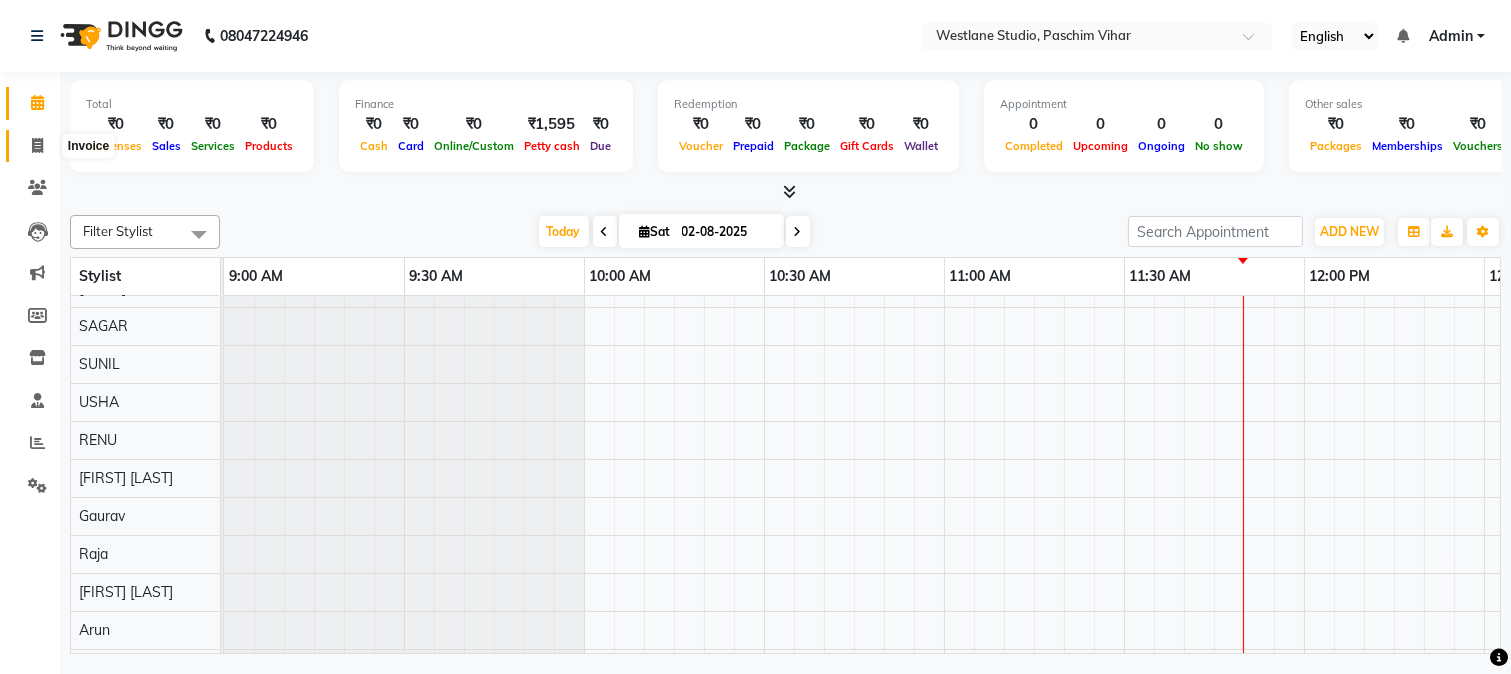click 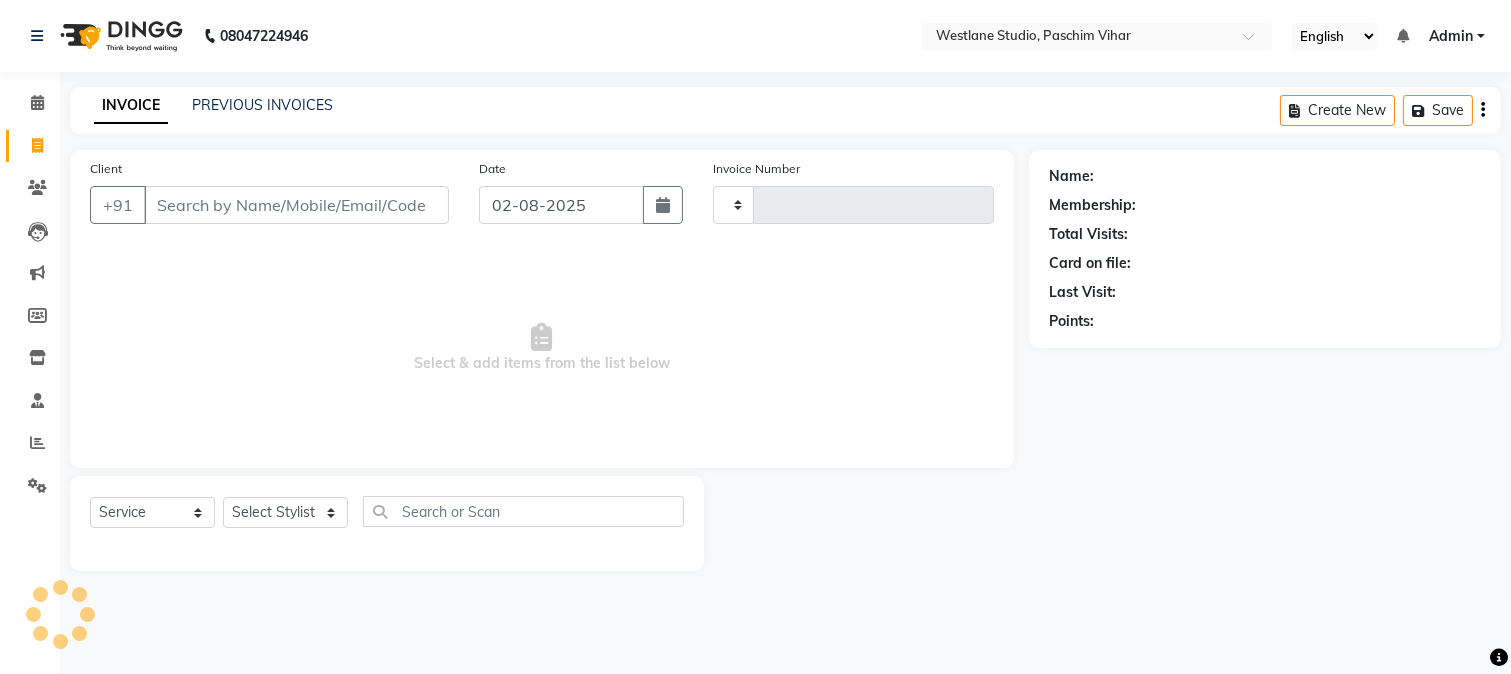 type on "2780" 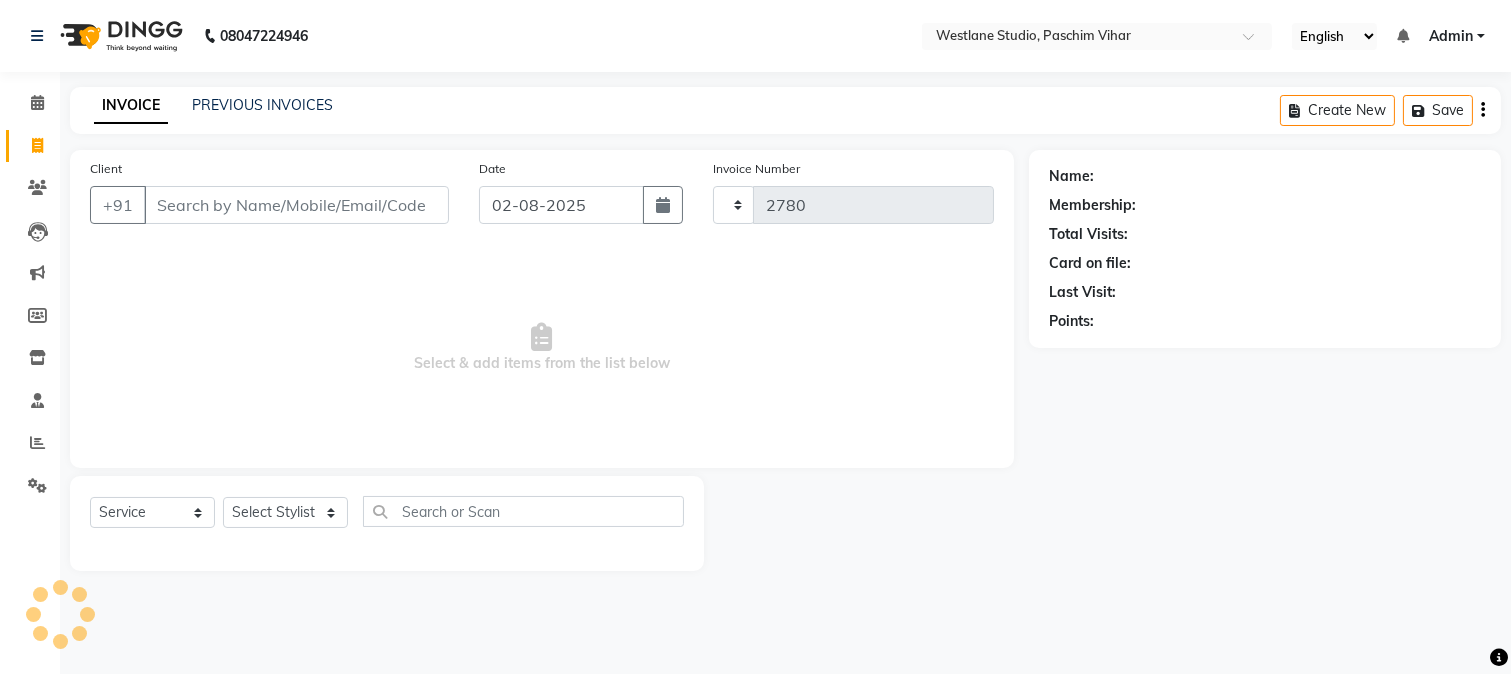 select on "223" 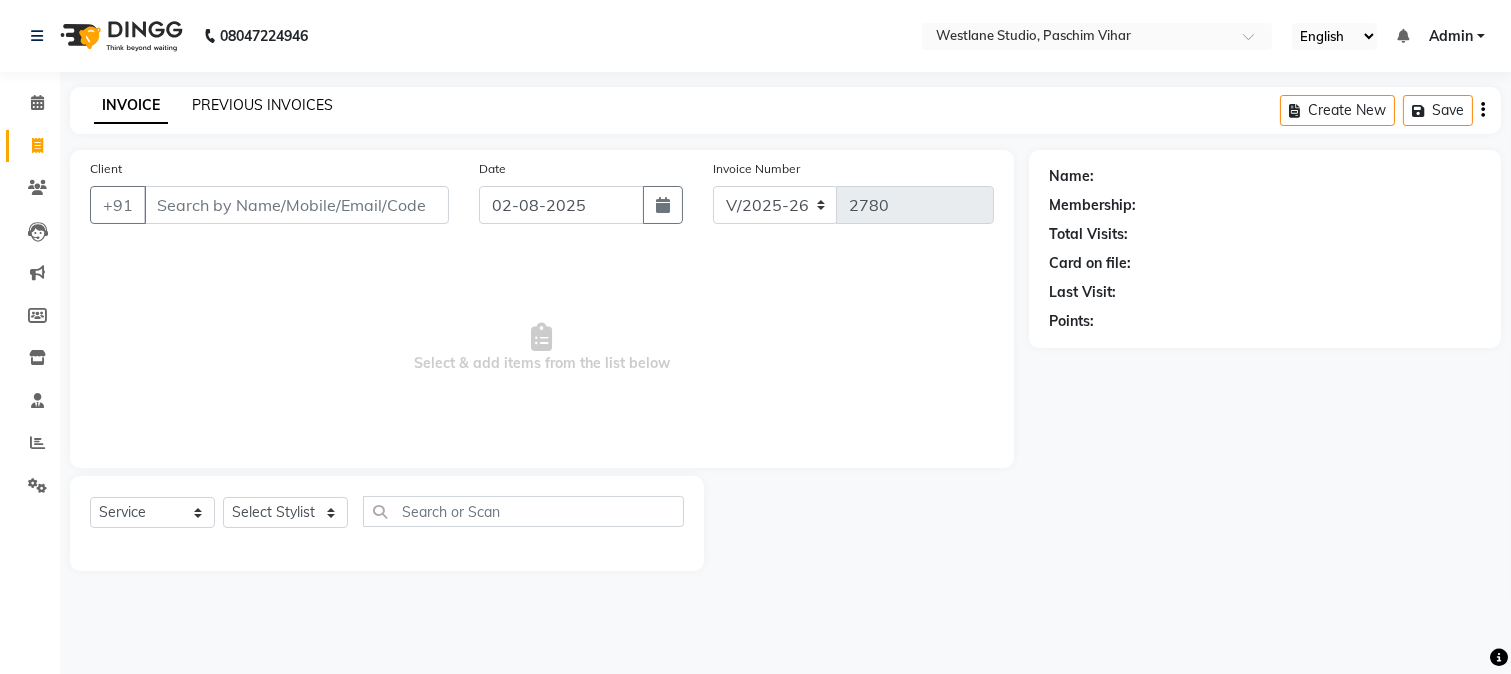 click on "PREVIOUS INVOICES" 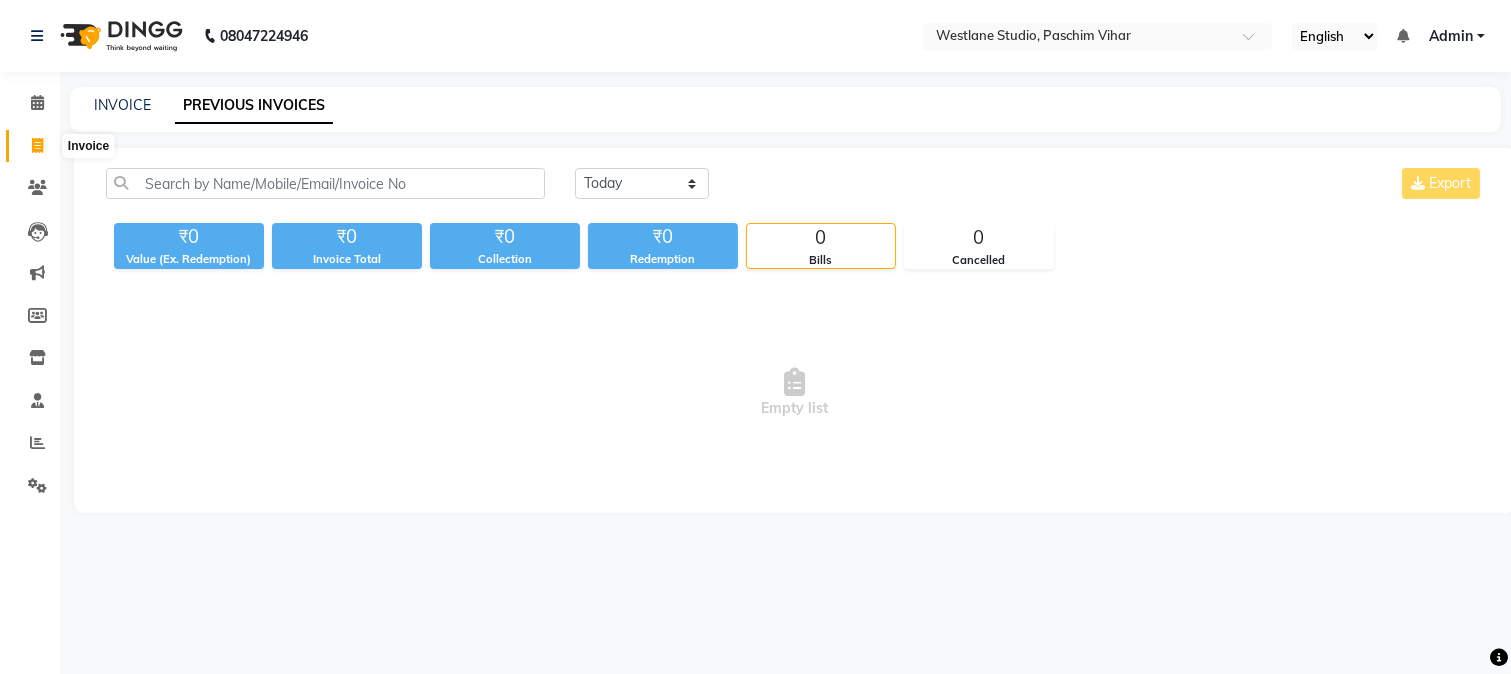 click 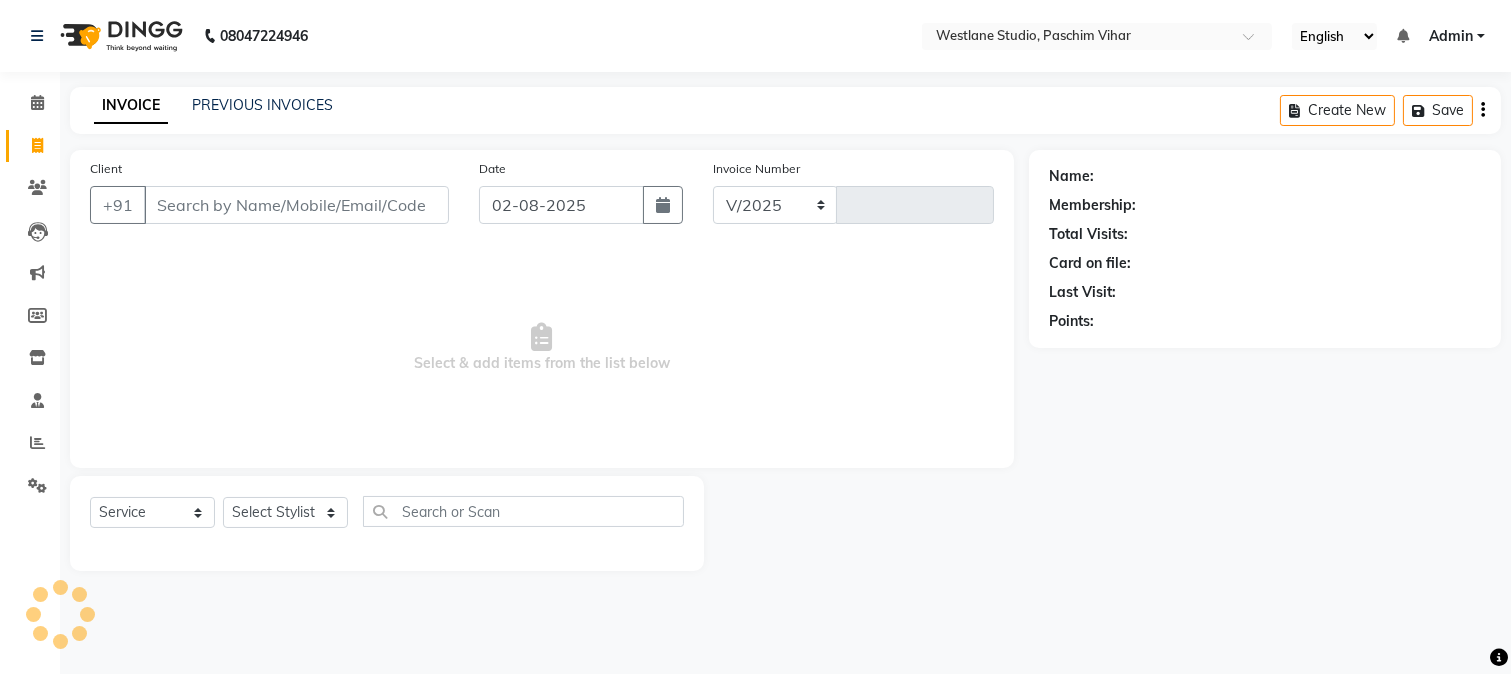 select on "223" 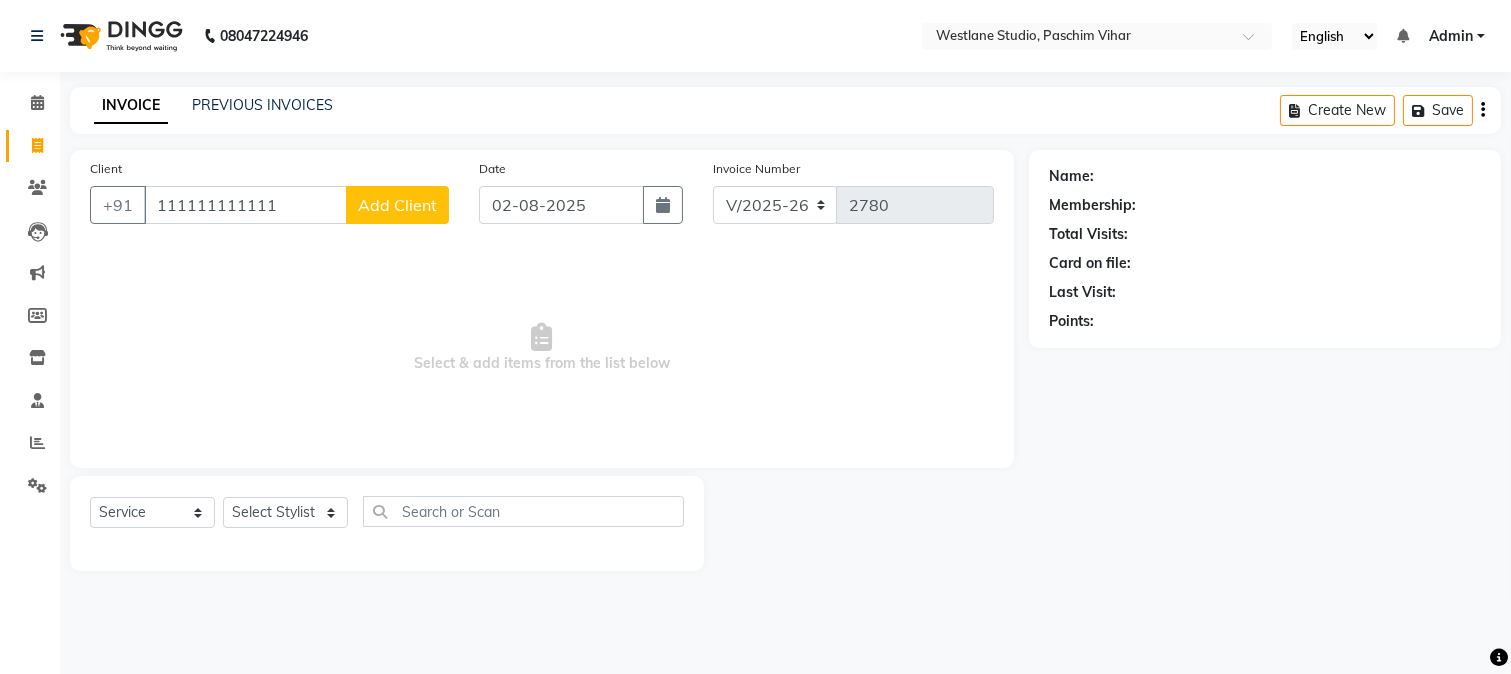 click on "111111111111" at bounding box center (245, 205) 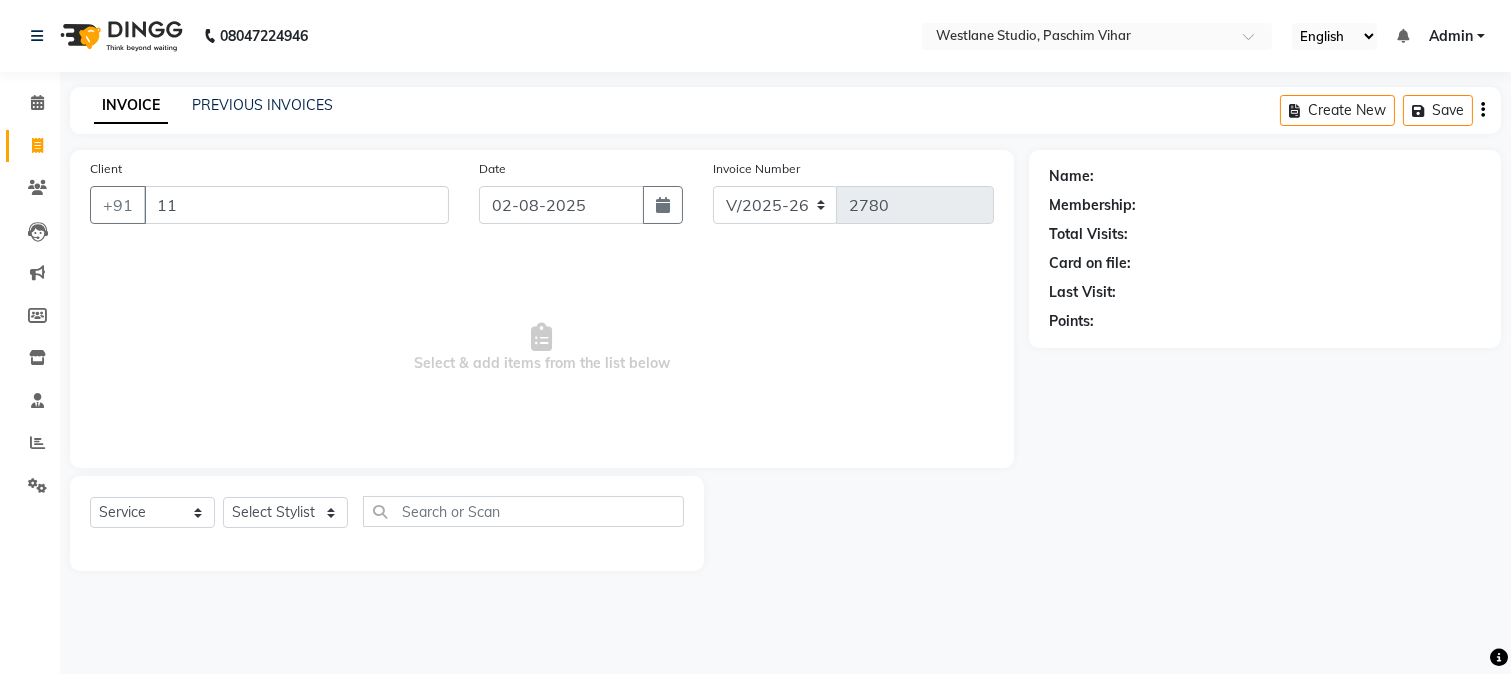 type on "1" 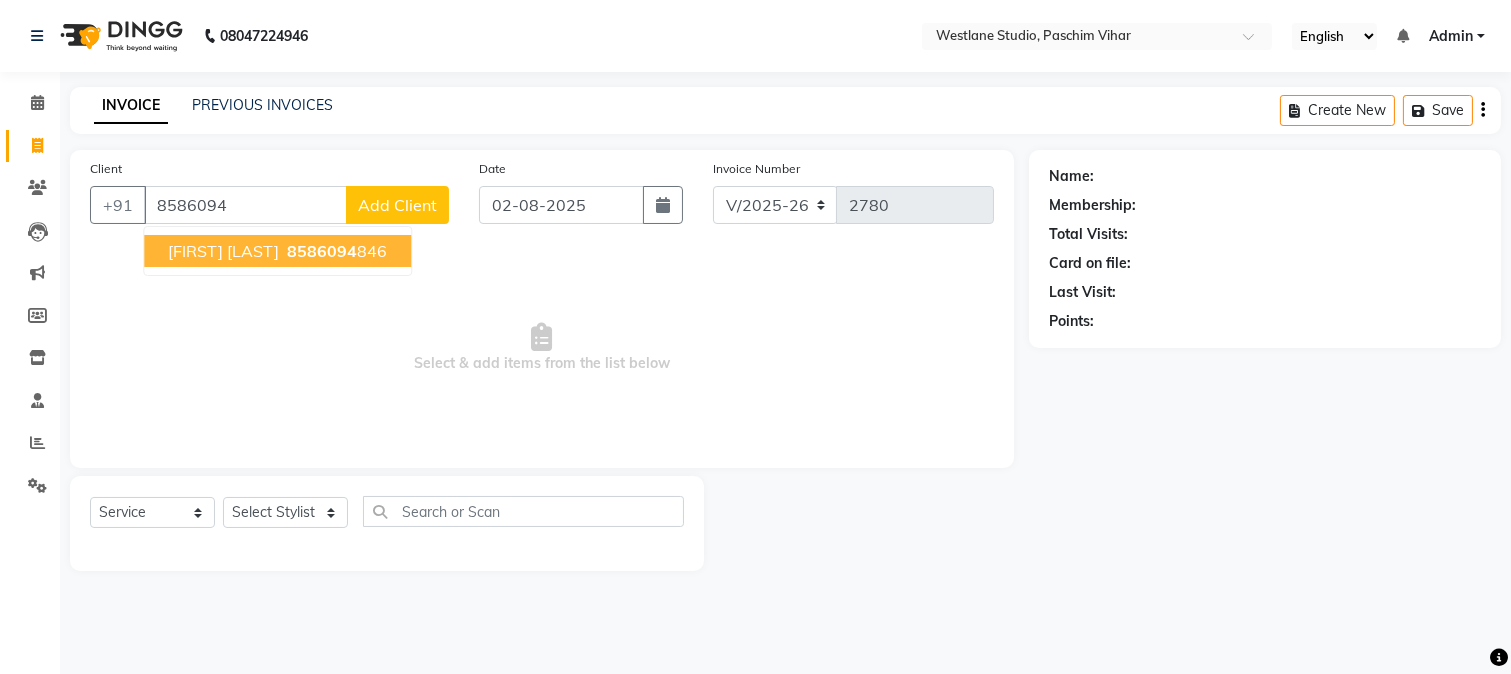click on "8586094" at bounding box center [322, 251] 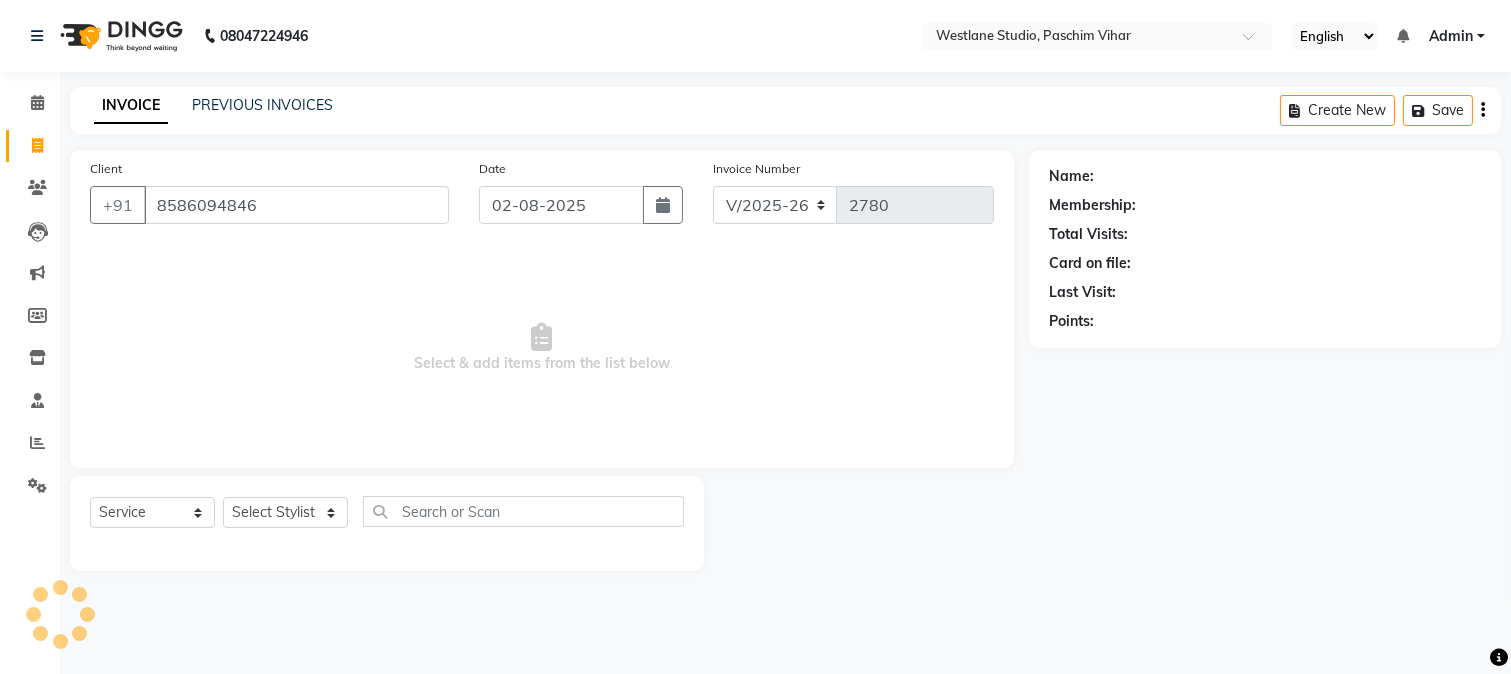 type on "8586094846" 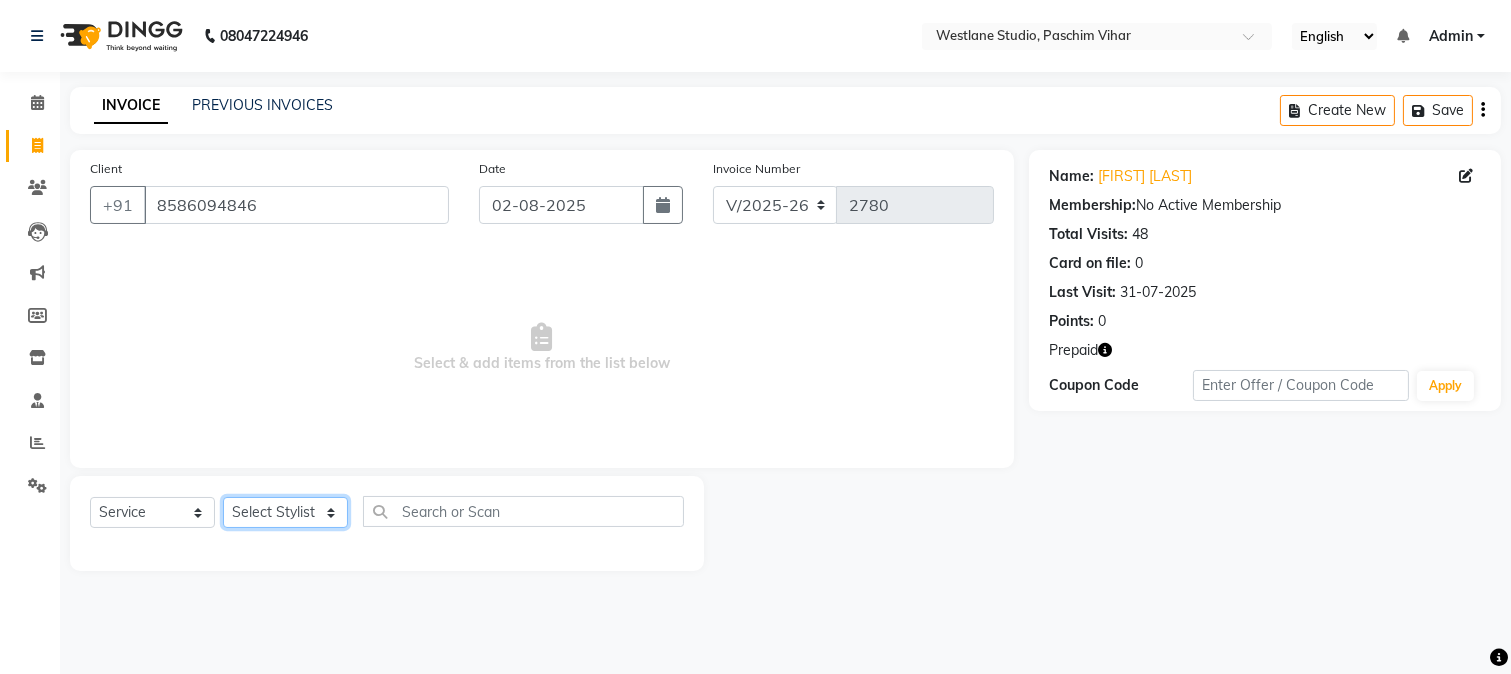 click on "Select Stylist [FIRST] [FIRST] [FIRST] [FIRST] [FIRST] [FIRST] [FIRST] [FIRST] [FIRST] [FIRST] [FIRST] [FIRST] [FIRST] [FIRST] [FIRST] [FIRST] [FIRST] [FIRST] [FIRST] [FIRST] [FIRST]" 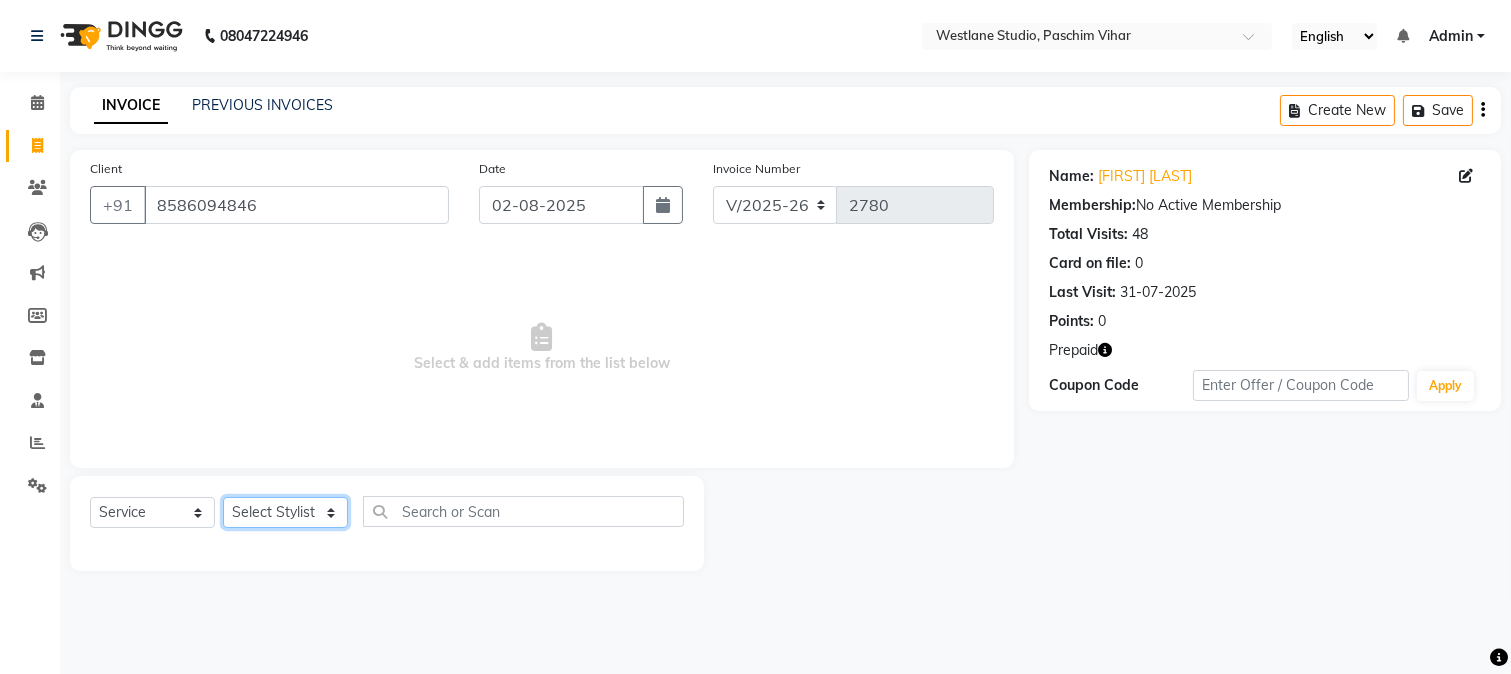 select on "13723" 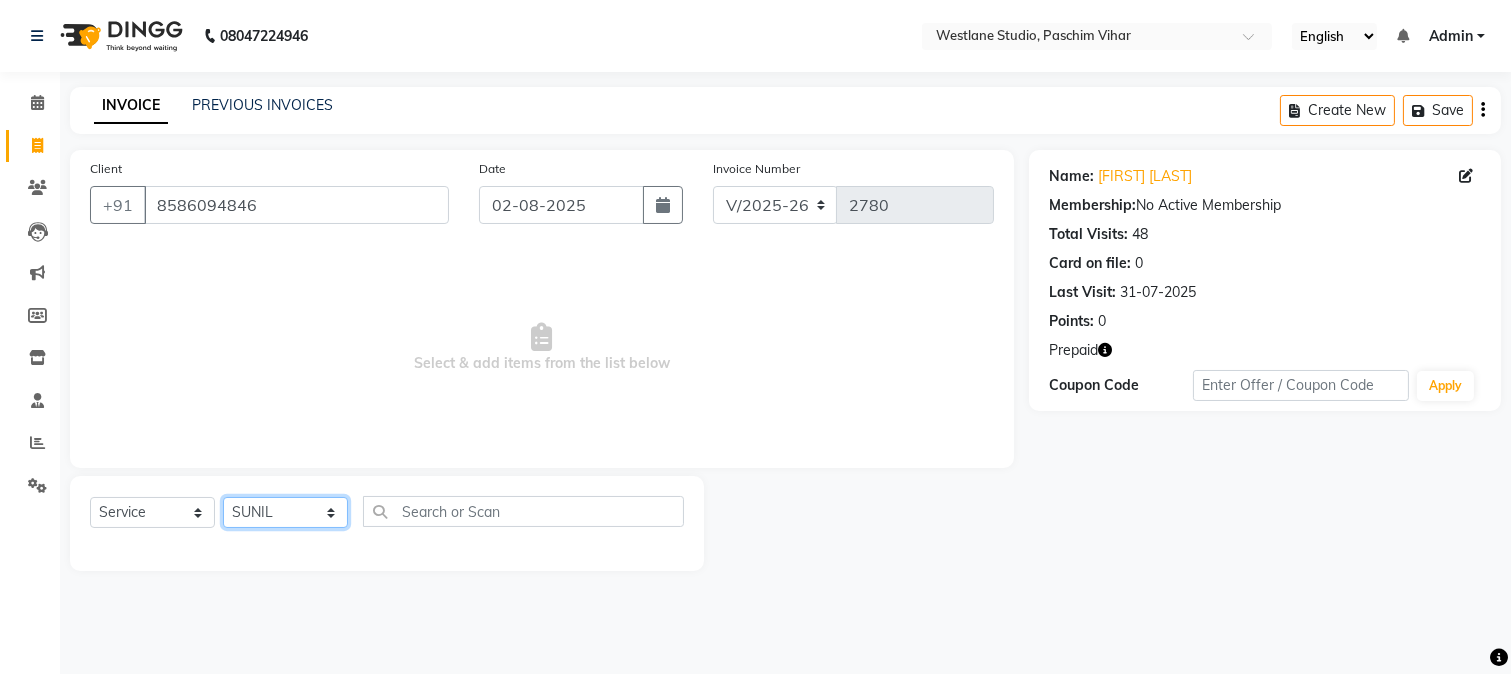 click on "Select Stylist [FIRST] [FIRST] [FIRST] [FIRST] [FIRST] [FIRST] [FIRST] [FIRST] [FIRST] [FIRST] [FIRST] [FIRST] [FIRST] [FIRST] [FIRST] [FIRST] [FIRST] [FIRST] [FIRST] [FIRST] [FIRST]" 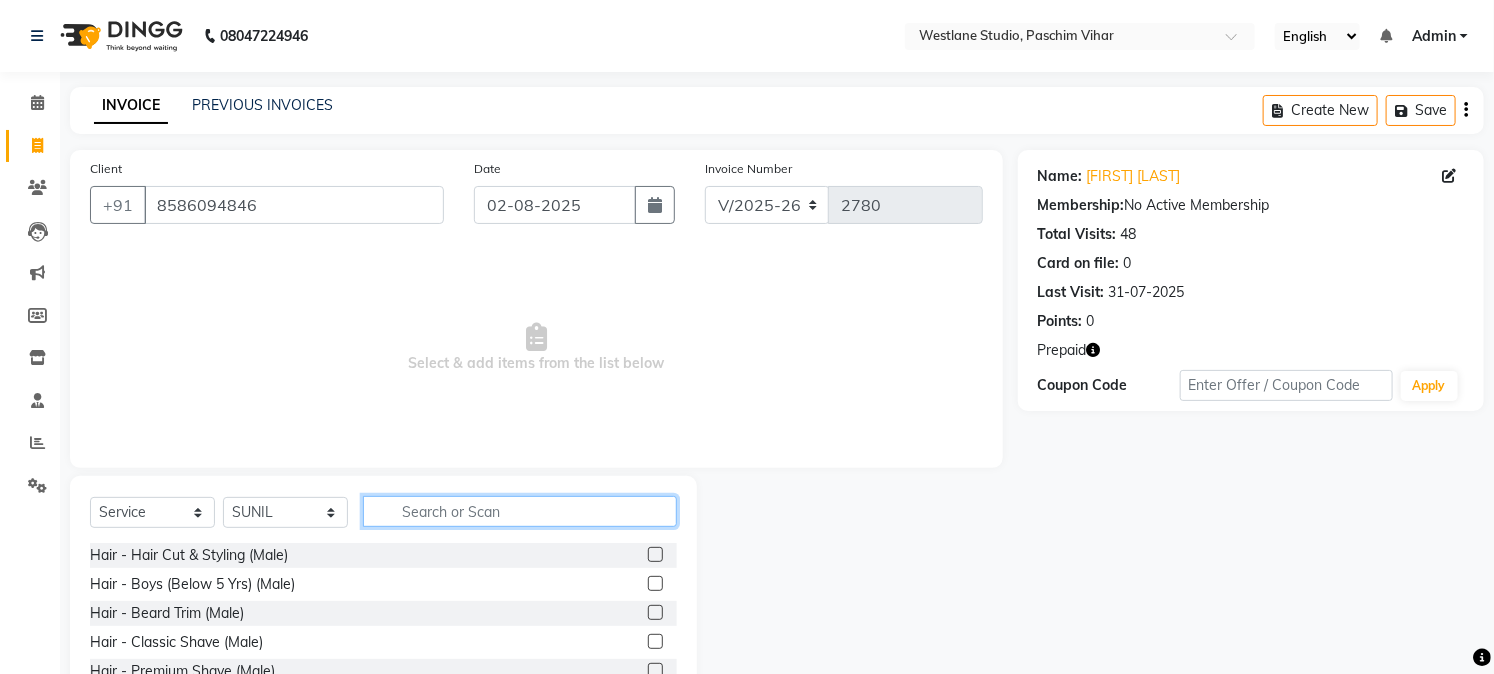 click 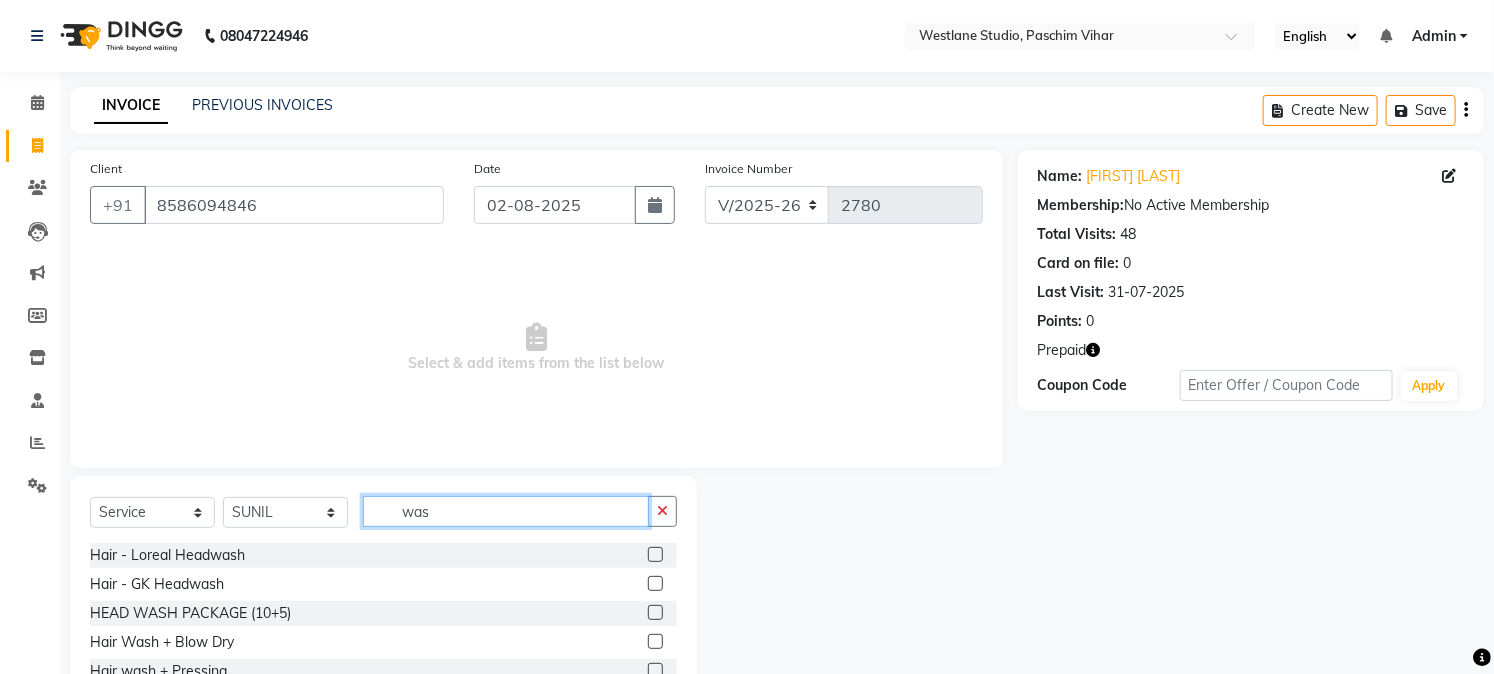 type on "was" 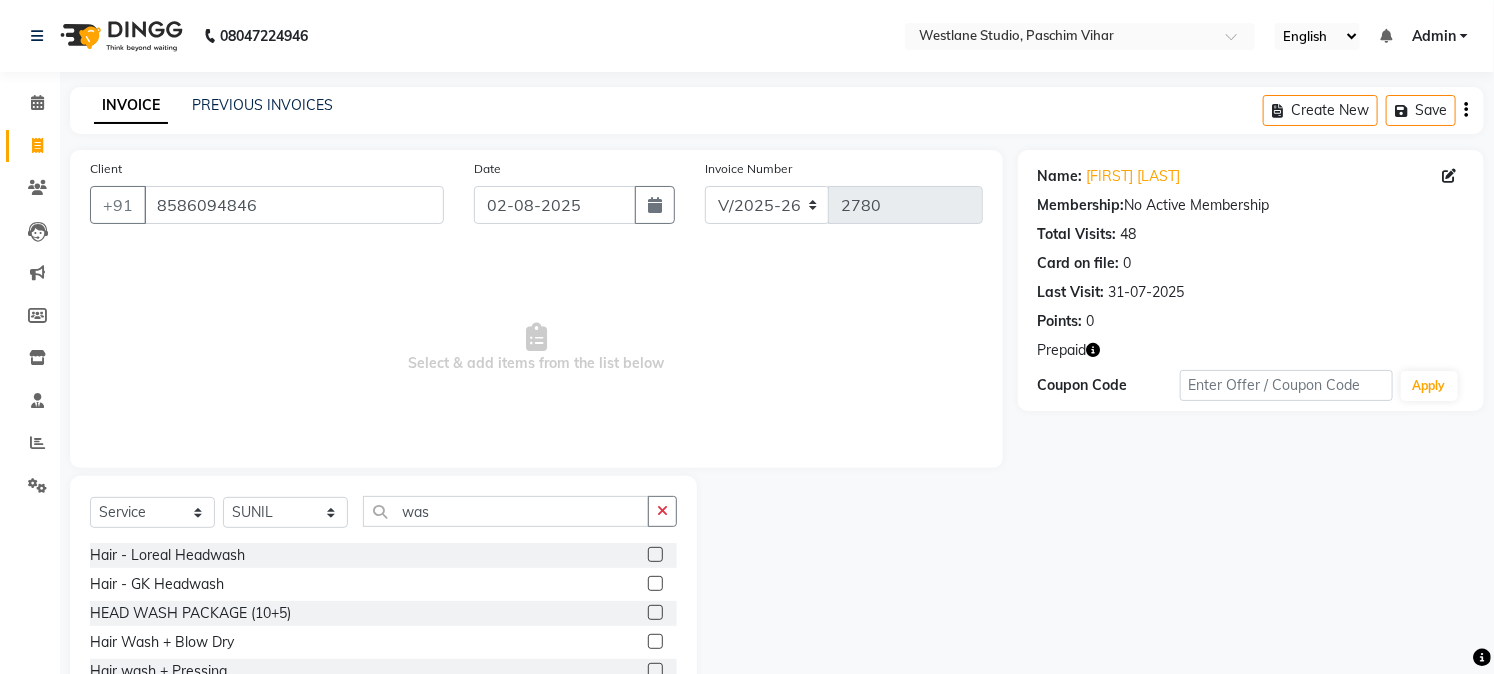 click 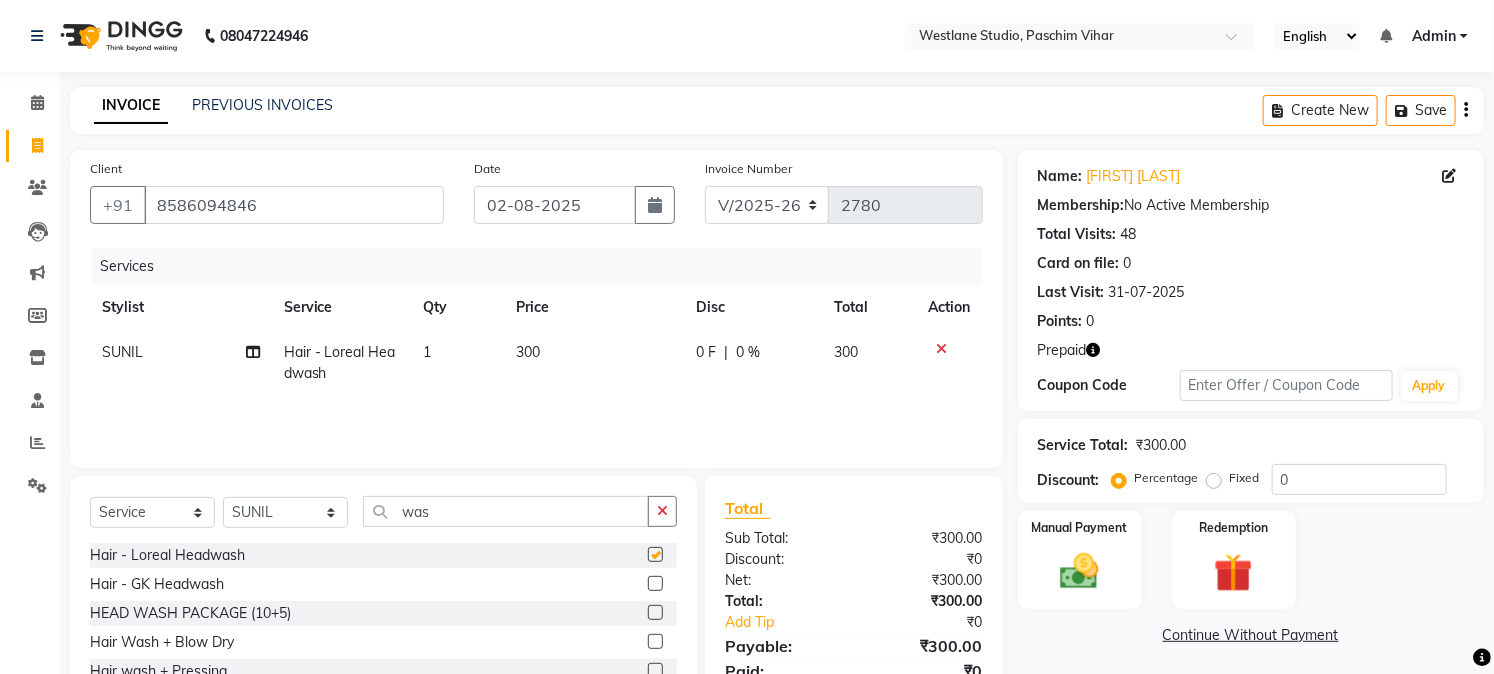 checkbox on "false" 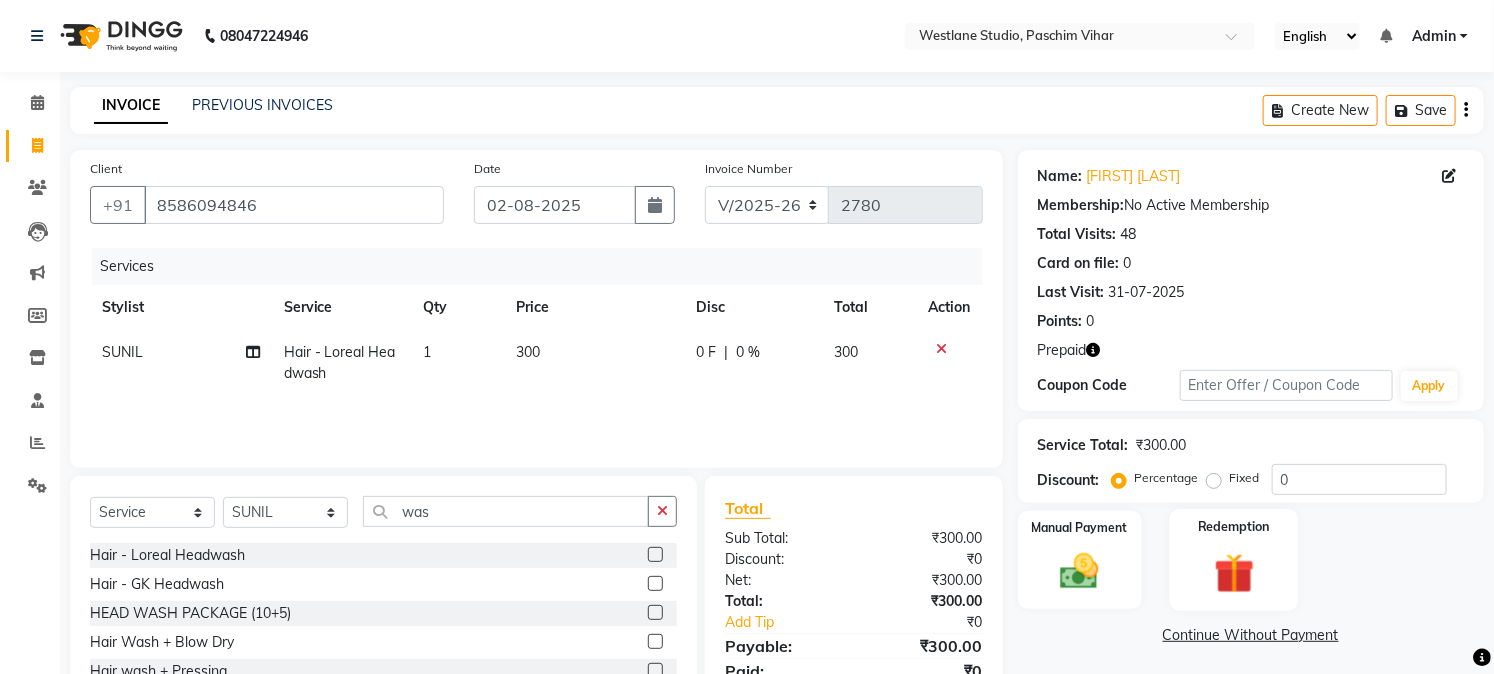 click 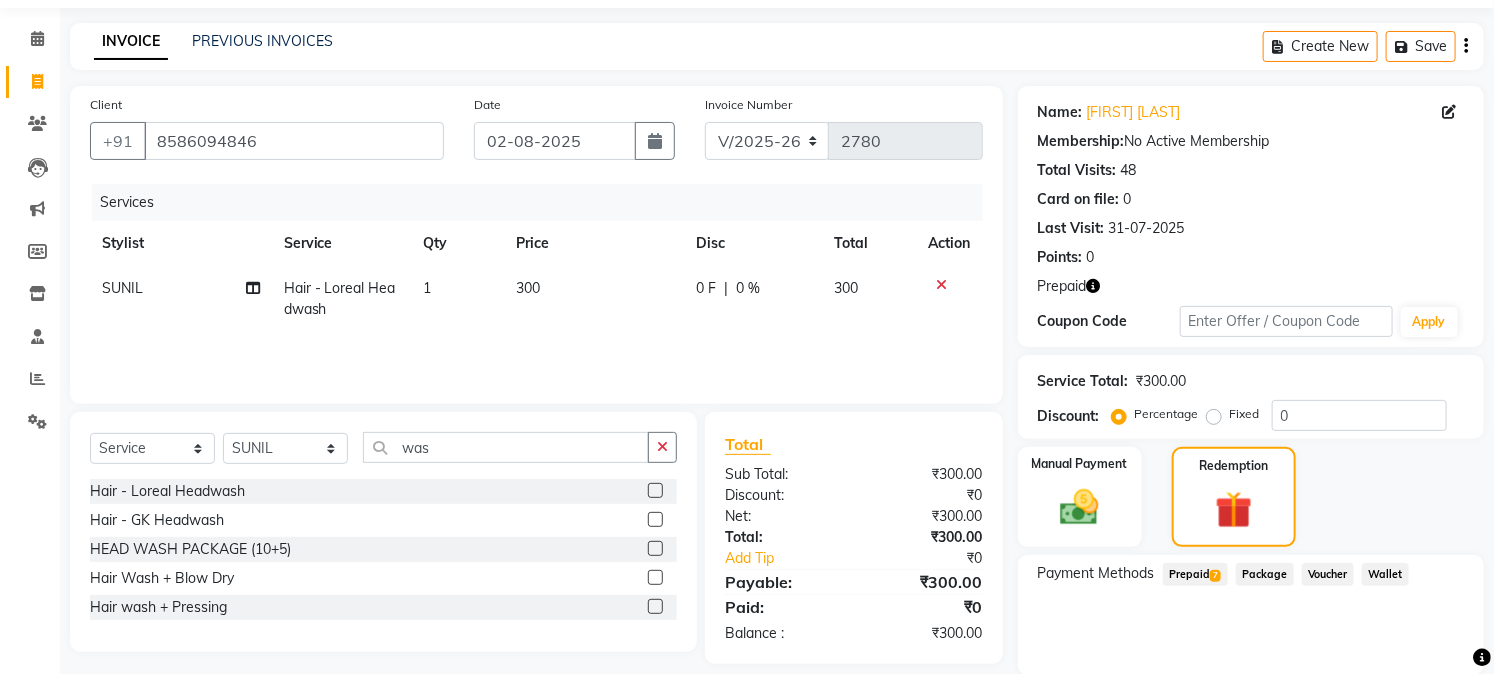 scroll, scrollTop: 134, scrollLeft: 0, axis: vertical 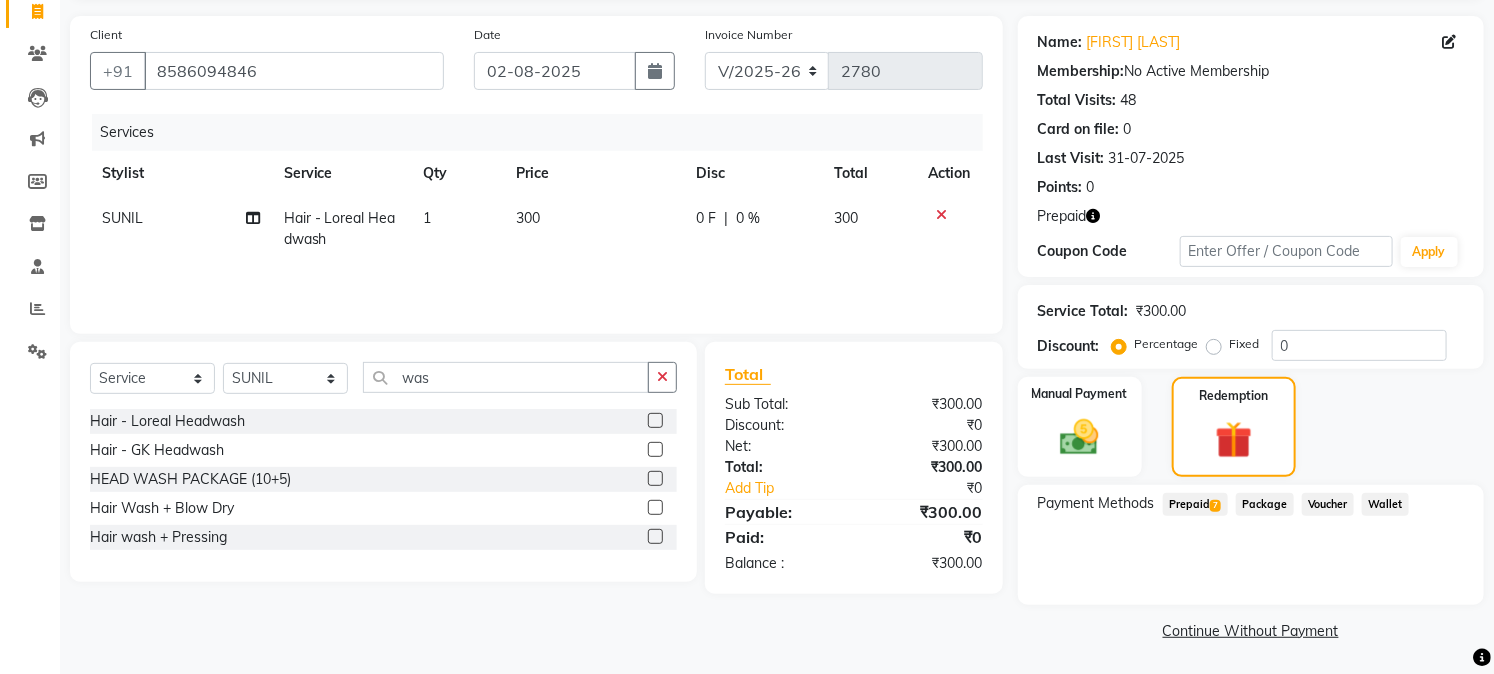 click on "Prepaid  7" 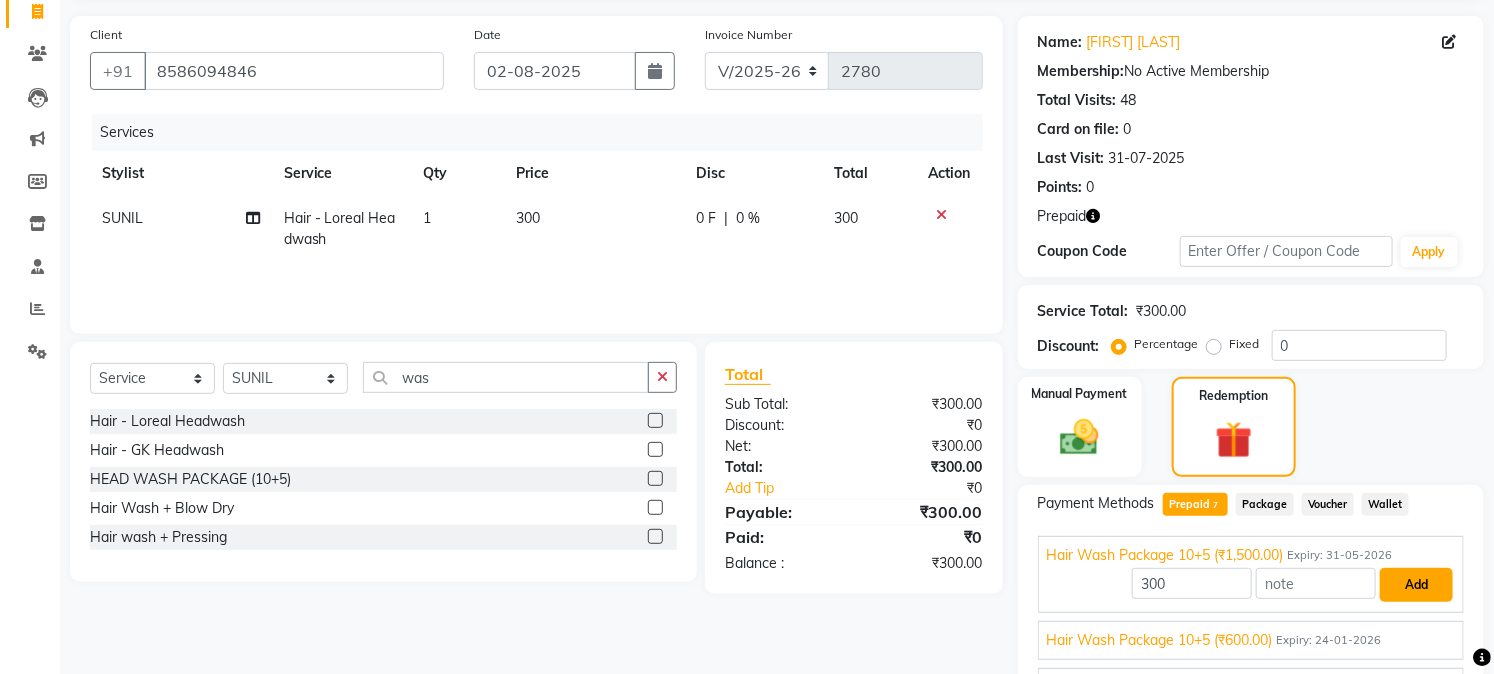 click on "Add" at bounding box center [1416, 585] 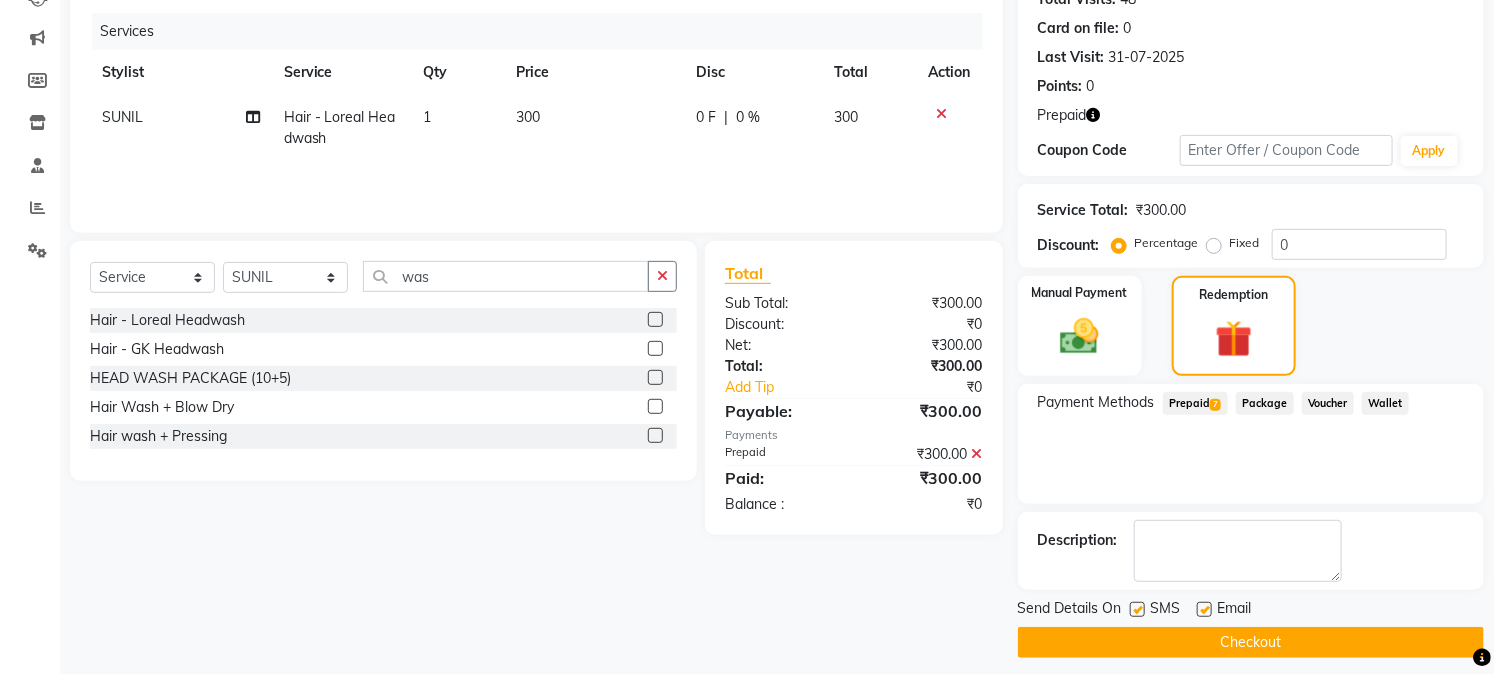 scroll, scrollTop: 247, scrollLeft: 0, axis: vertical 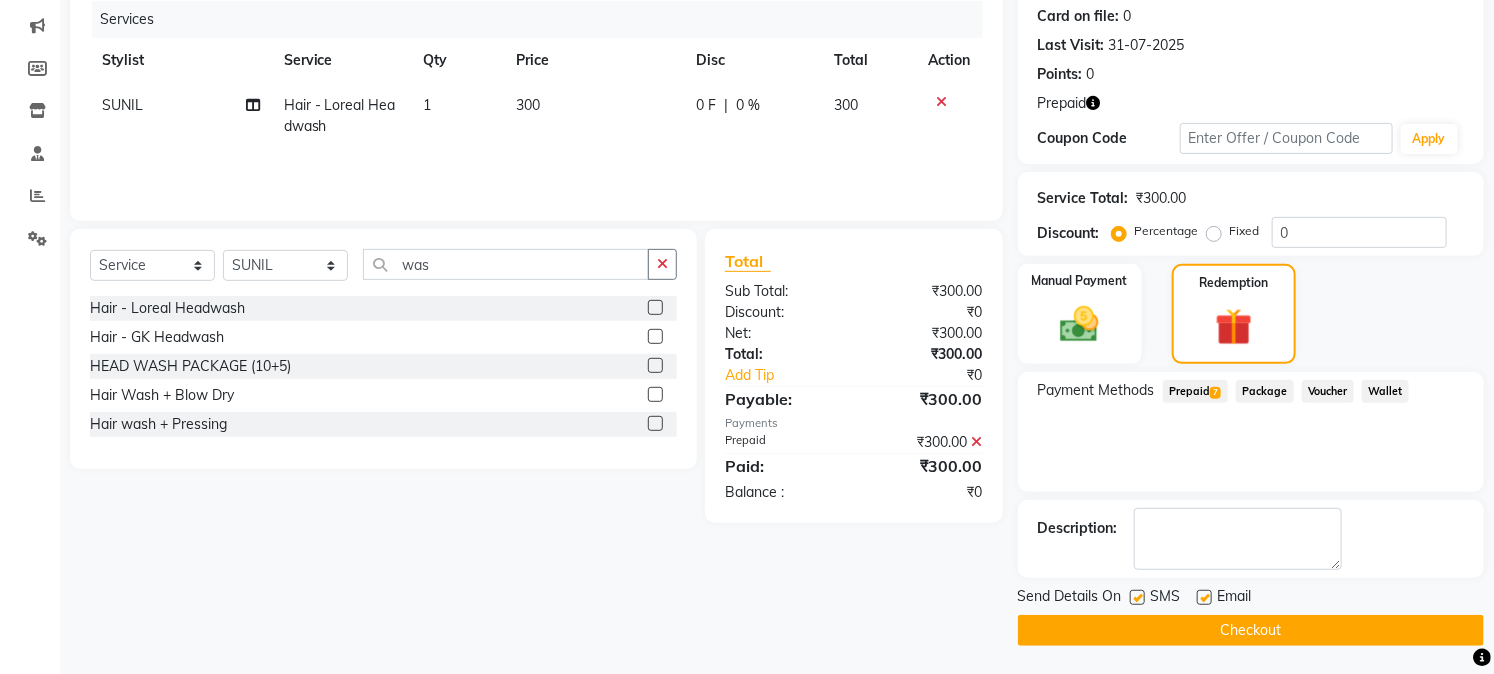 click on "Checkout" 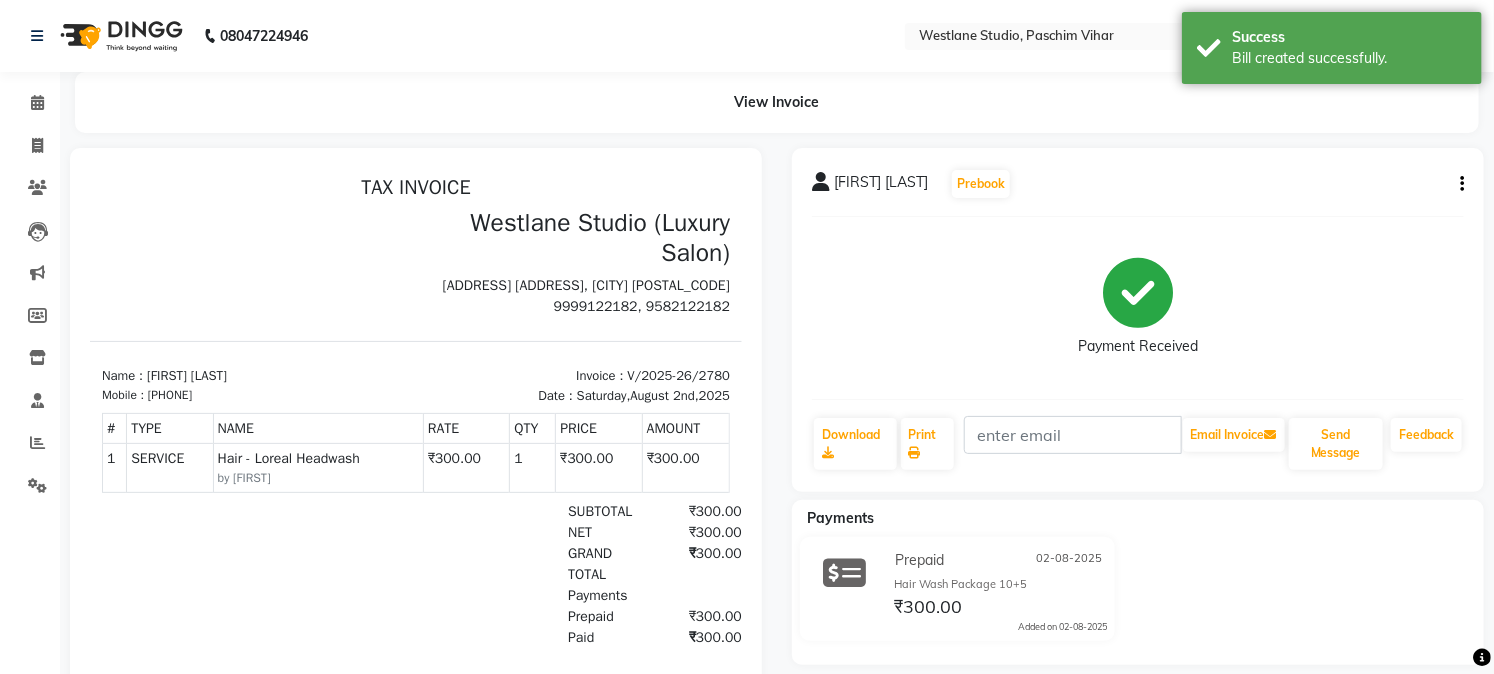 scroll, scrollTop: 0, scrollLeft: 0, axis: both 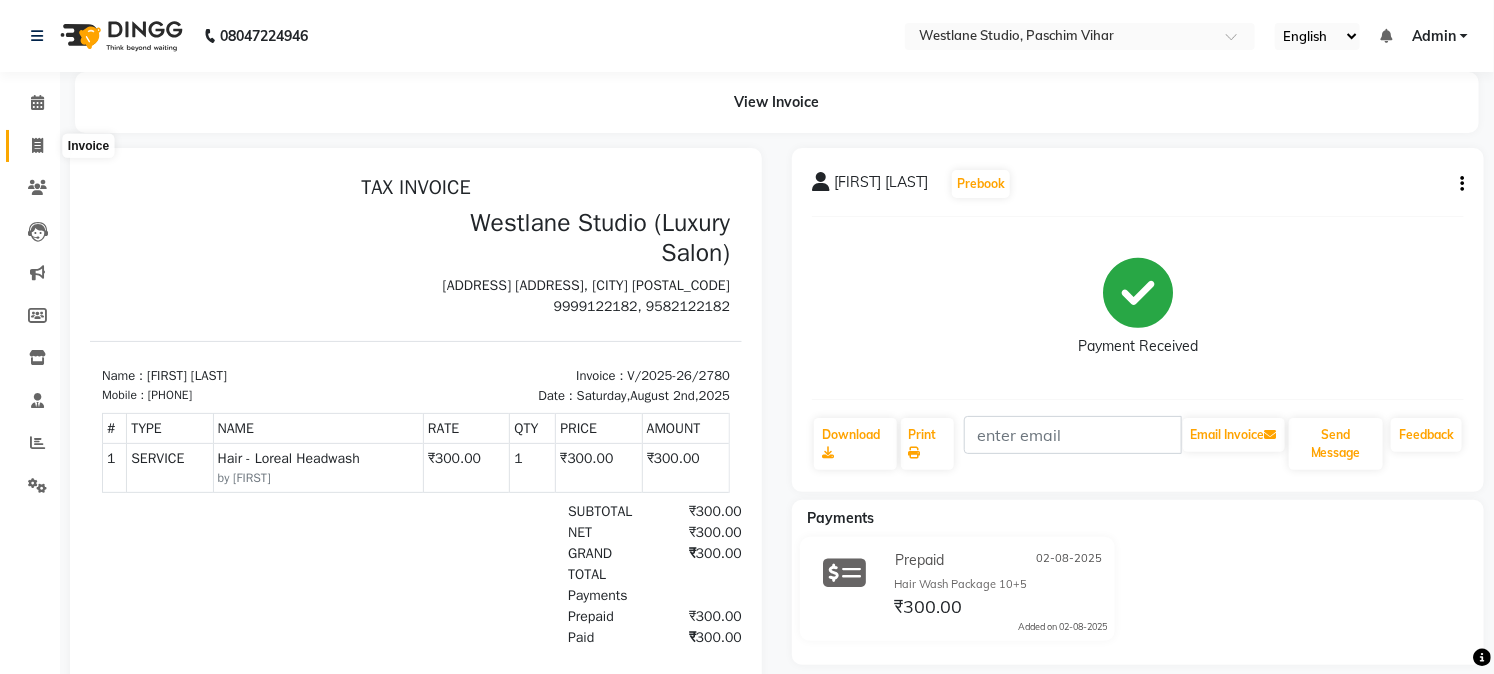 click 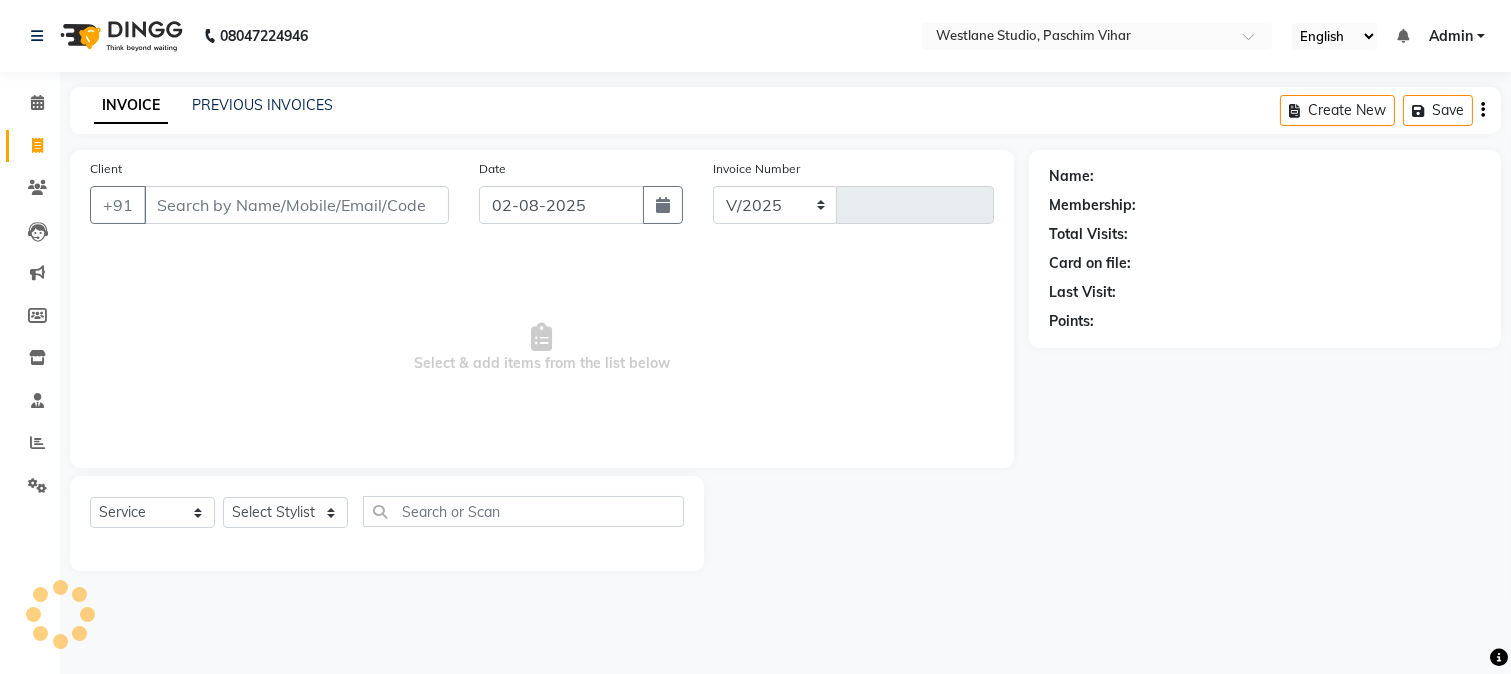 select on "223" 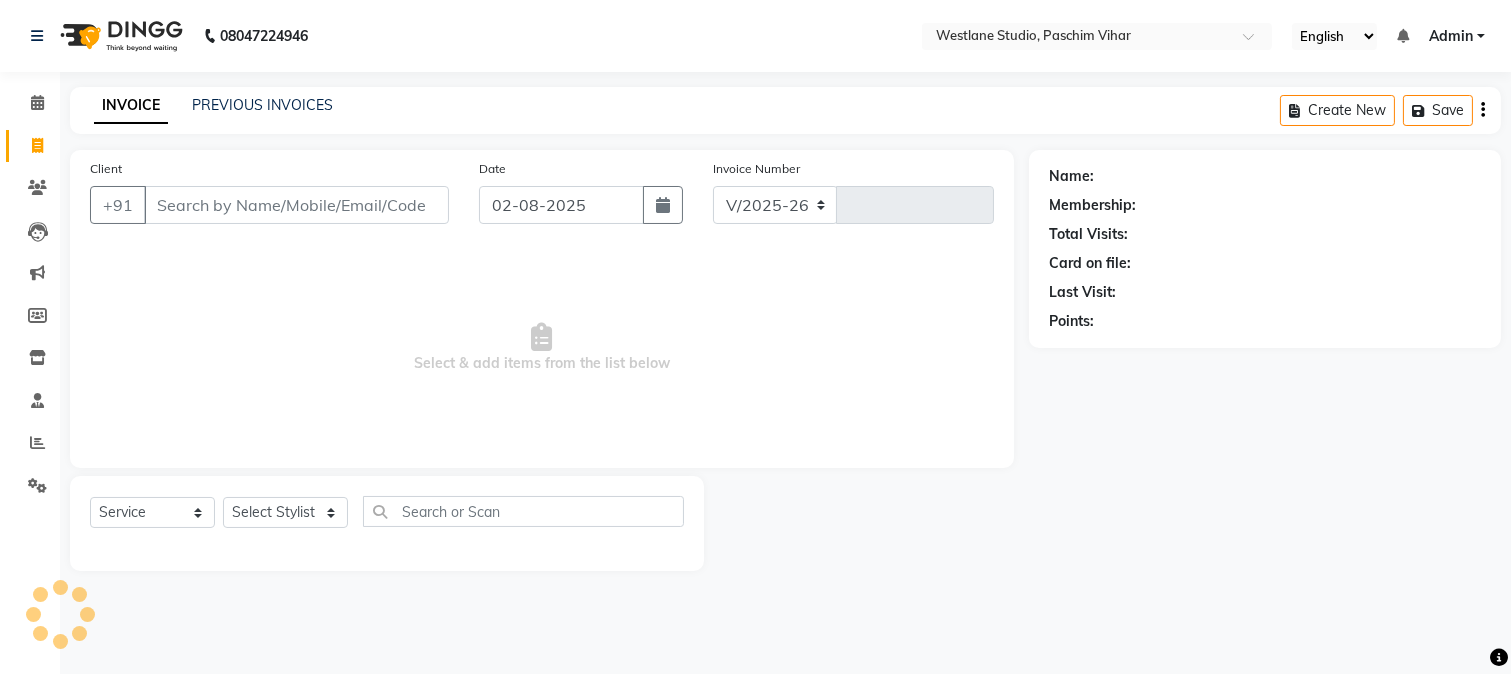 type on "2781" 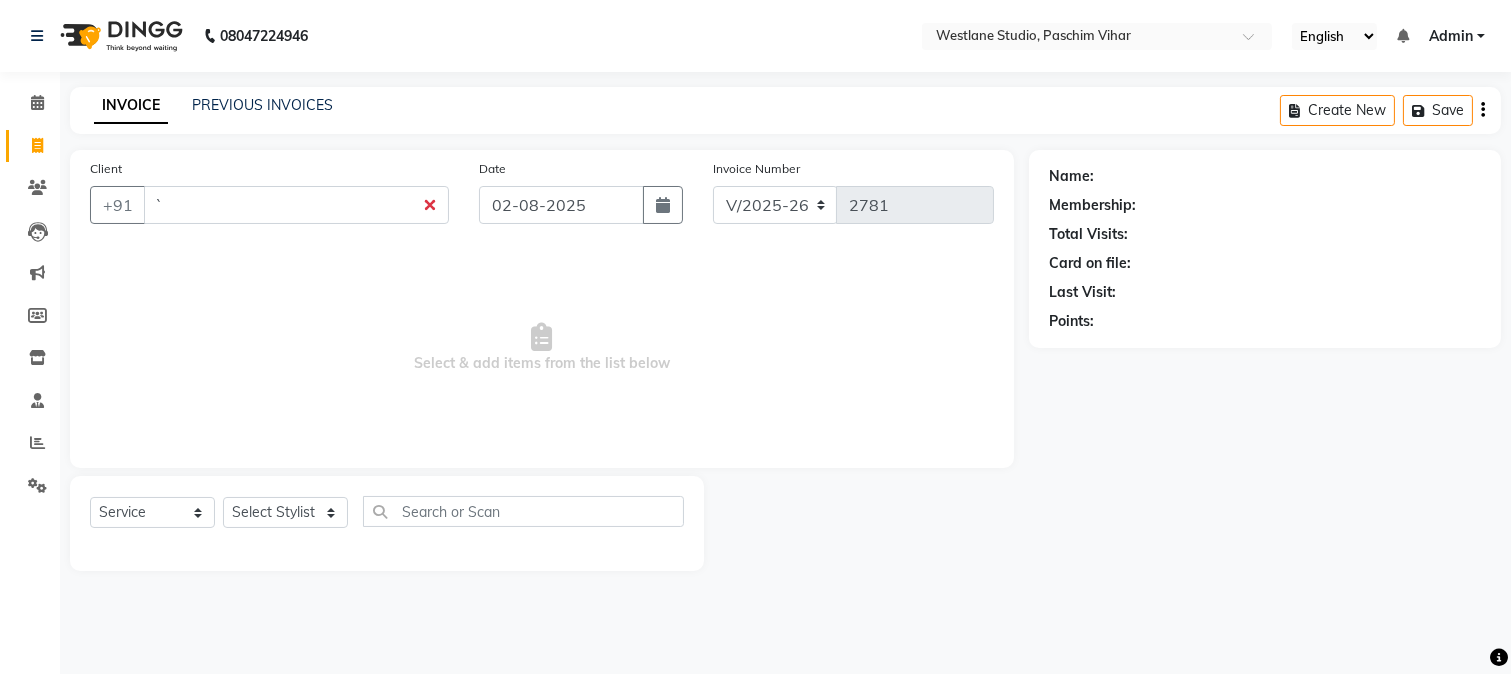 click on "`" at bounding box center [296, 205] 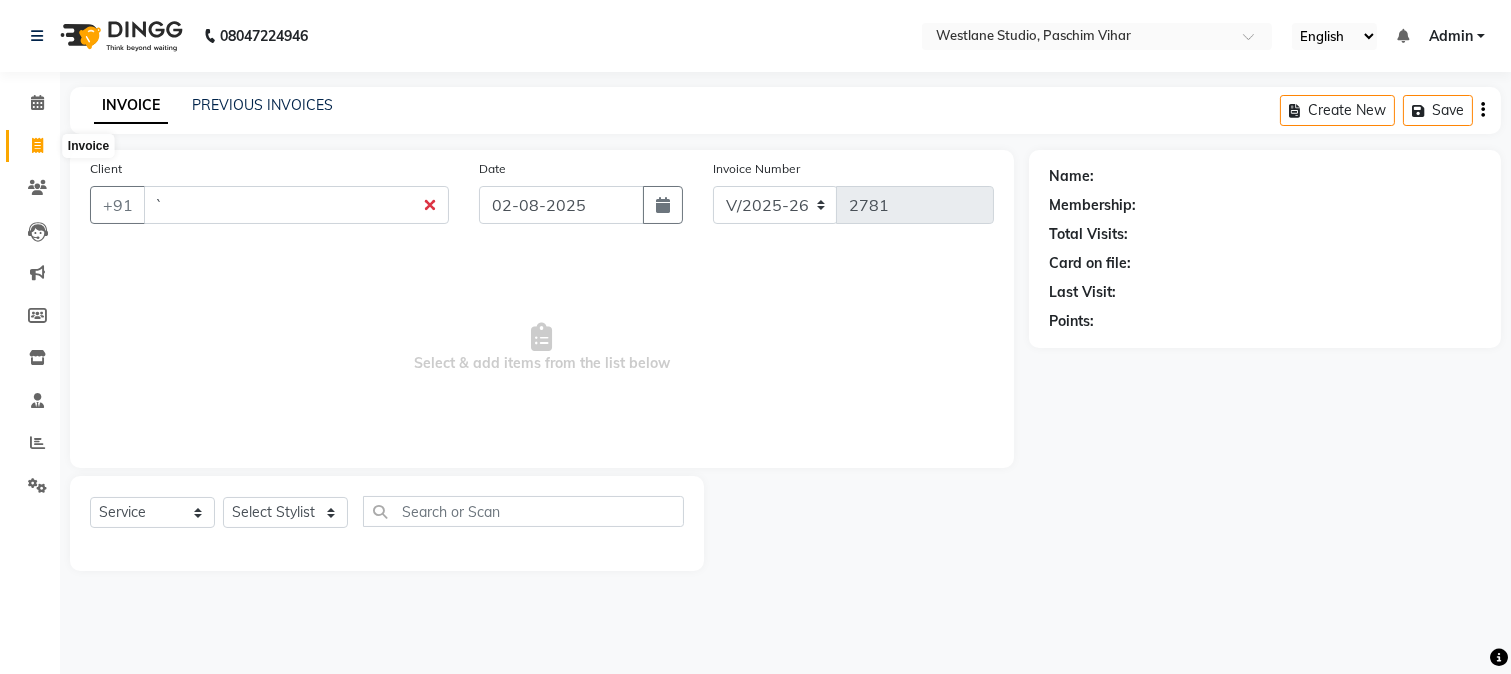 type on "`" 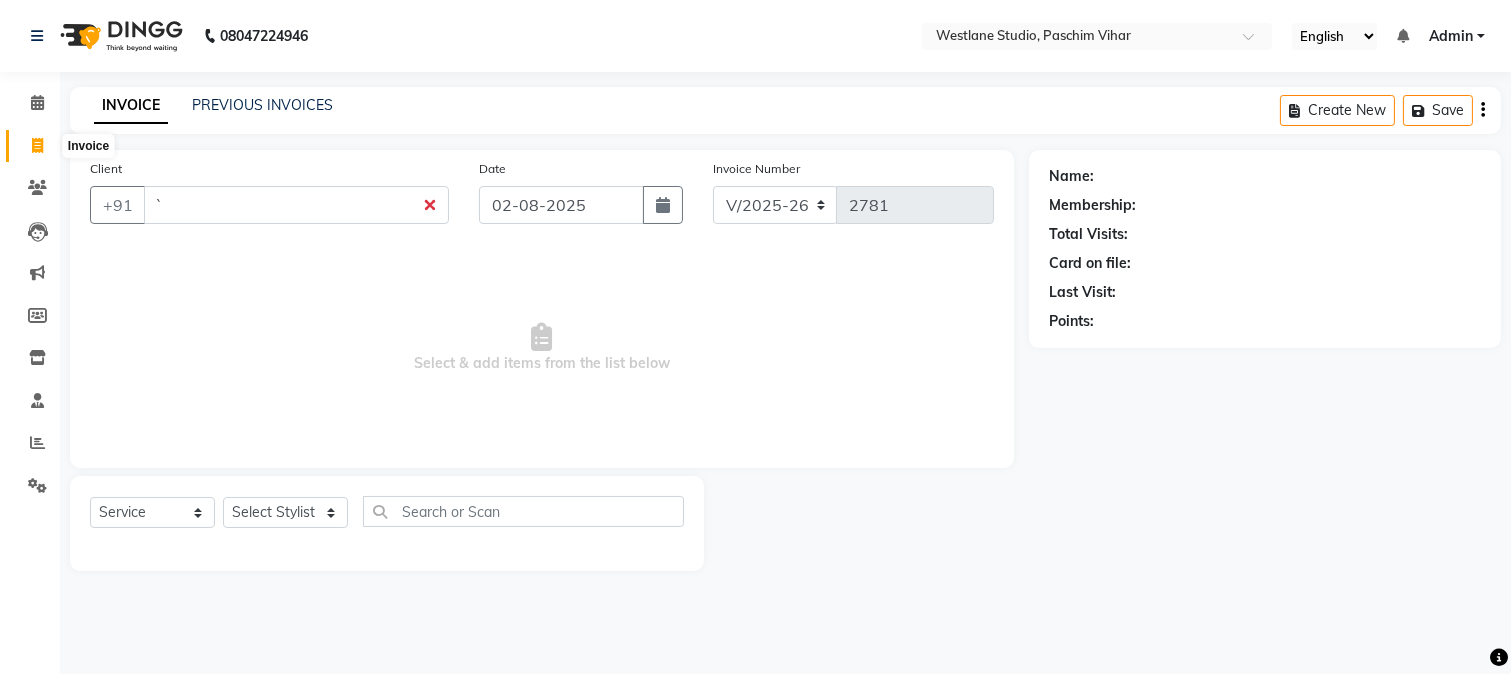 select on "service" 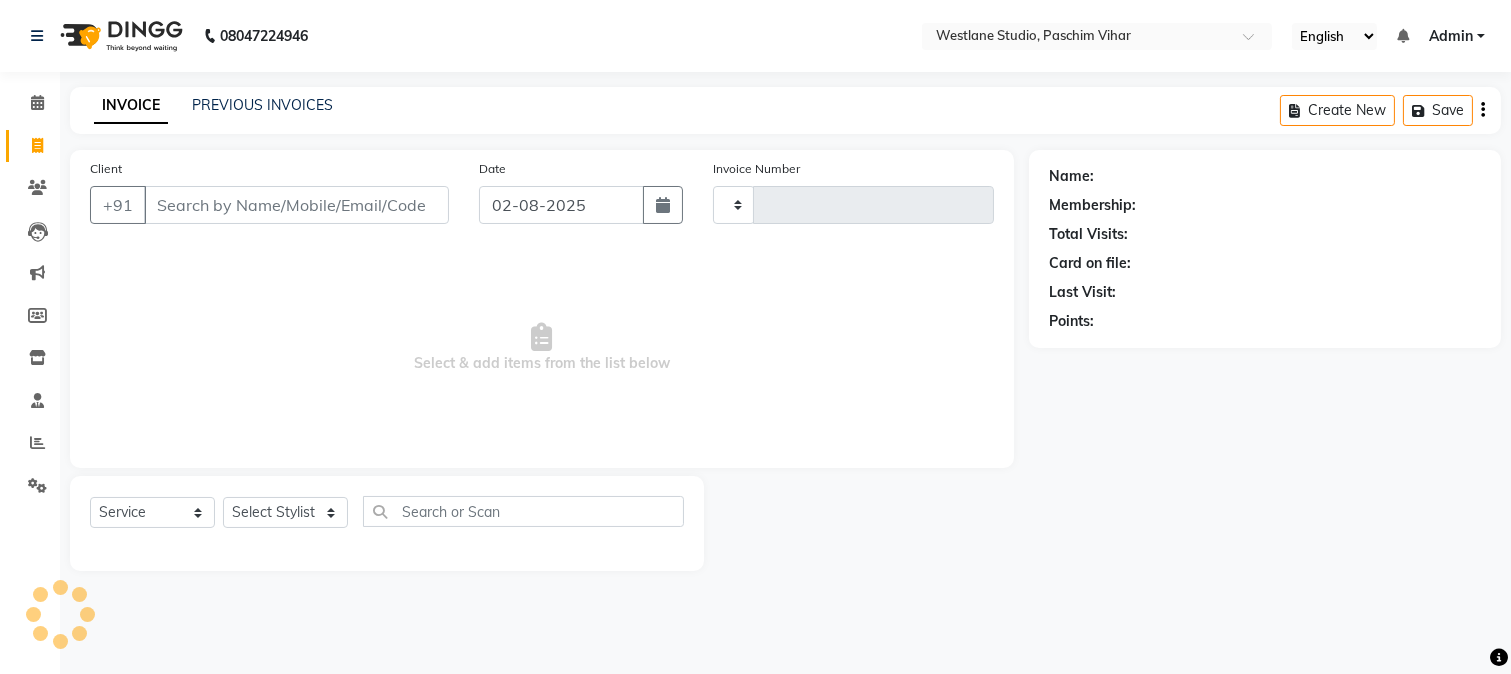 type on "2781" 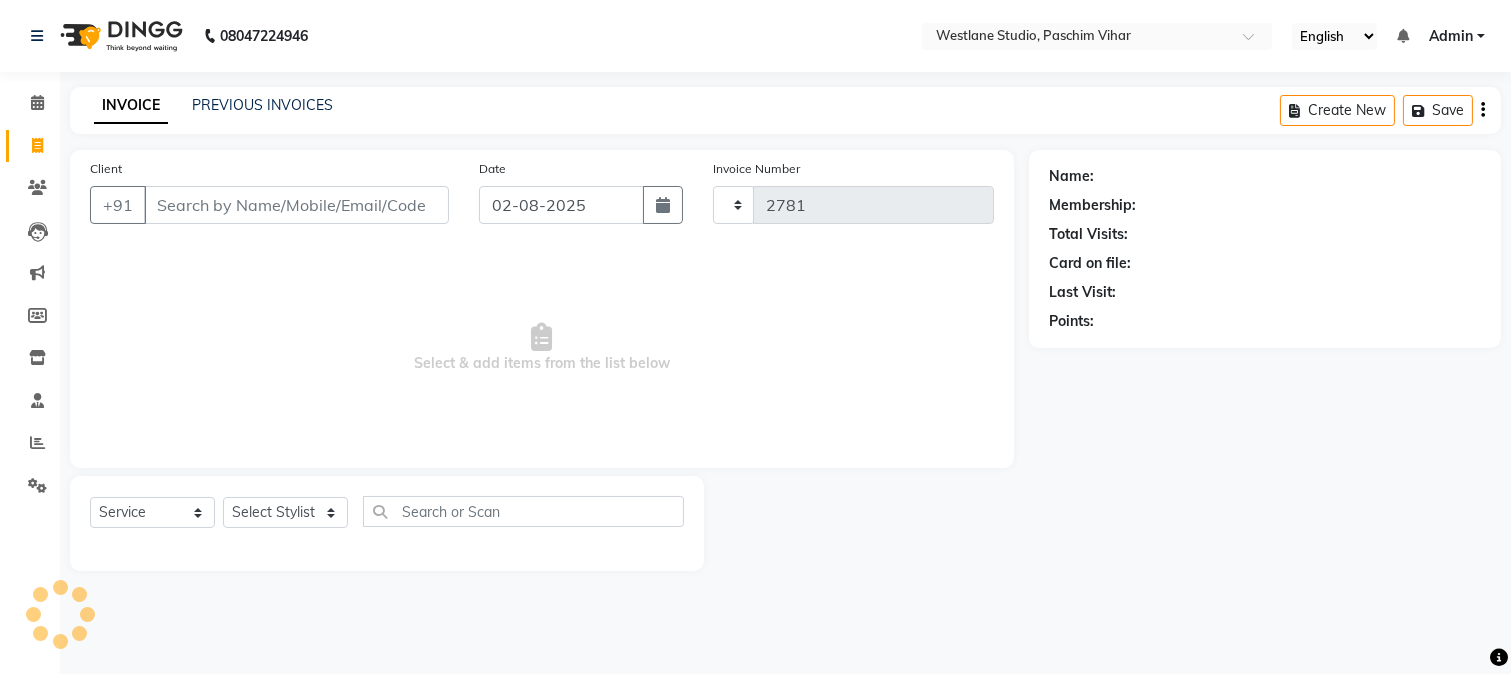 click on "Client" at bounding box center (296, 205) 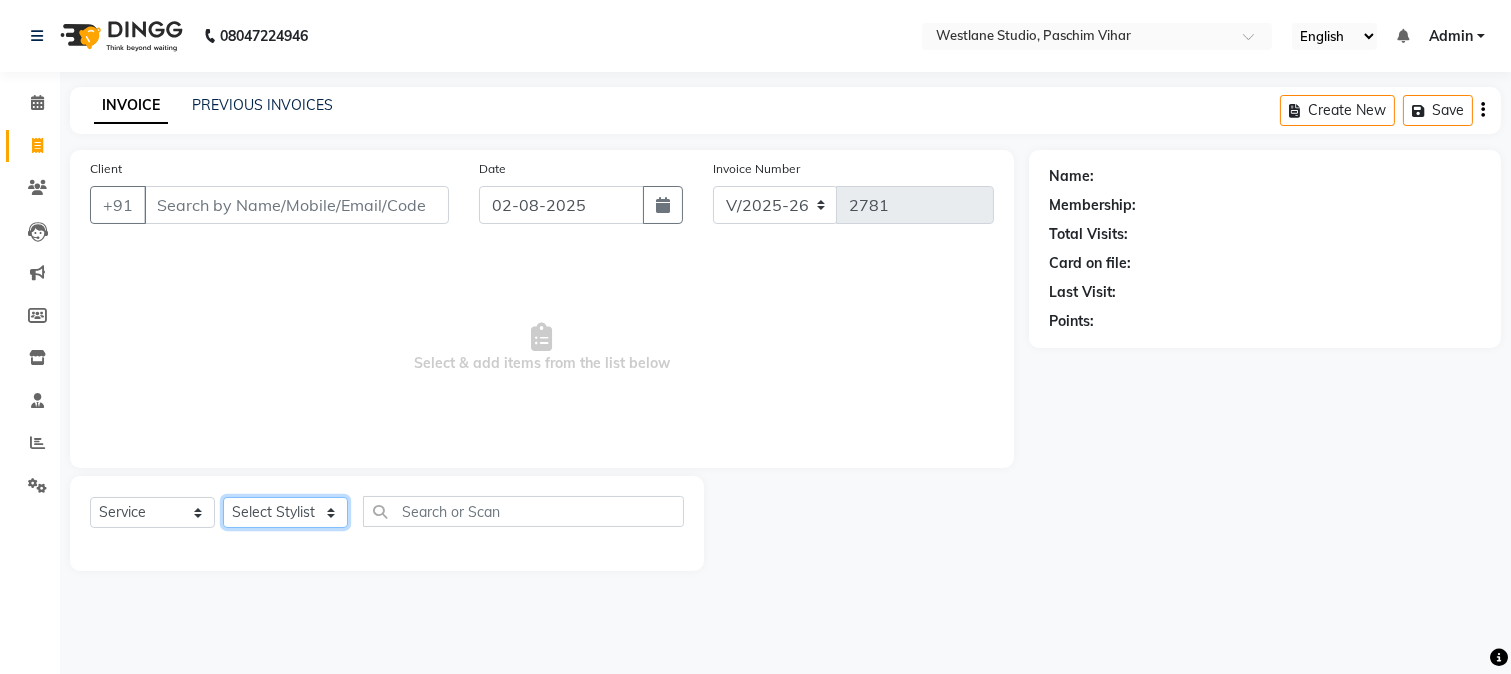 click on "Select Stylist [FIRST] [FIRST] [FIRST] [FIRST] [FIRST] [FIRST] [FIRST] [FIRST] [FIRST] [FIRST] [FIRST] [FIRST] [FIRST] [FIRST] [FIRST] [FIRST] [FIRST] [FIRST] [FIRST] [FIRST] [FIRST]" 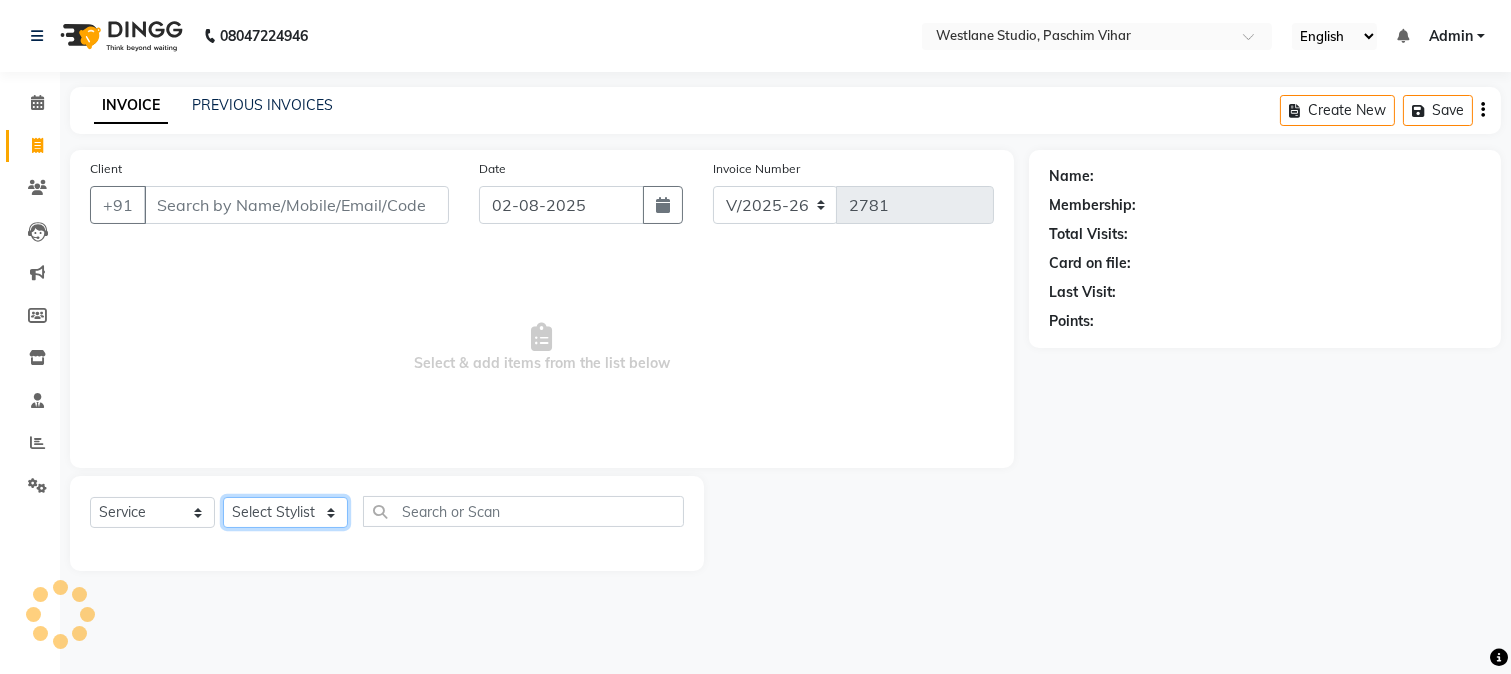select on "25198" 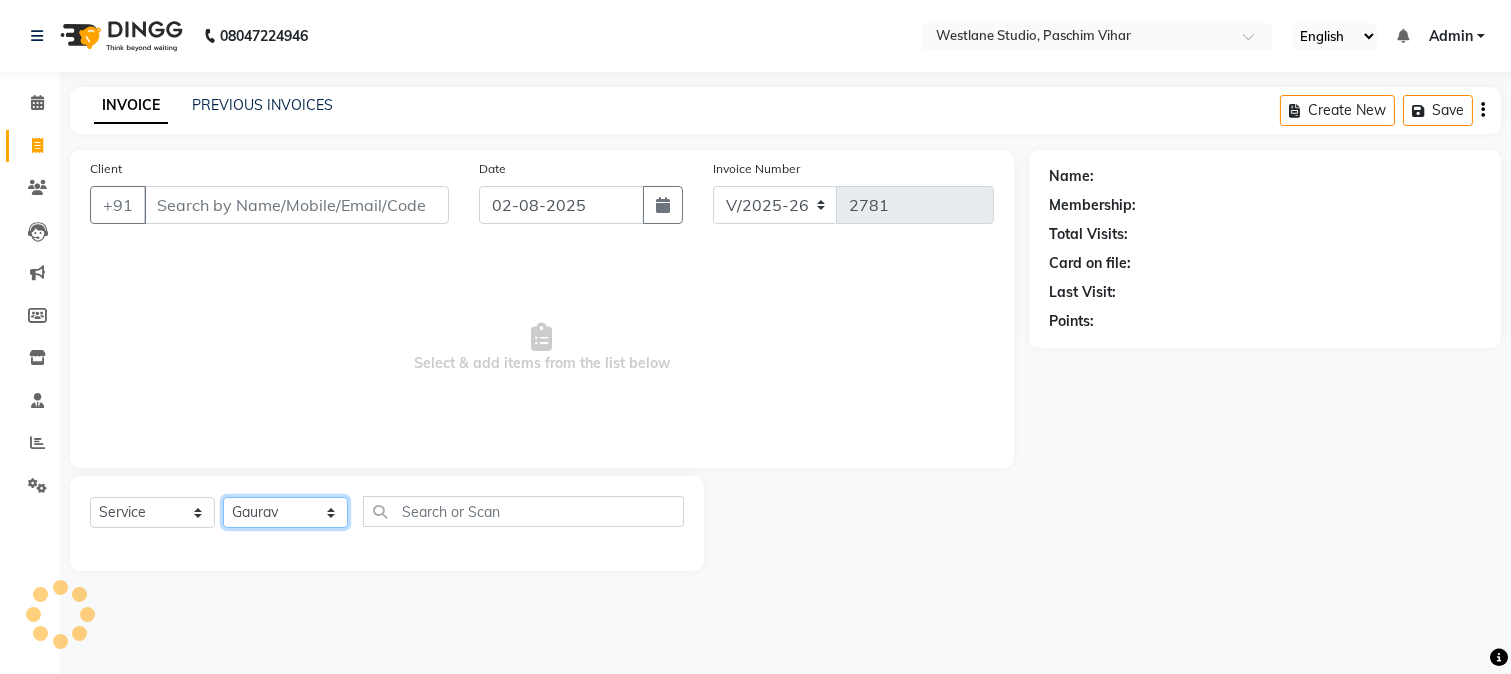 click on "Select Stylist [FIRST] [FIRST] [FIRST] [FIRST] [FIRST] [FIRST] [FIRST] [FIRST] [FIRST] [FIRST] [FIRST] [FIRST] [FIRST] [FIRST] [FIRST] [FIRST] [FIRST] [FIRST] [FIRST] [FIRST] [FIRST]" 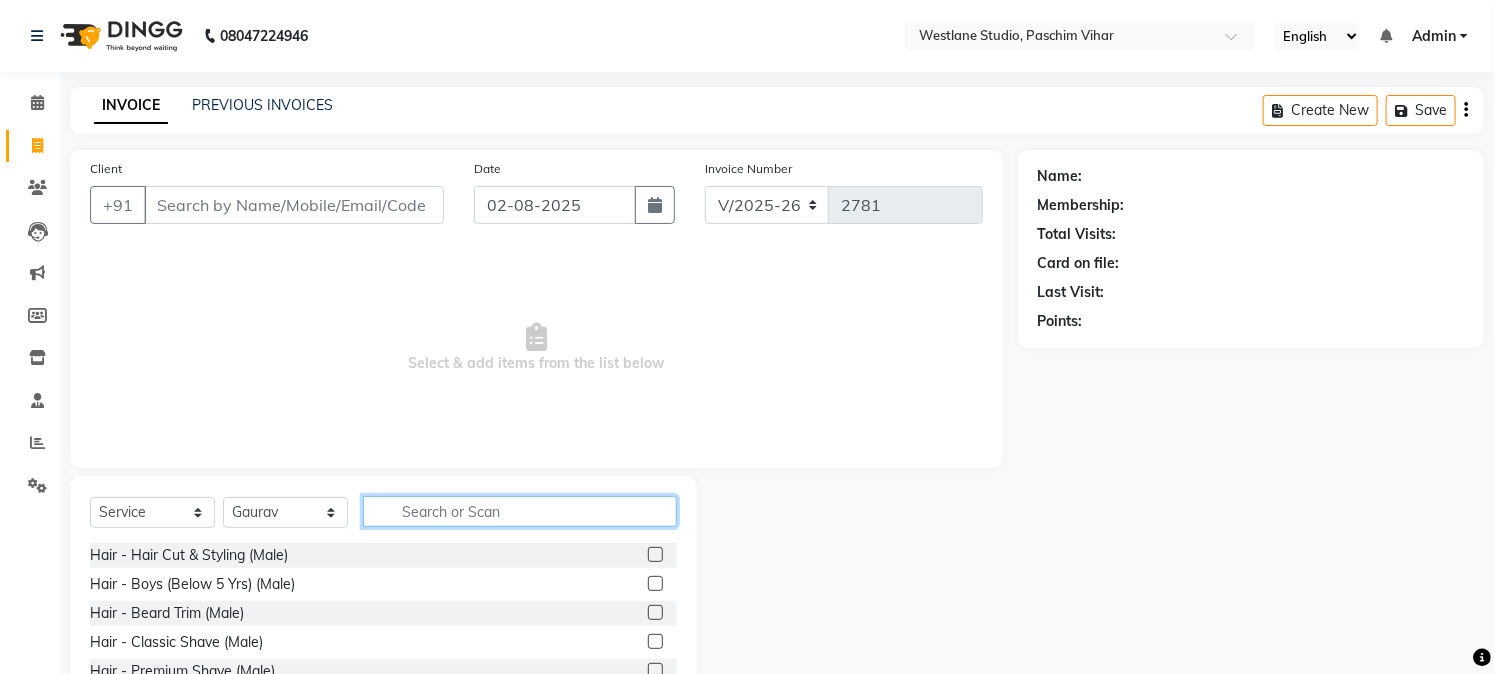 click 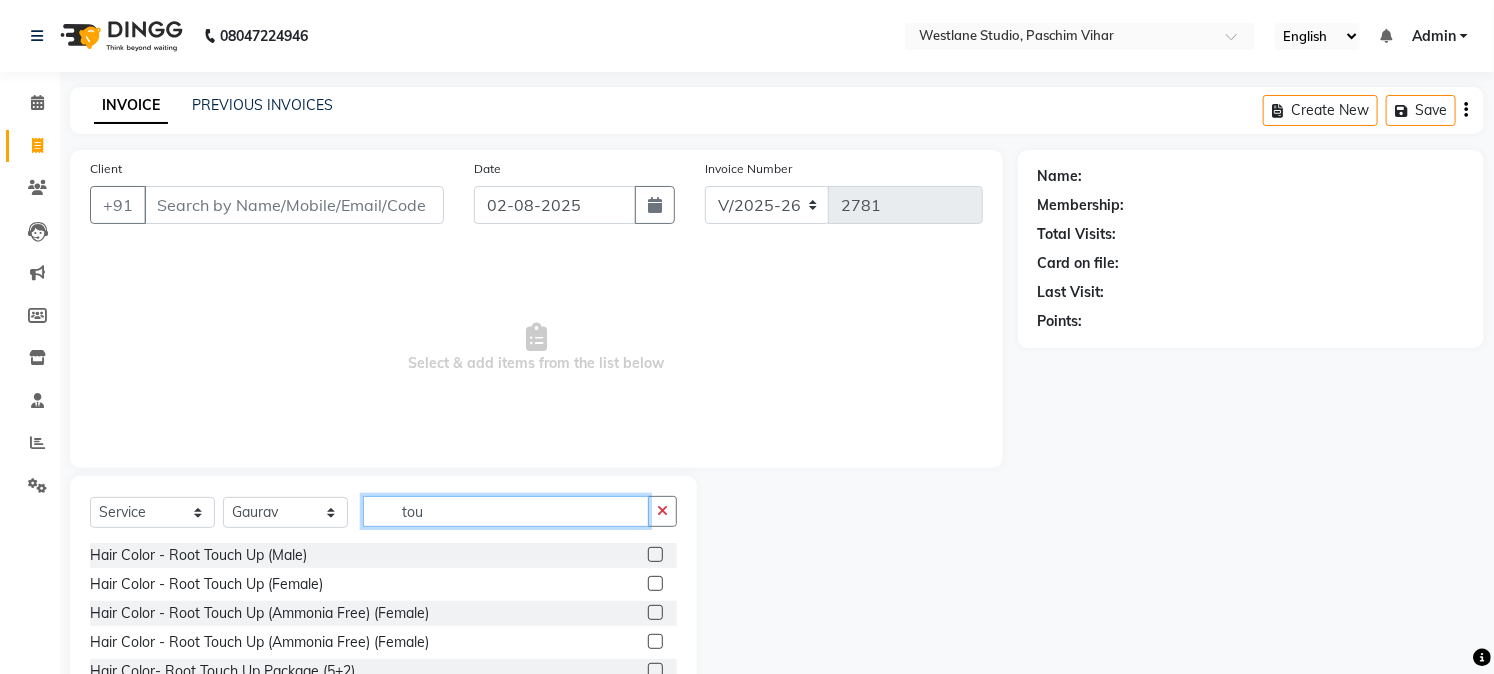 type on "tou" 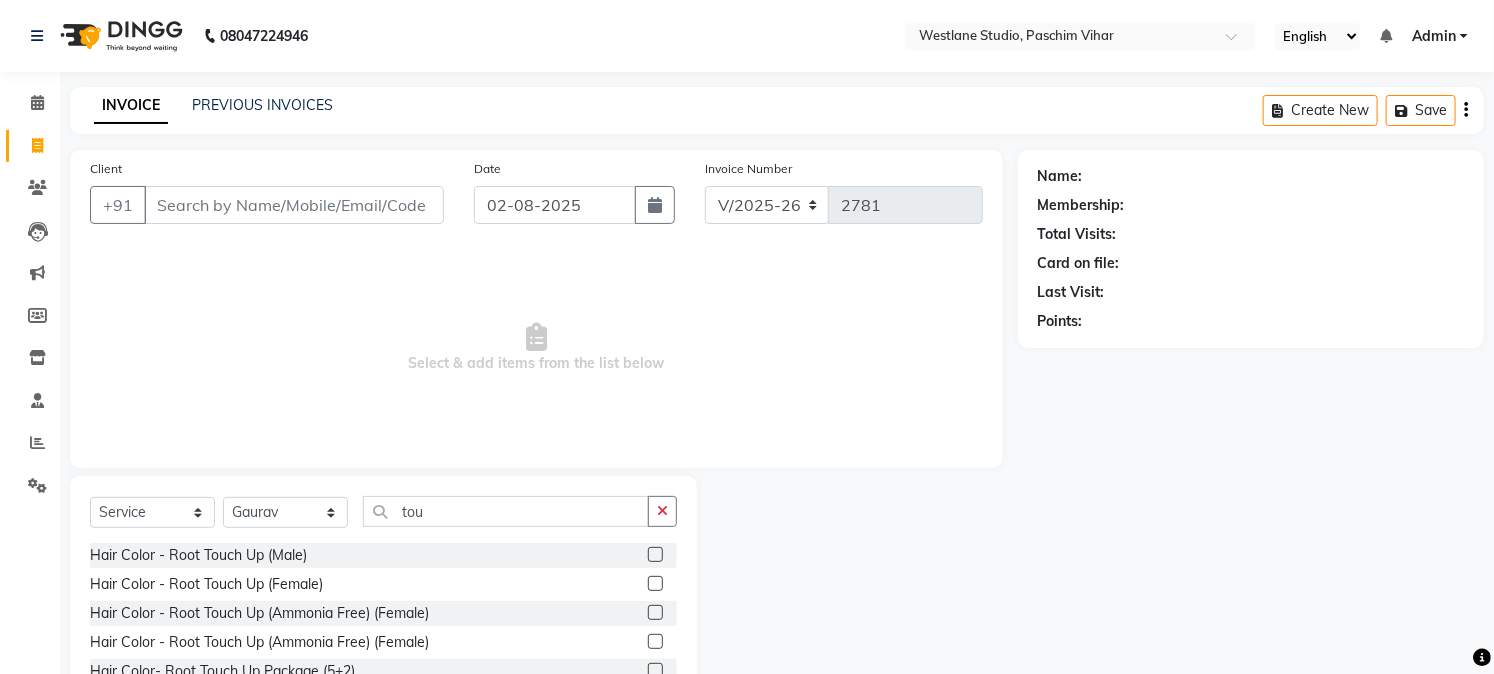 click 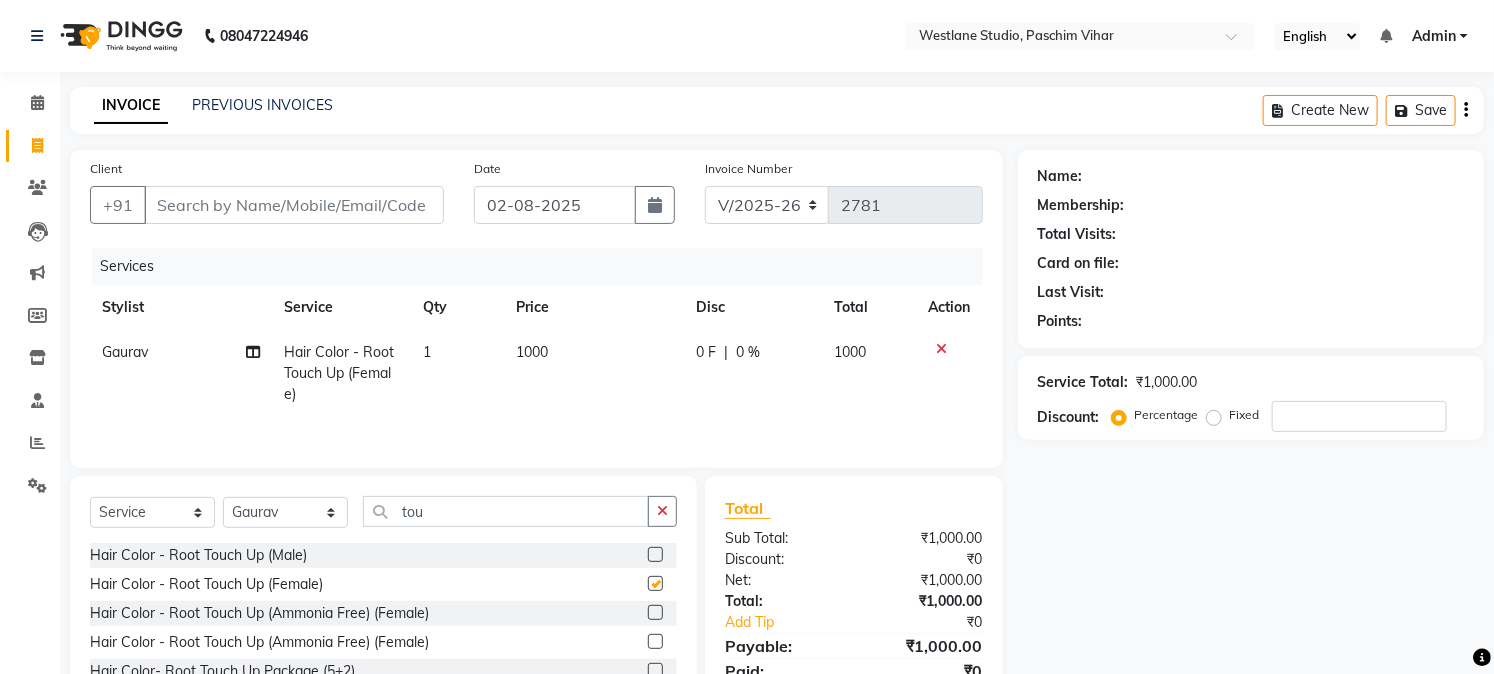 checkbox on "false" 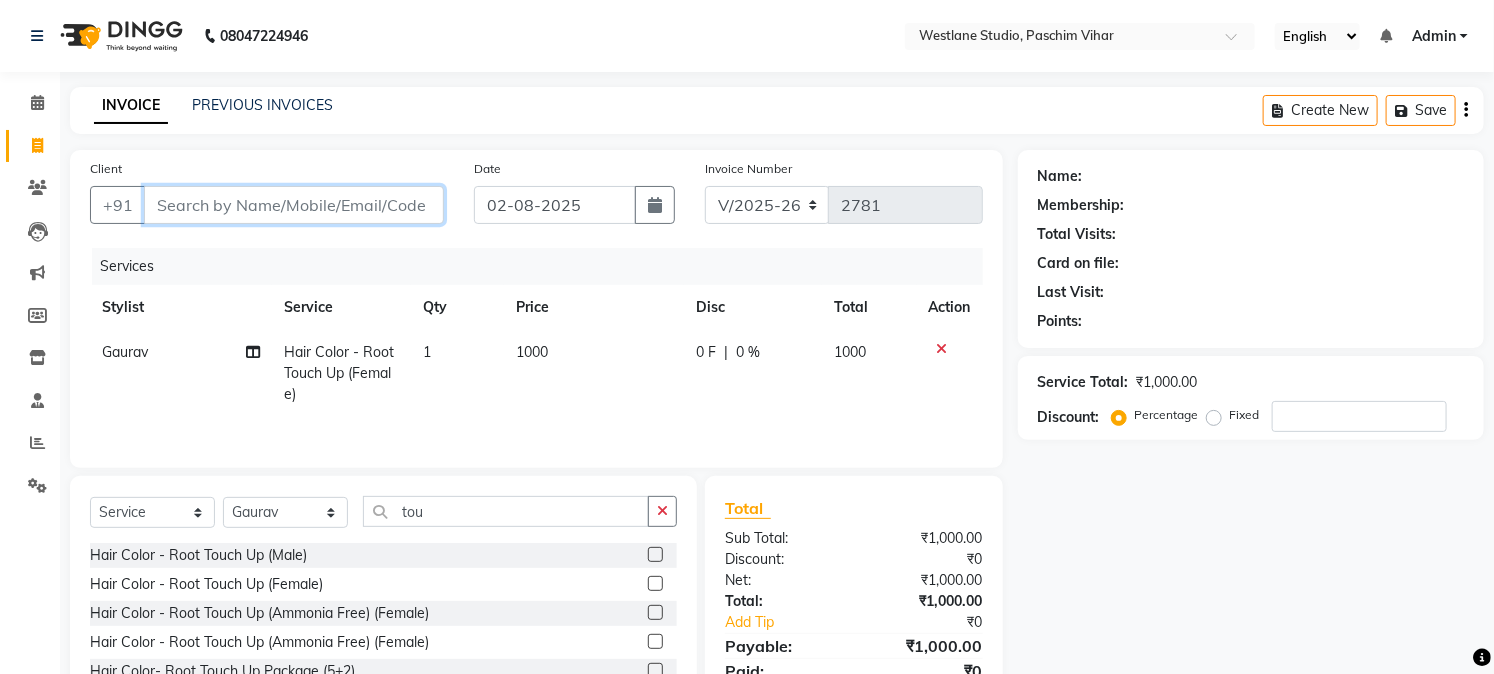 click on "Client" at bounding box center (294, 205) 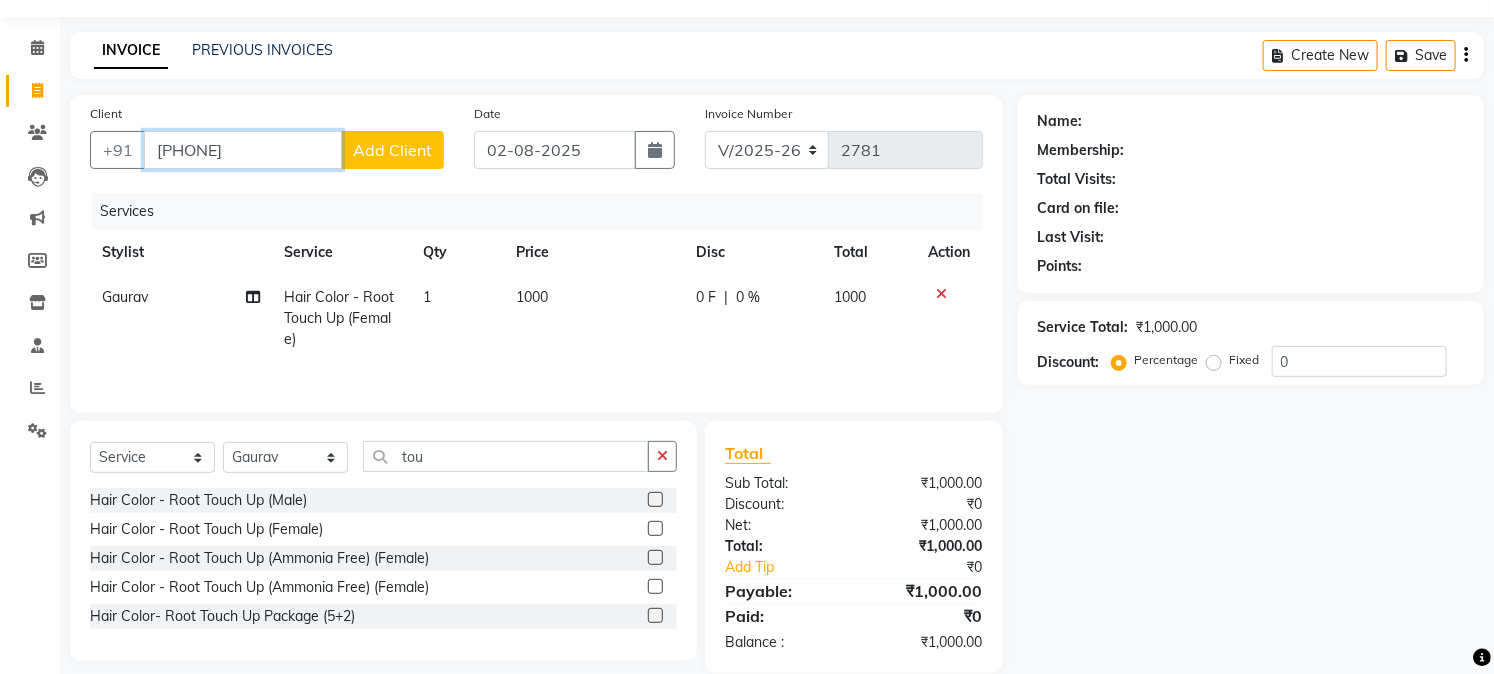 scroll, scrollTop: 85, scrollLeft: 0, axis: vertical 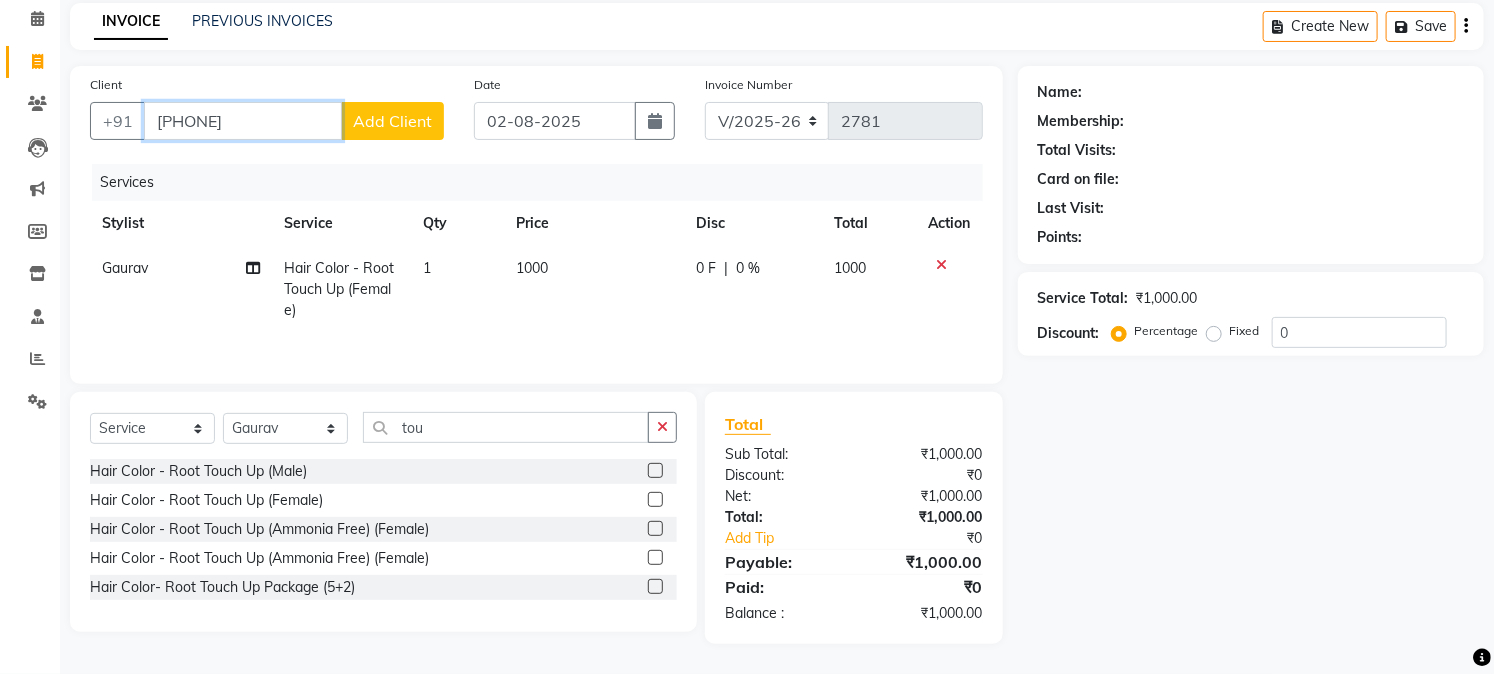 type on "[PHONE]" 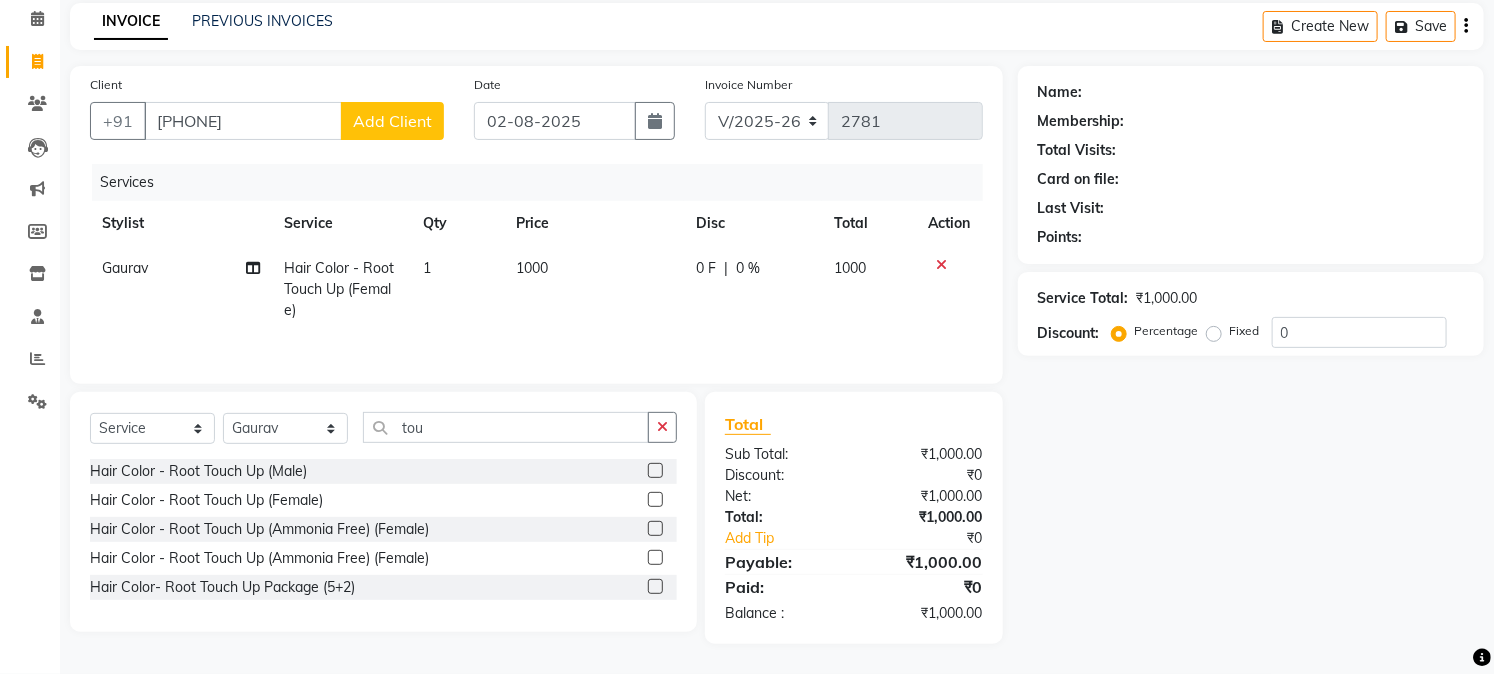 click 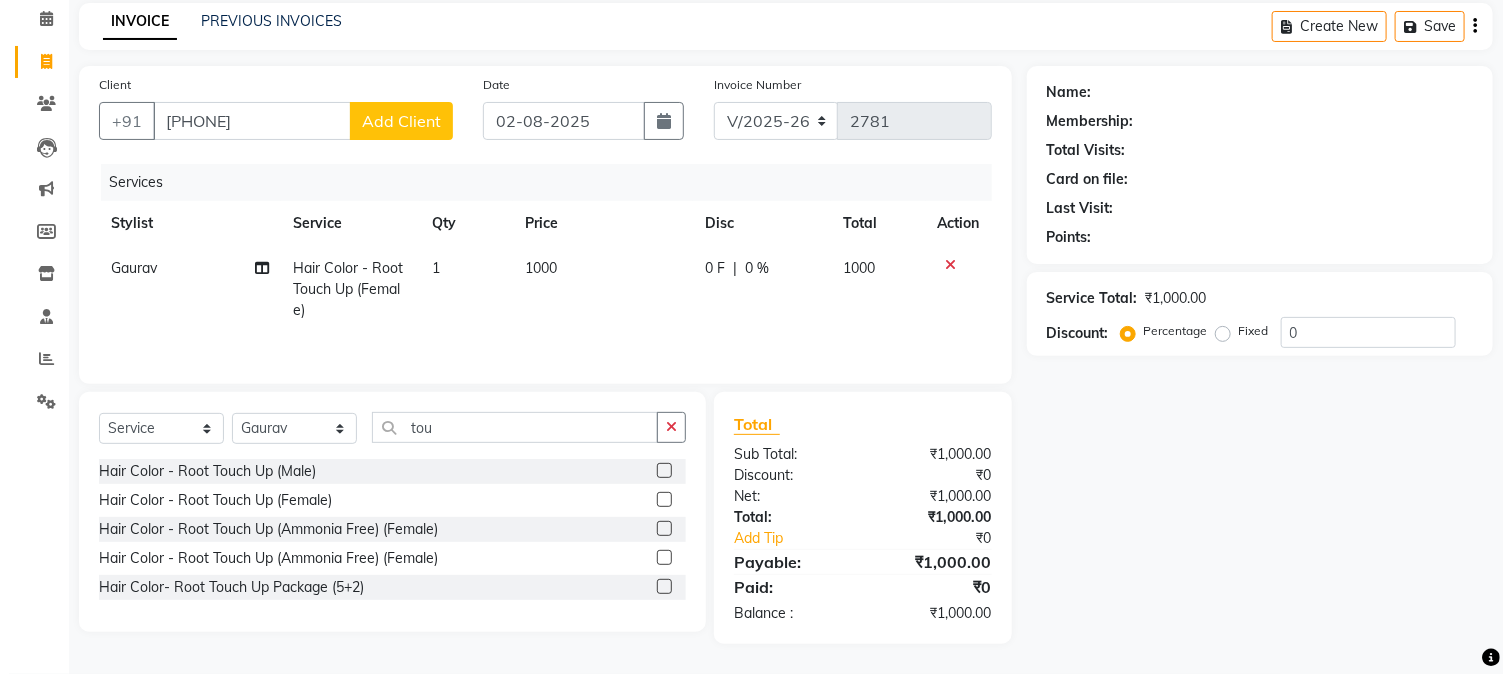scroll, scrollTop: 72, scrollLeft: 0, axis: vertical 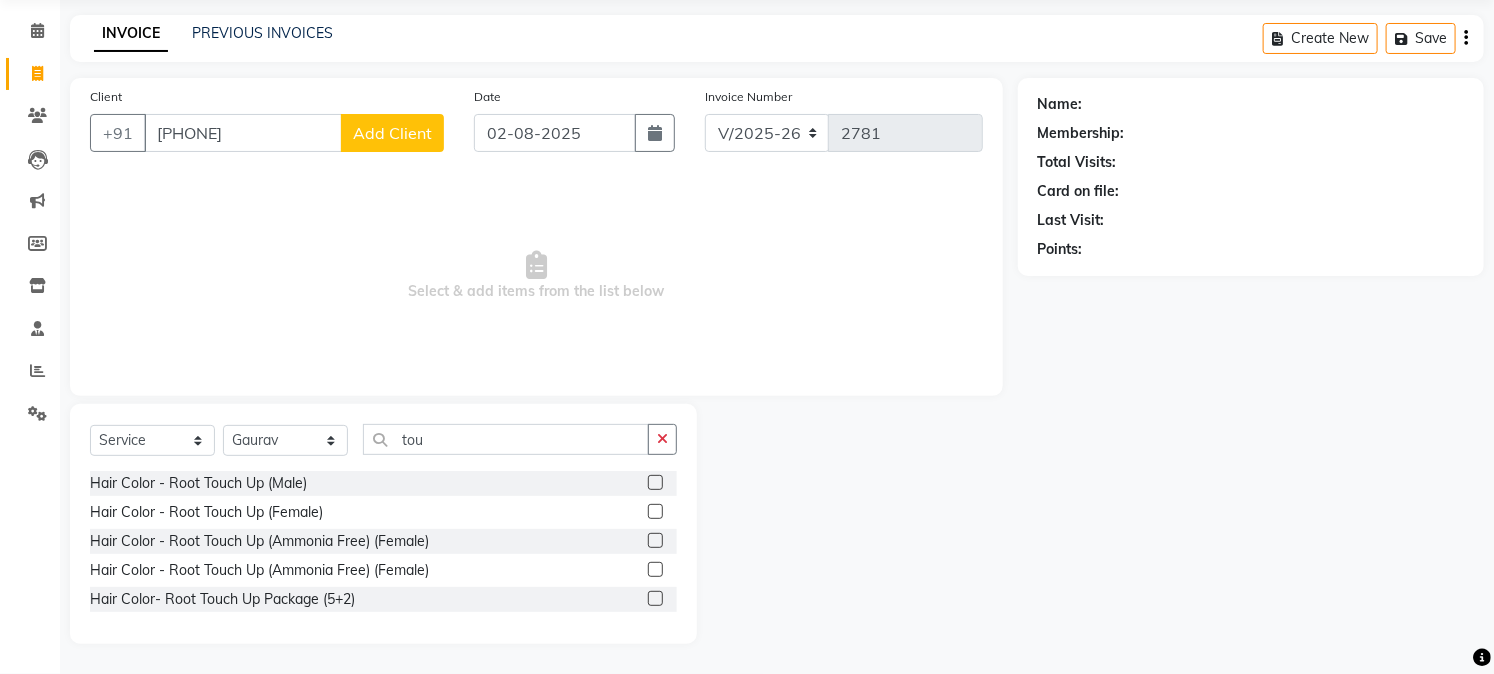 click on "Add Client" 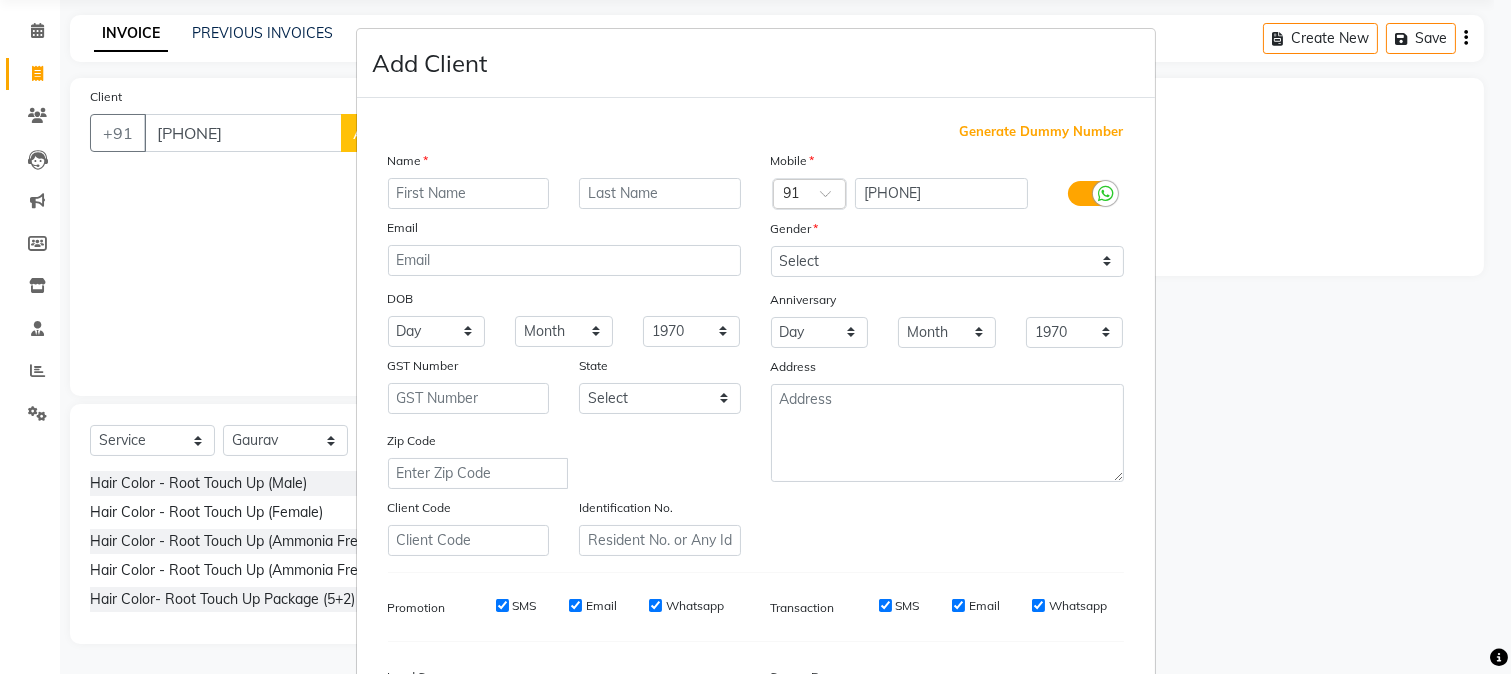 click at bounding box center [469, 193] 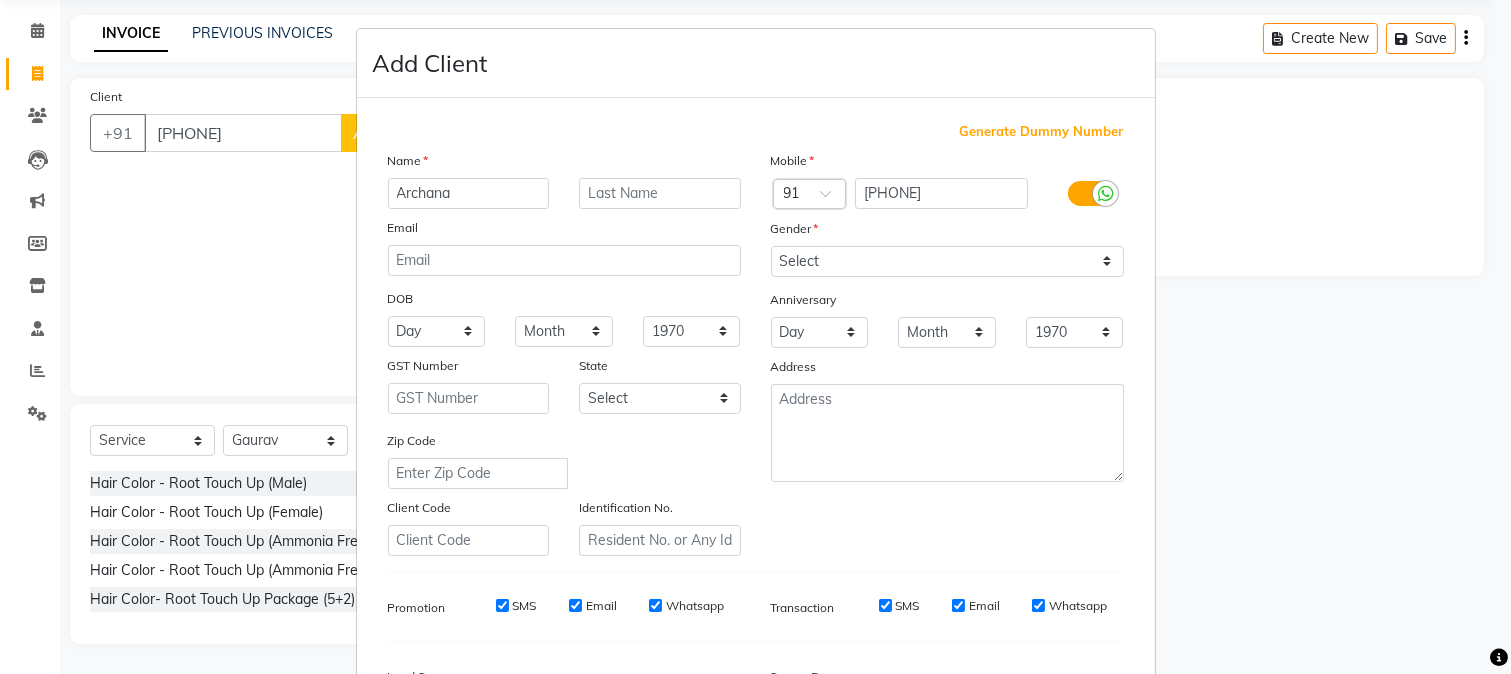 type on "Archana" 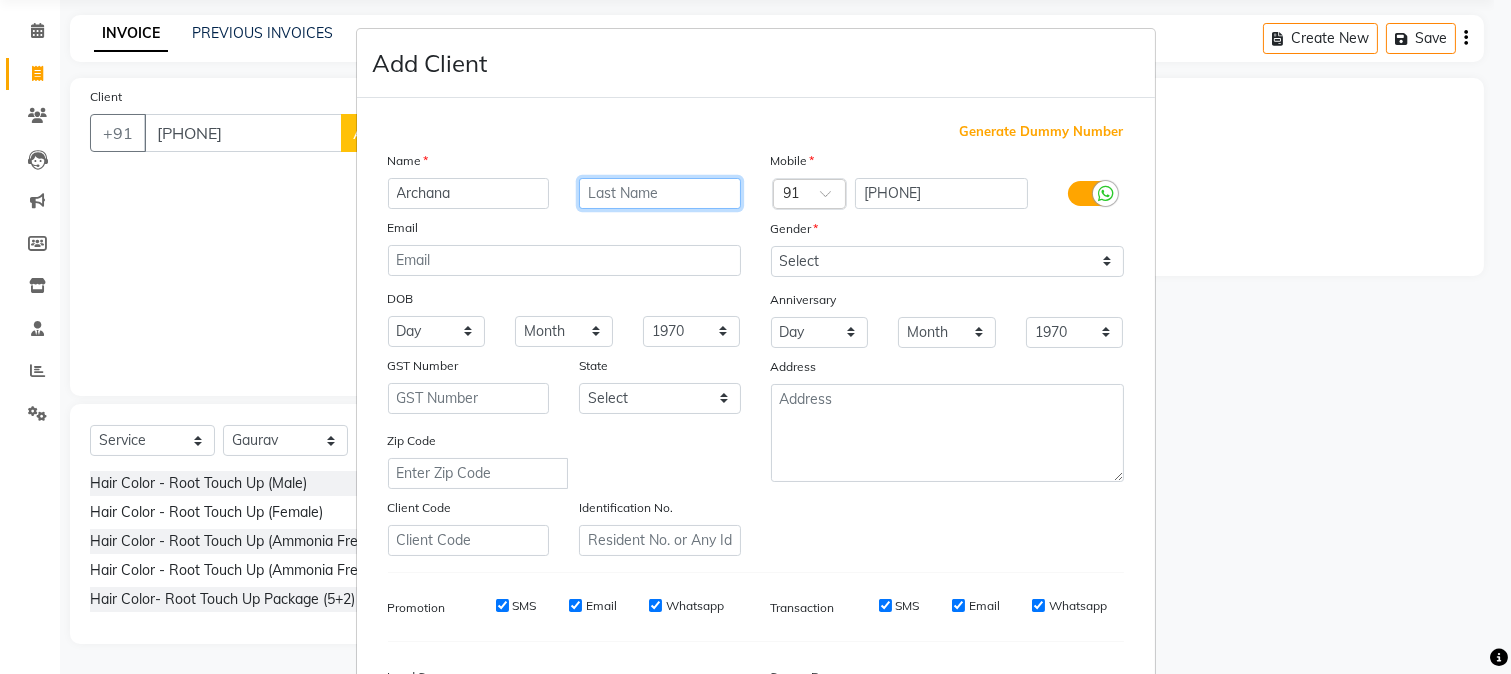 click at bounding box center [660, 193] 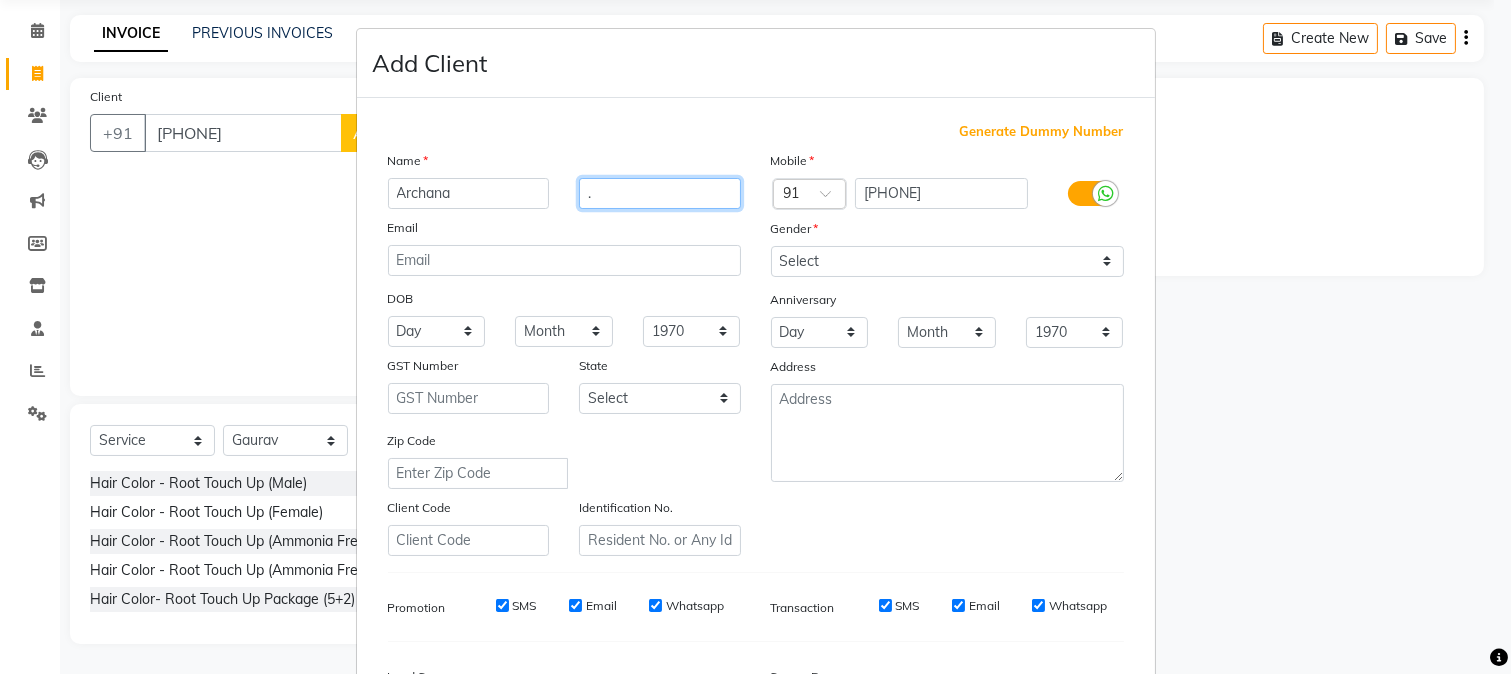 type on "." 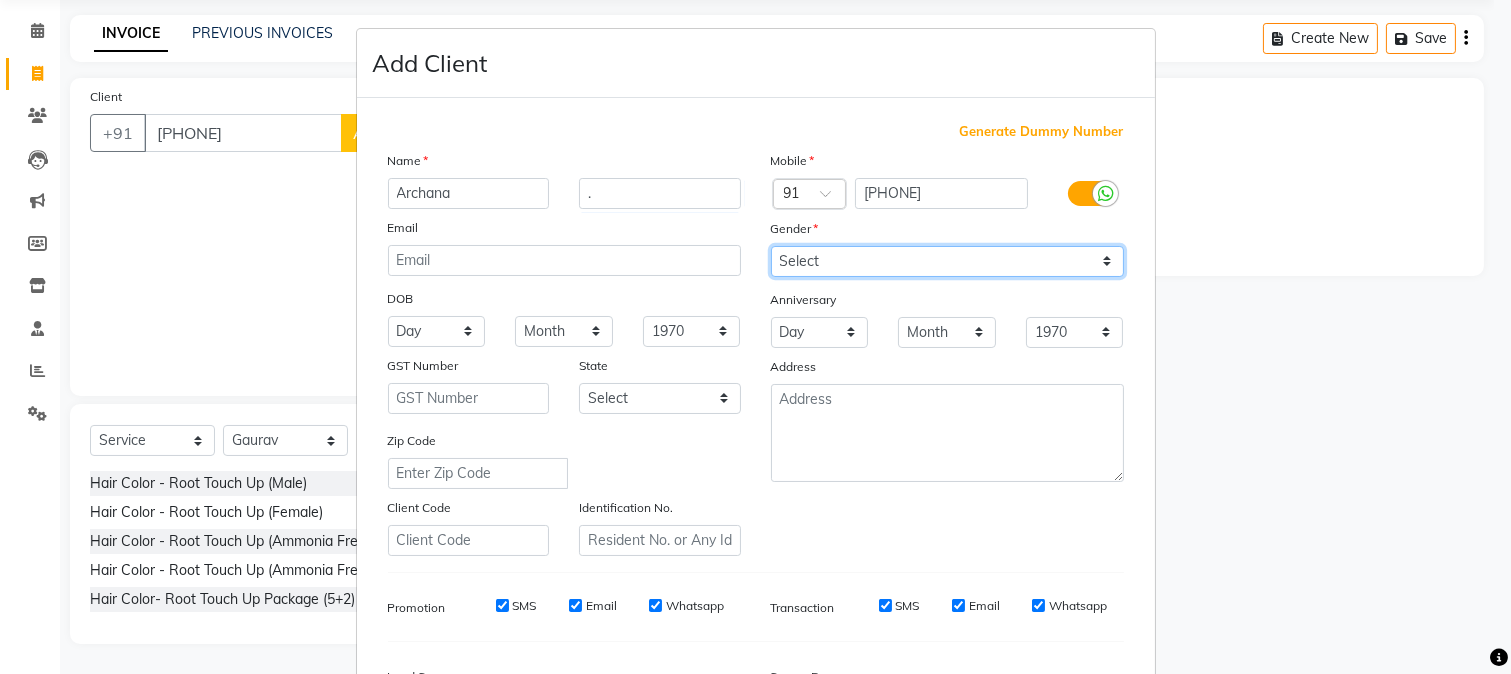 click on "Select Male Female Other Prefer Not To Say" at bounding box center (947, 261) 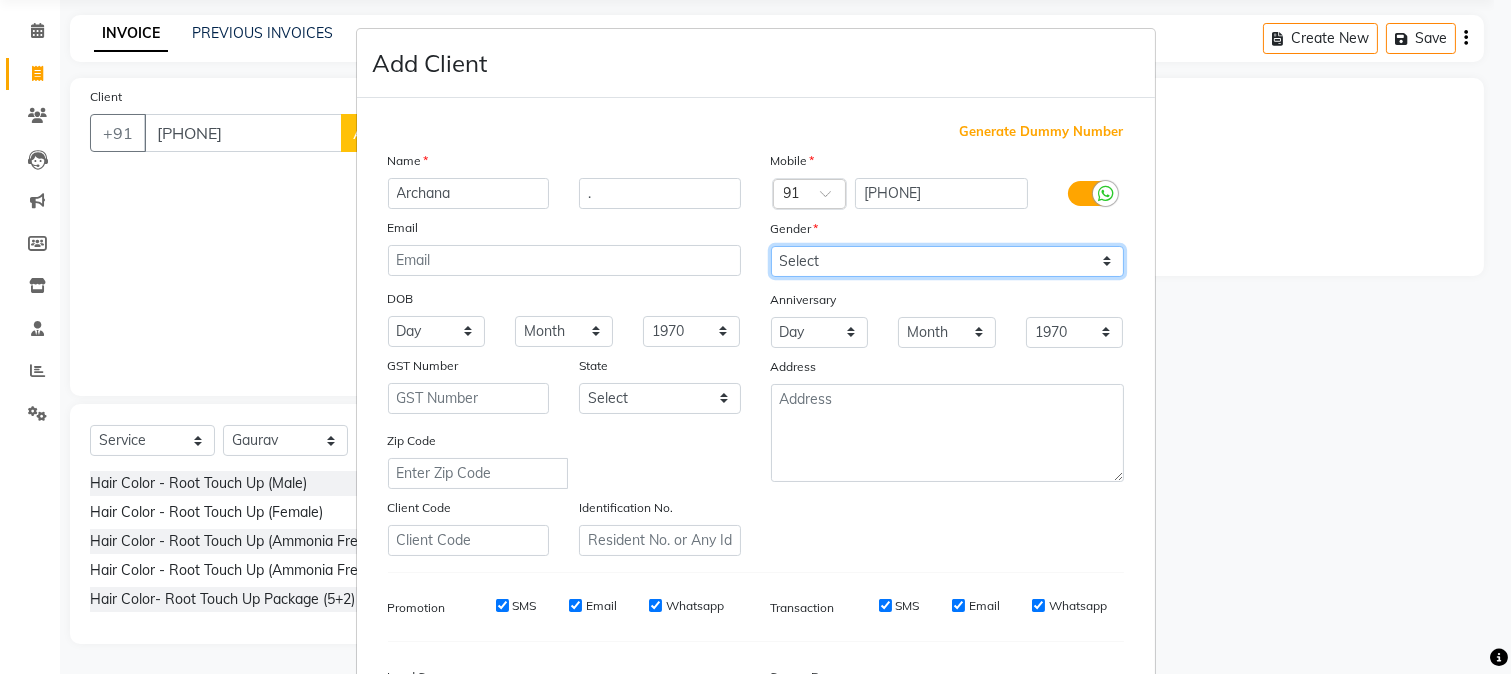 select on "female" 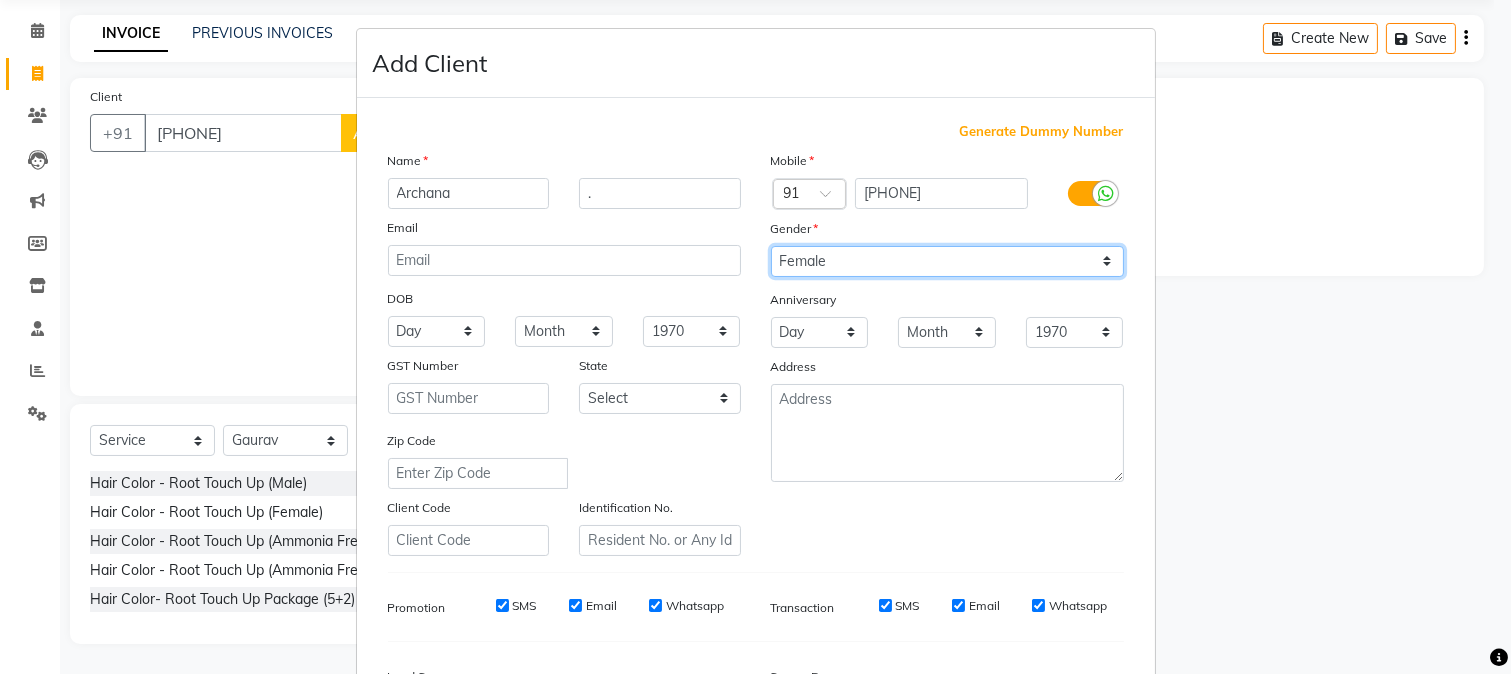 click on "Select Male Female Other Prefer Not To Say" at bounding box center (947, 261) 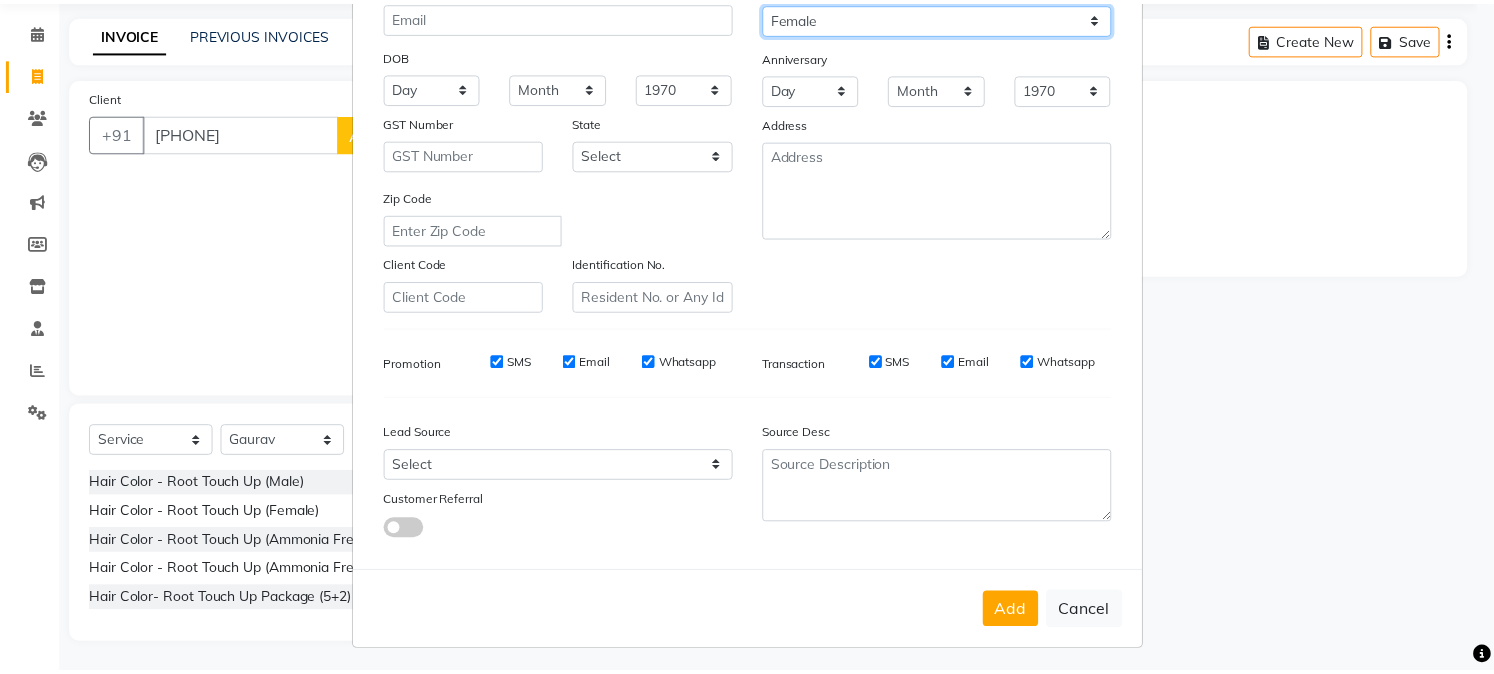 scroll, scrollTop: 250, scrollLeft: 0, axis: vertical 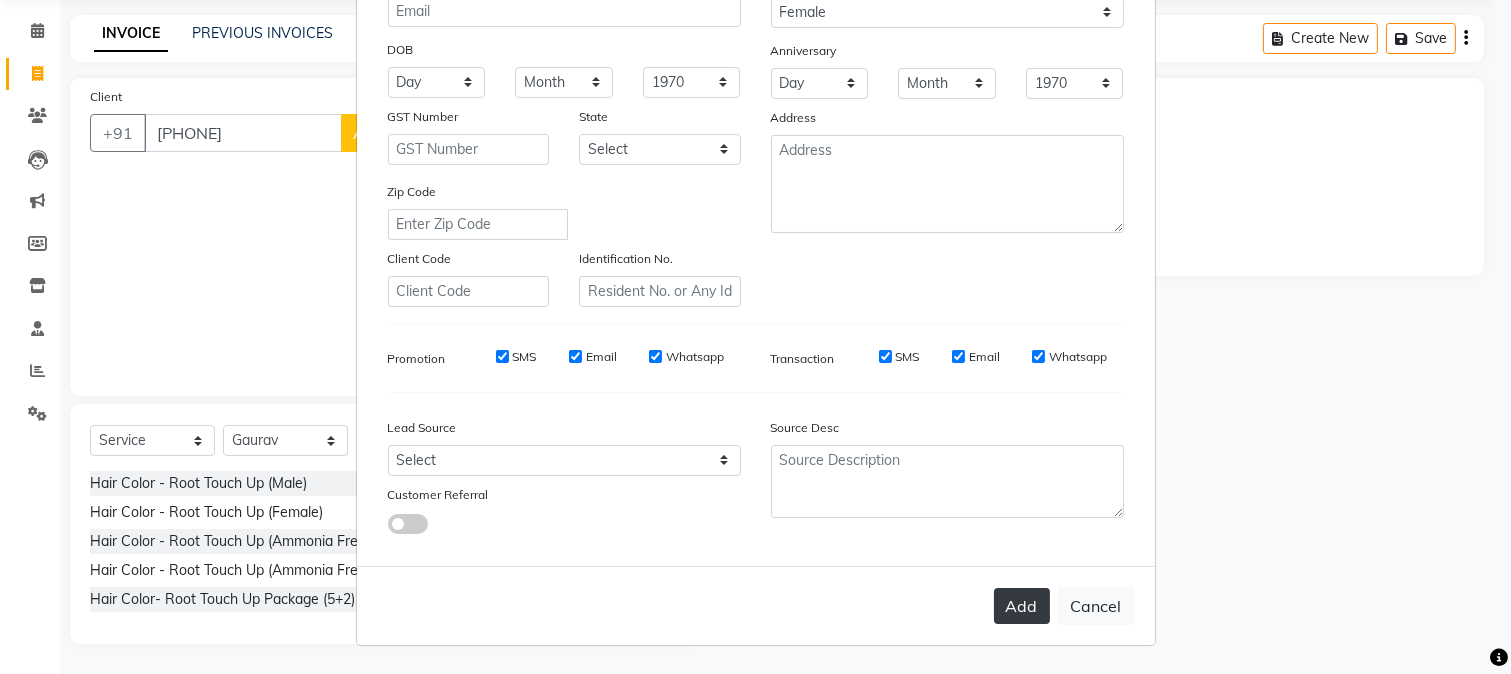 click on "Add" at bounding box center [1022, 606] 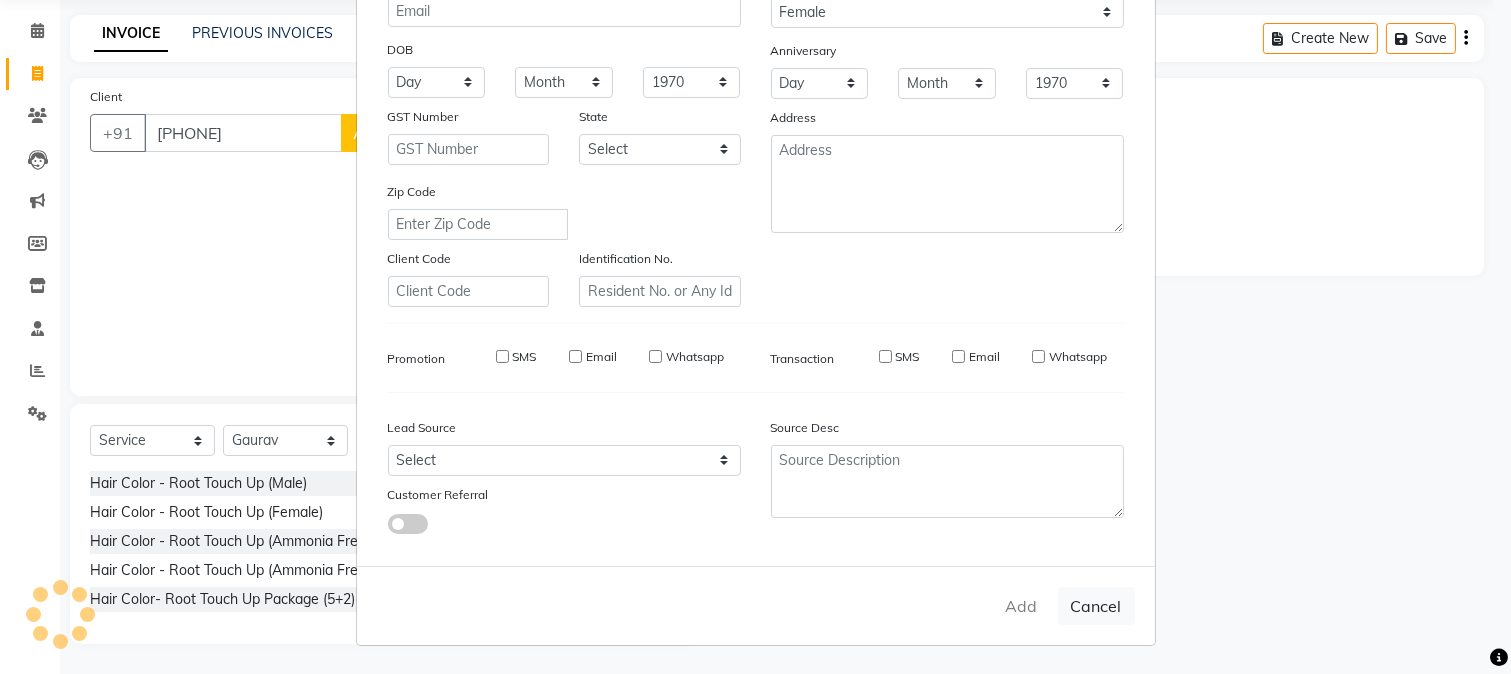 type 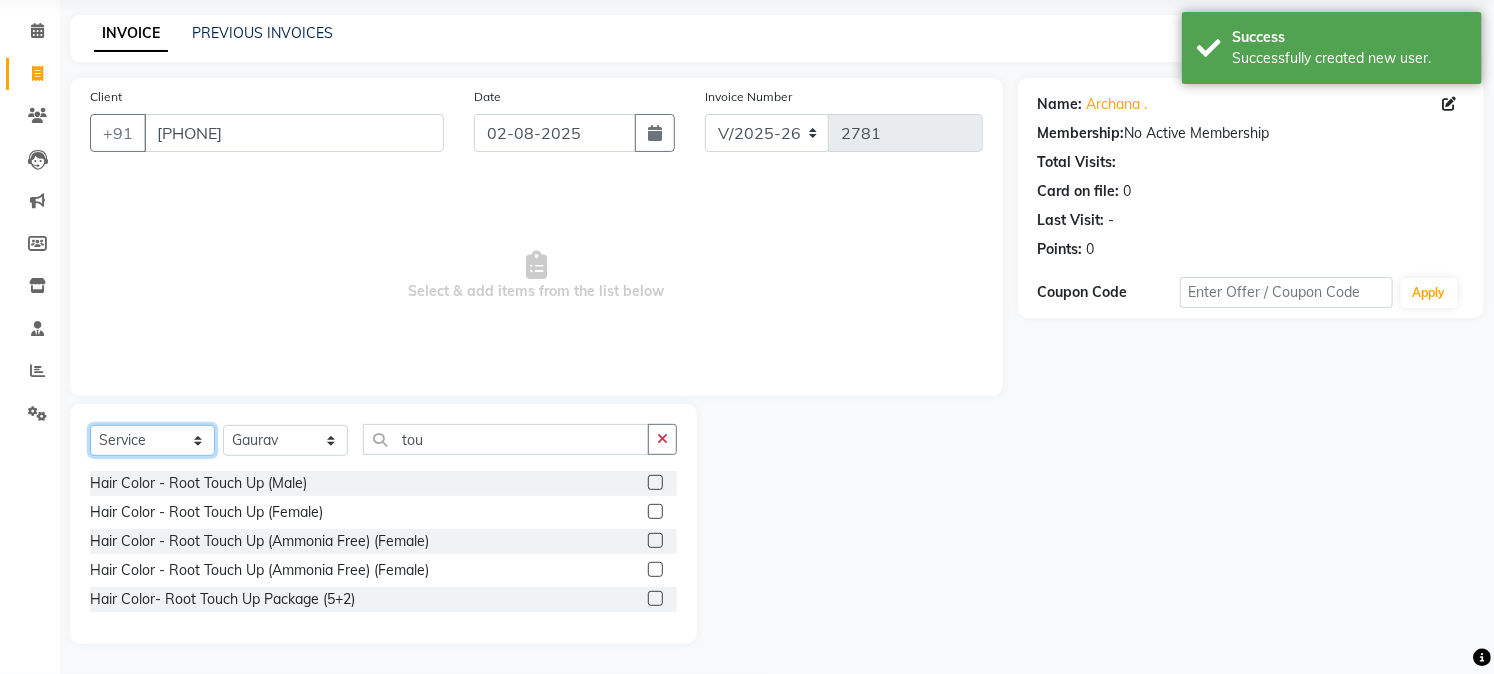 click on "Select  Service  Product  Membership  Package Voucher Prepaid Gift Card" 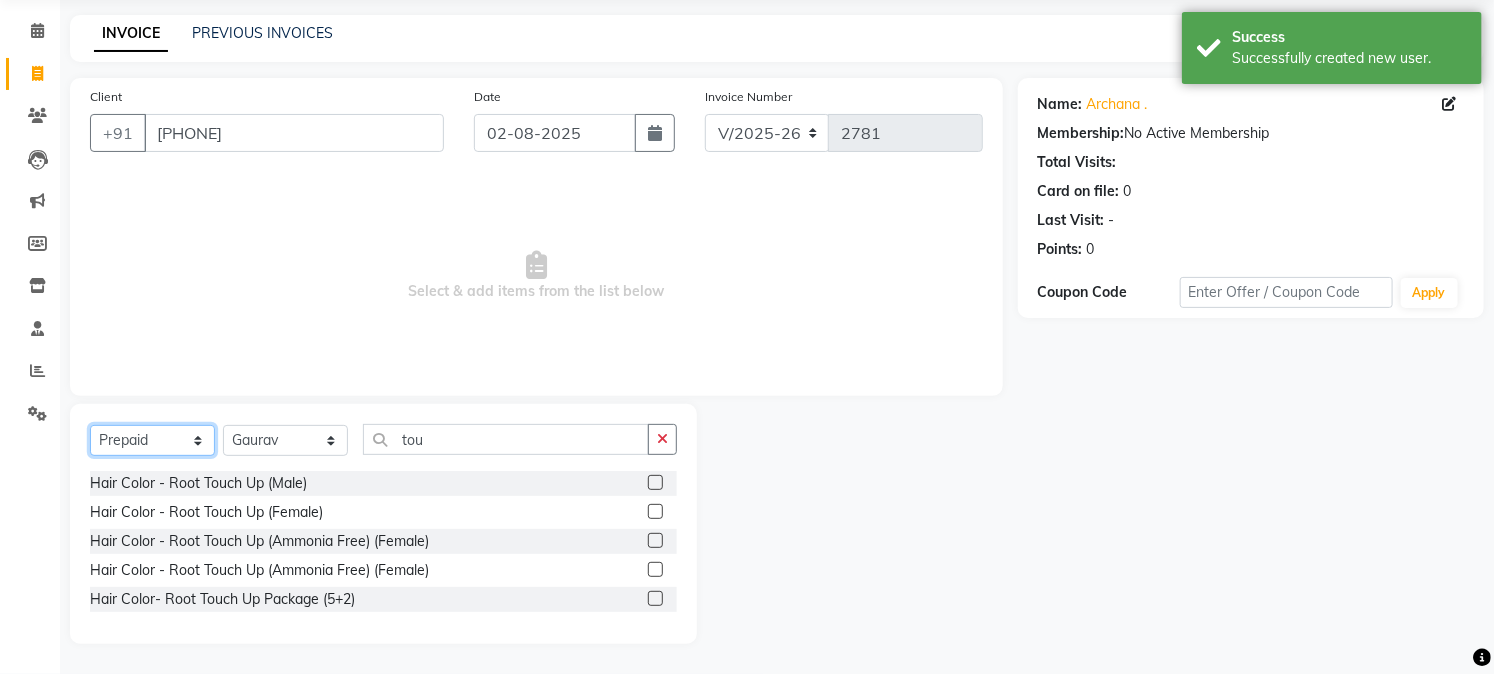 click on "Select  Service  Product  Membership  Package Voucher Prepaid Gift Card" 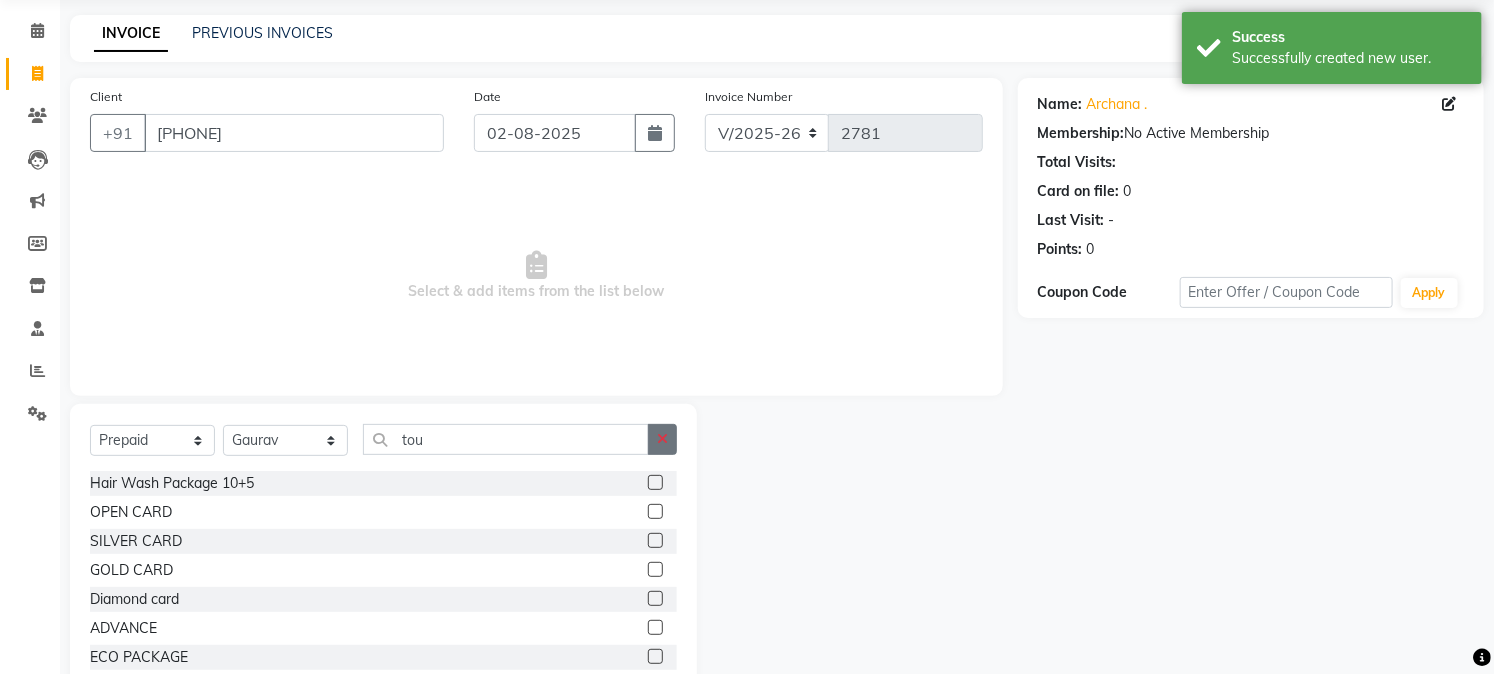 click 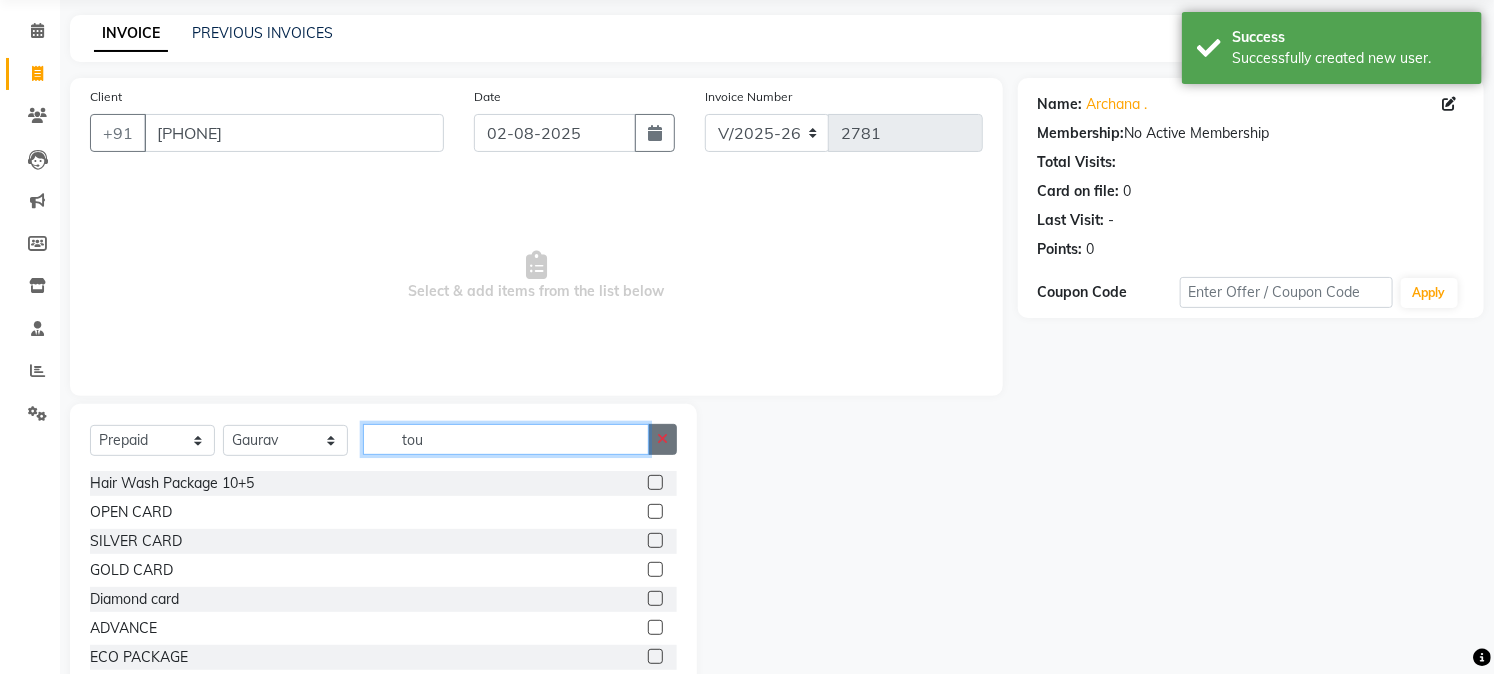 type 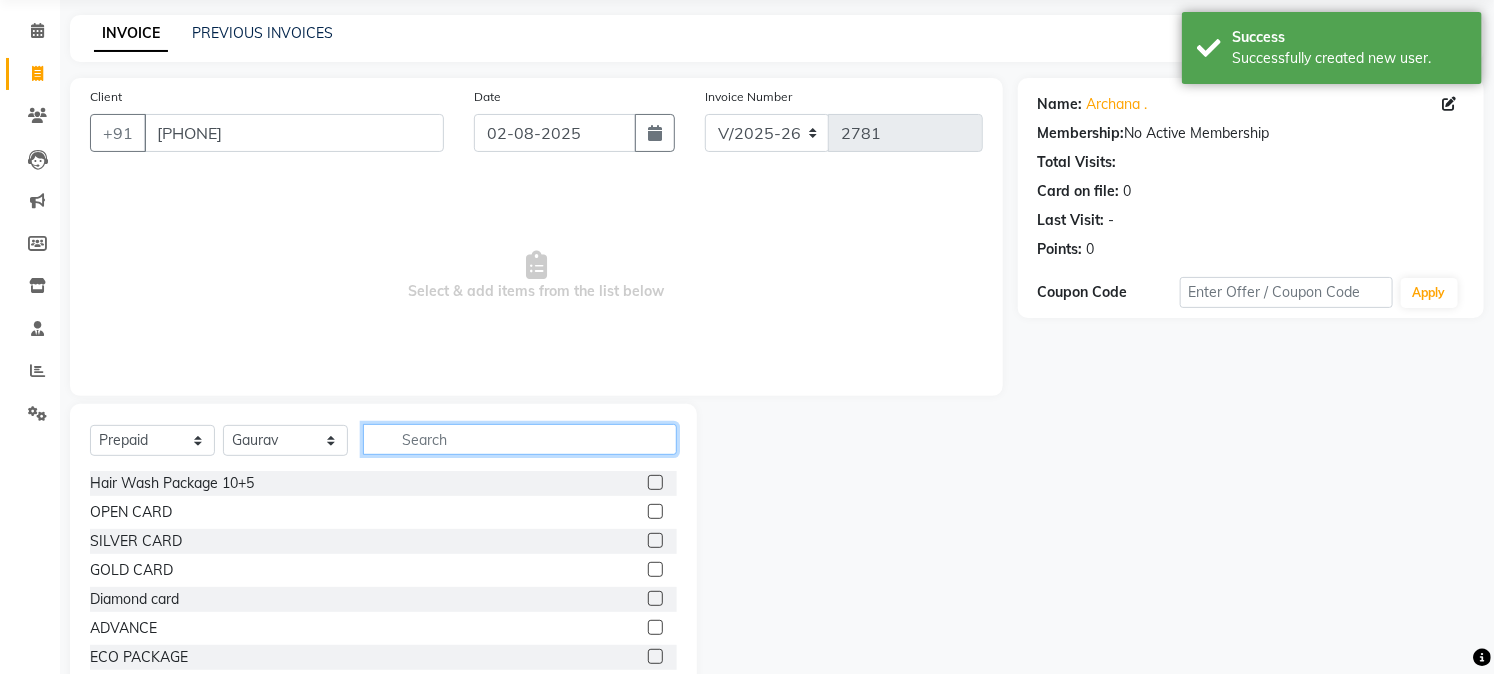 click 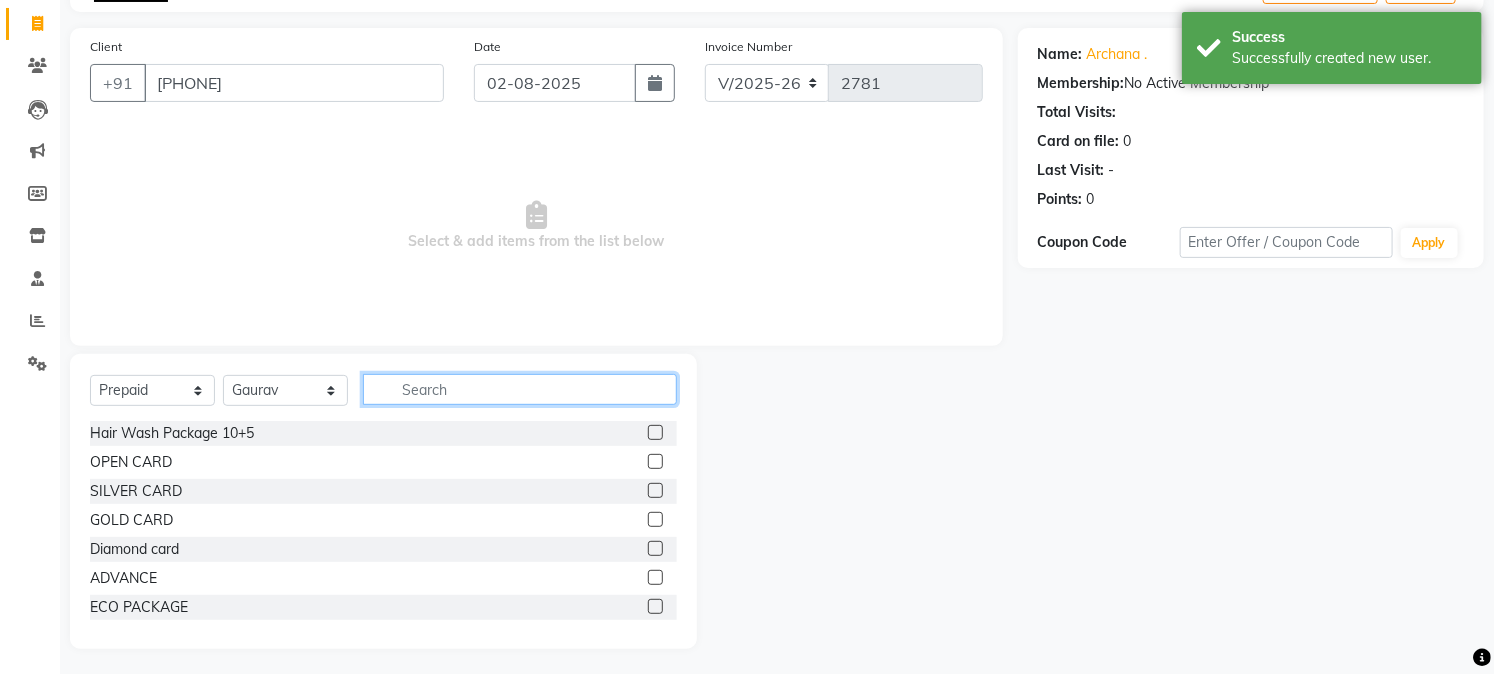 scroll, scrollTop: 126, scrollLeft: 0, axis: vertical 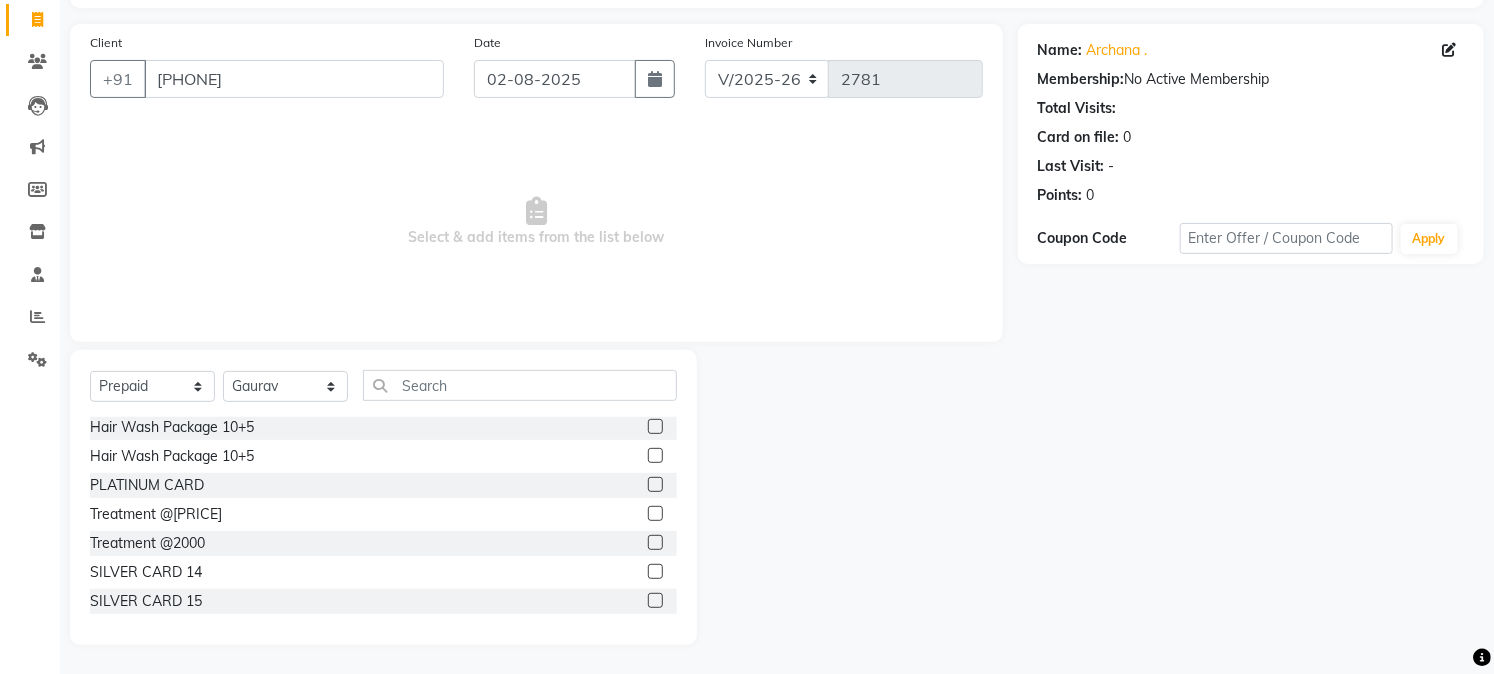 click 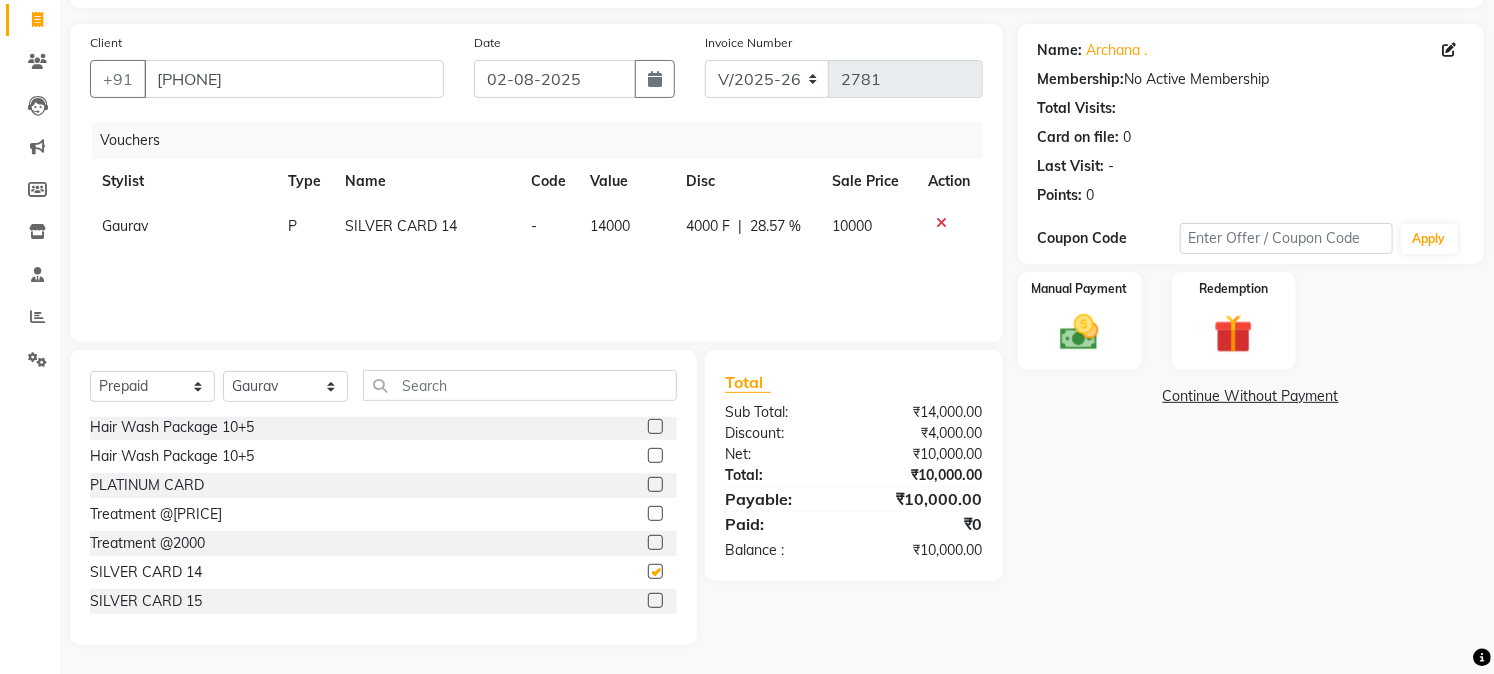 checkbox on "false" 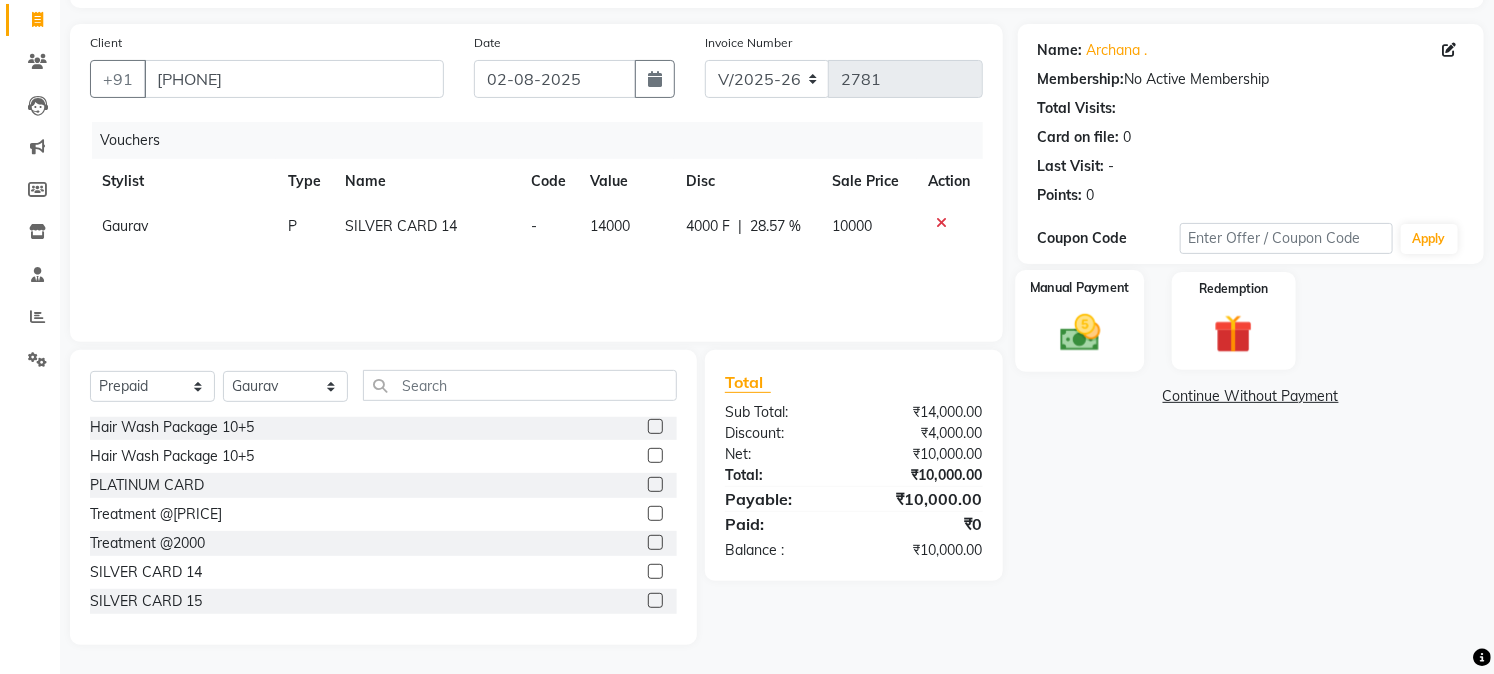 click 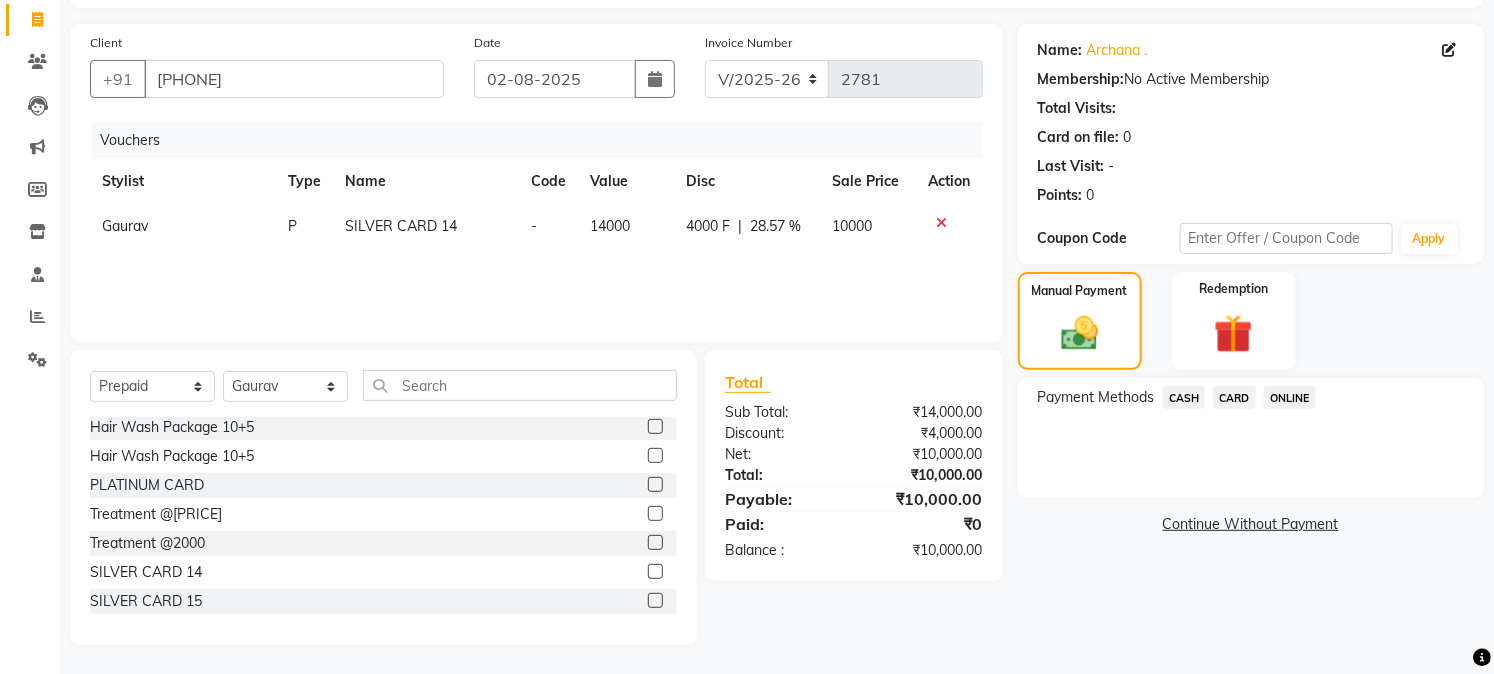 click on "CARD" 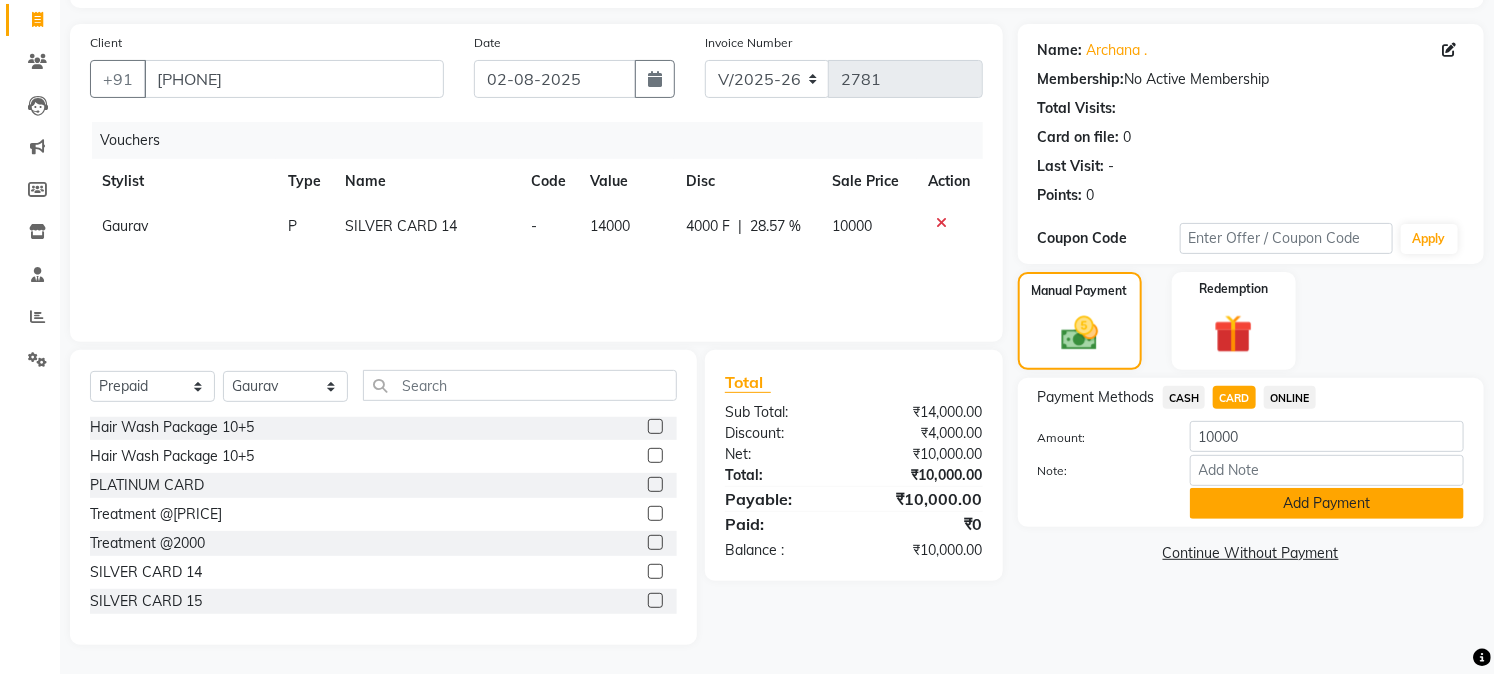 click on "Add Payment" 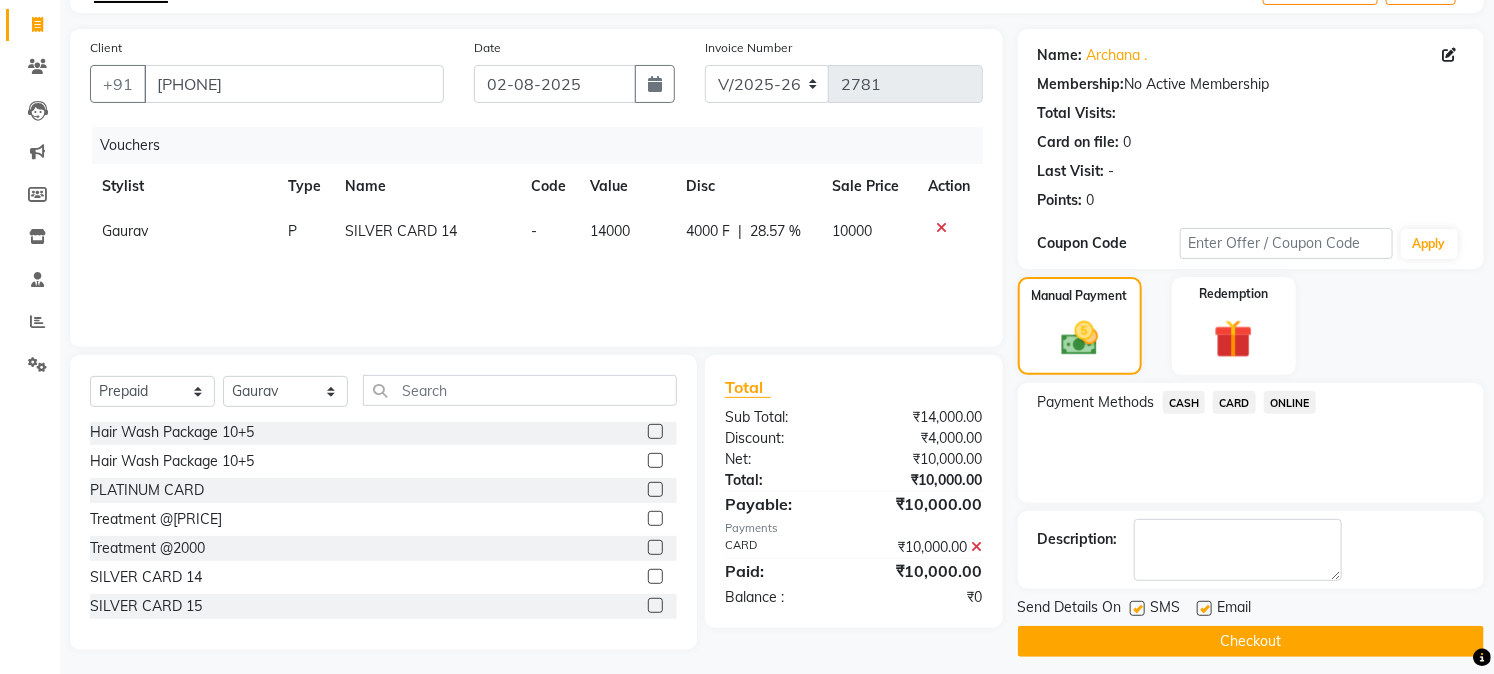 scroll, scrollTop: 133, scrollLeft: 0, axis: vertical 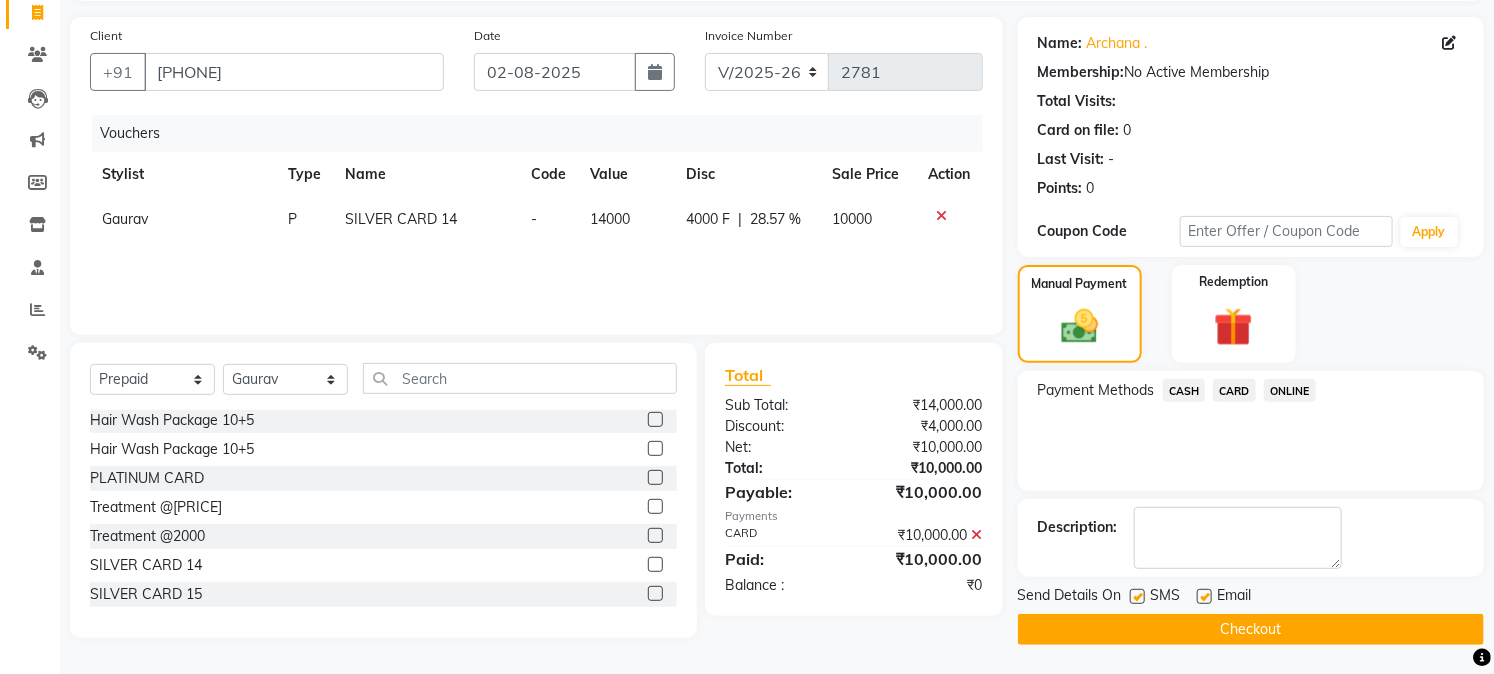 click on "Checkout" 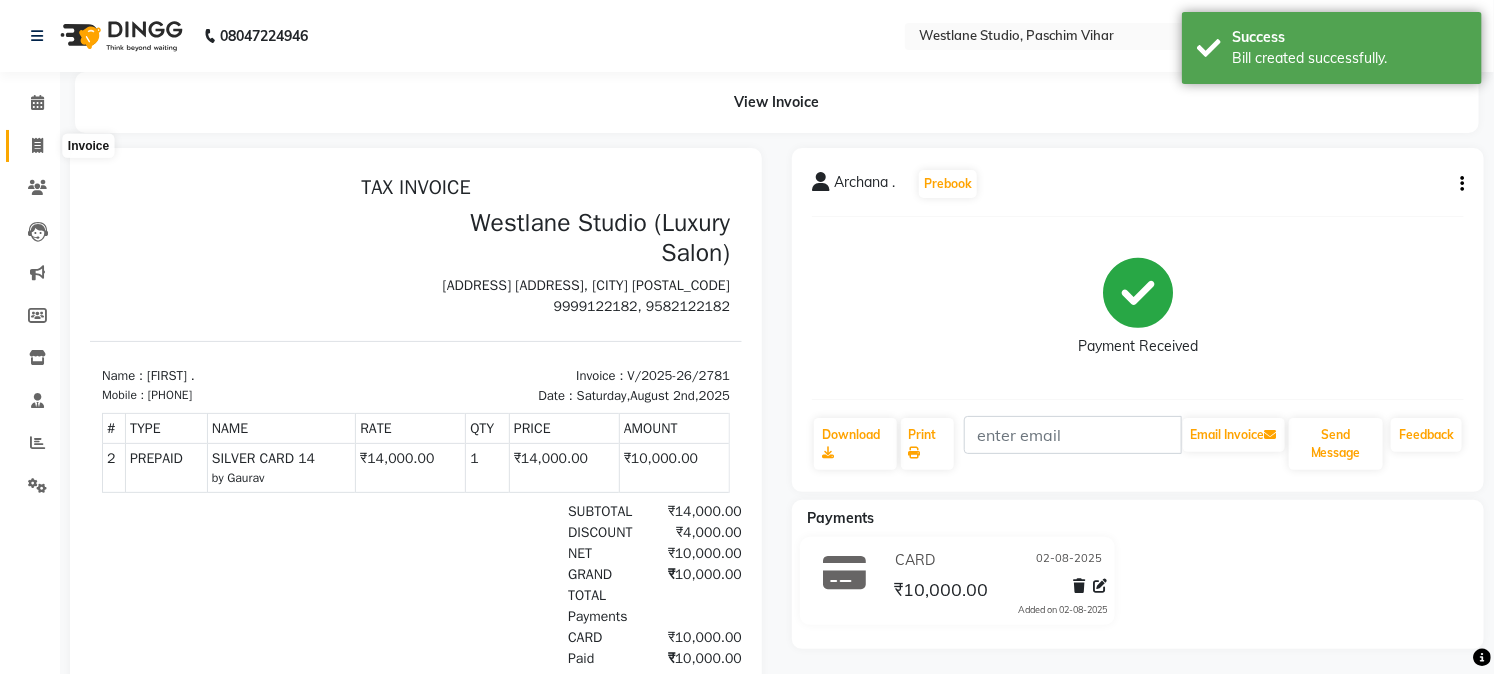 scroll, scrollTop: 0, scrollLeft: 0, axis: both 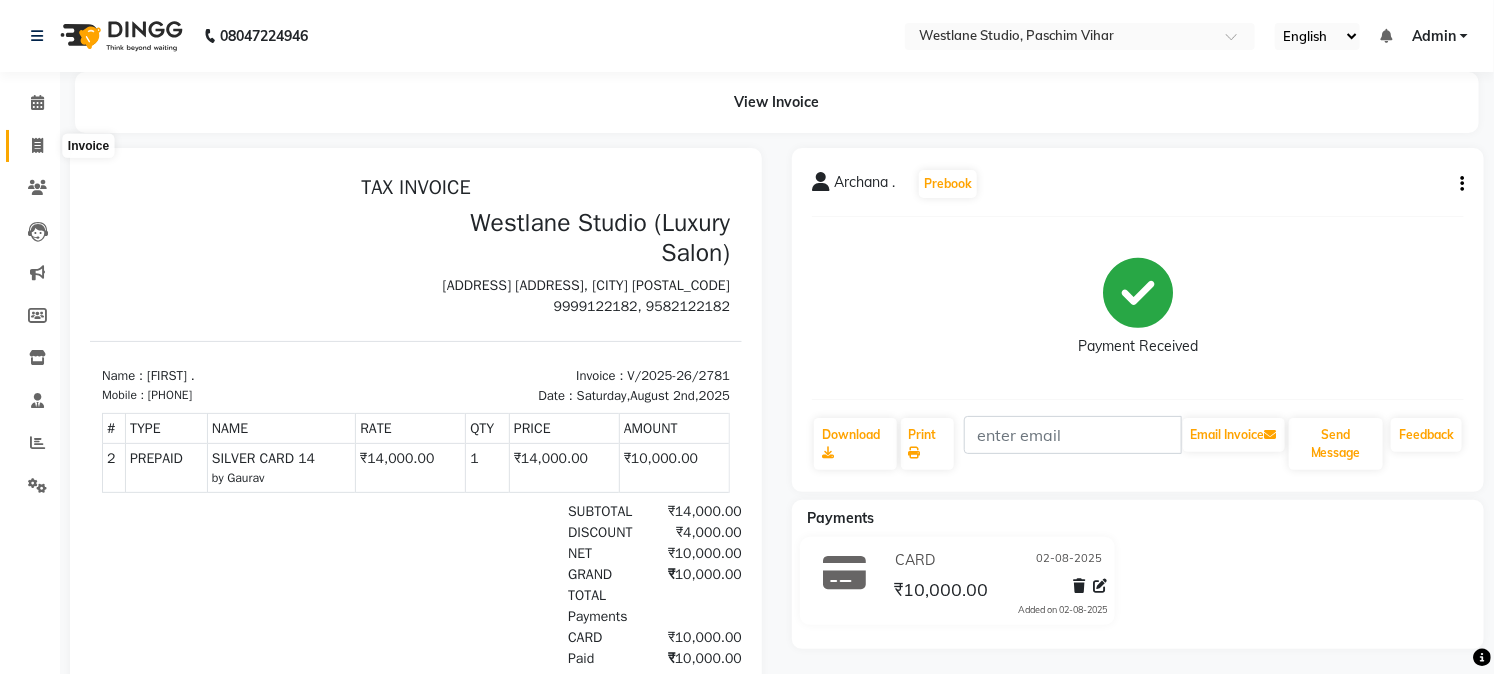 click 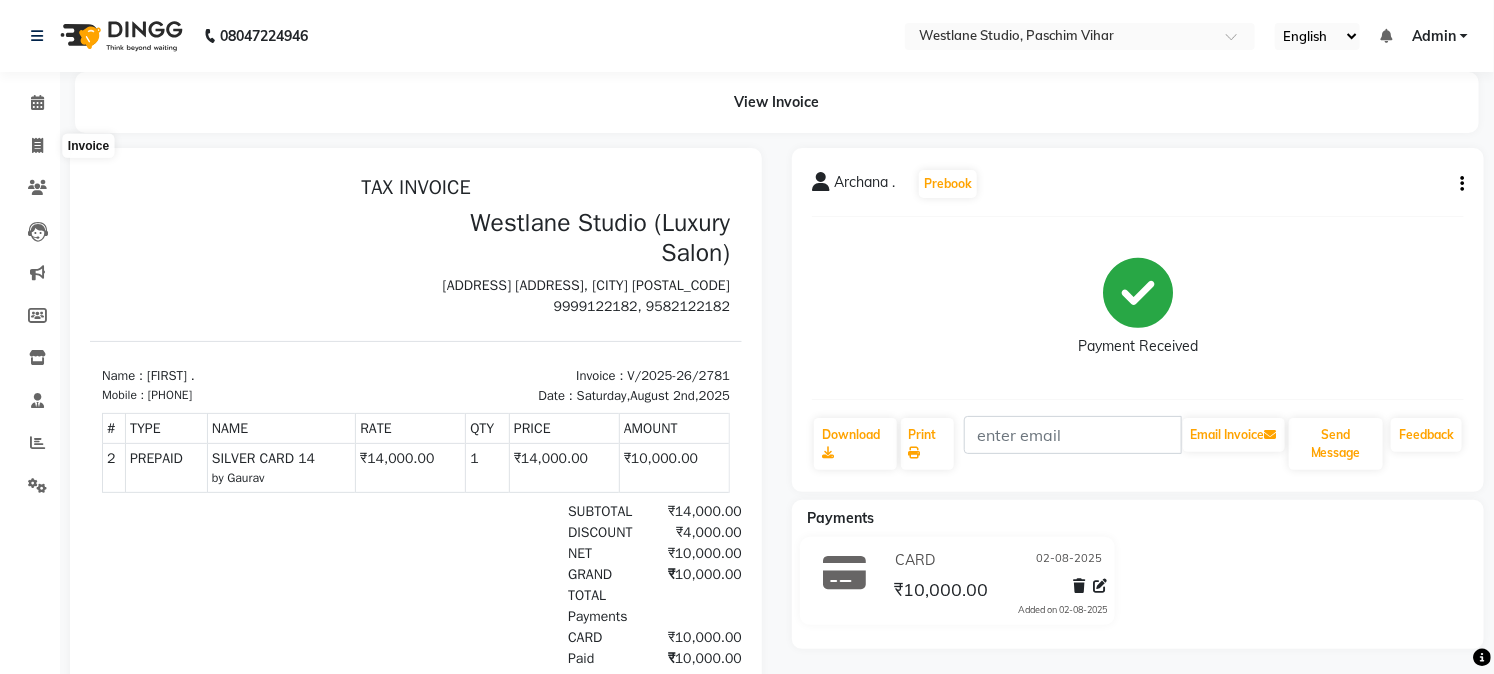select on "service" 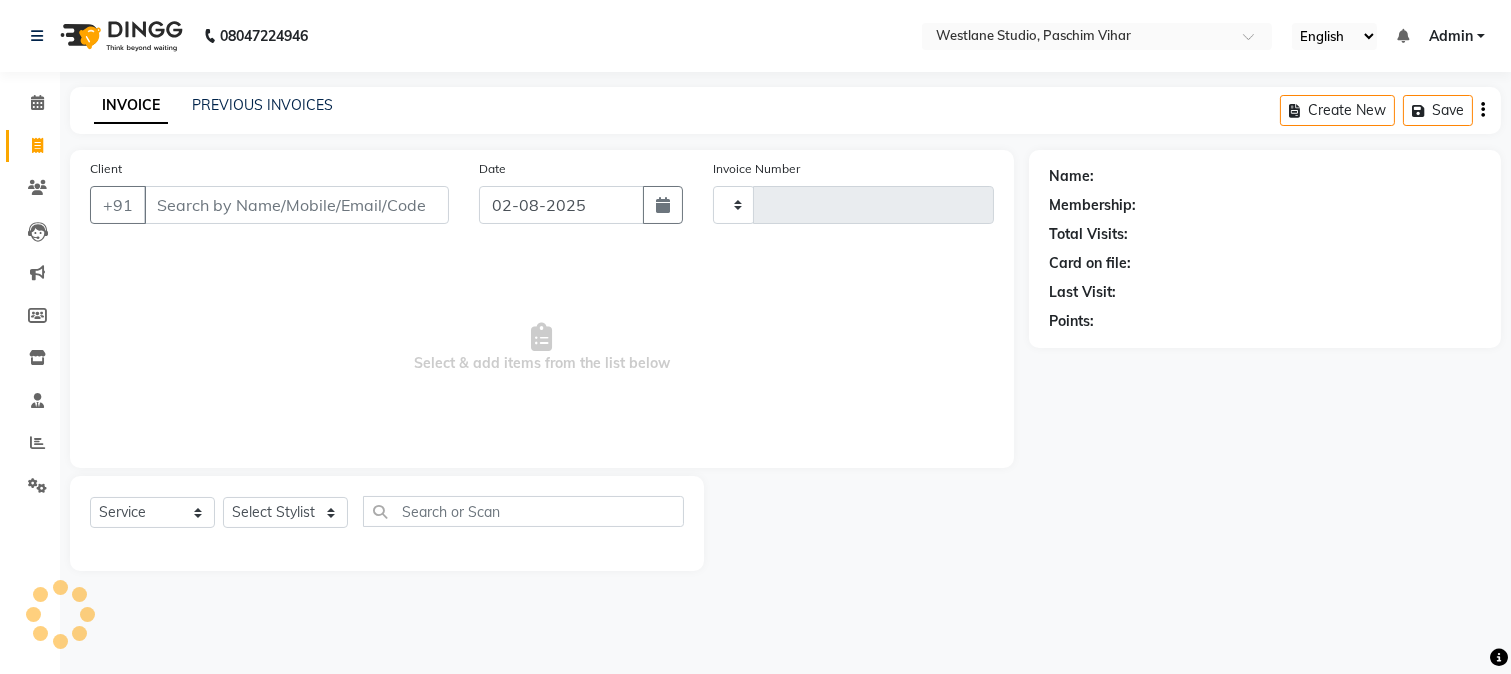 type on "2782" 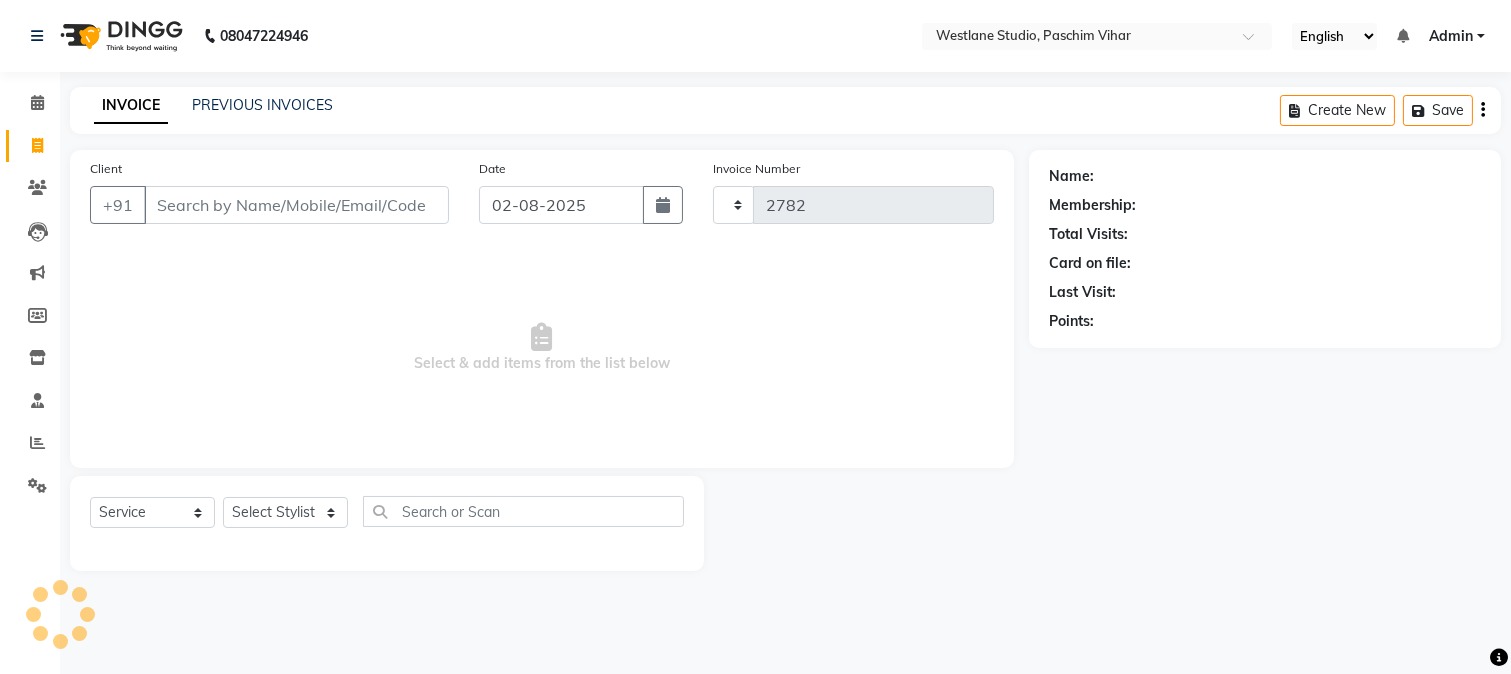 select on "223" 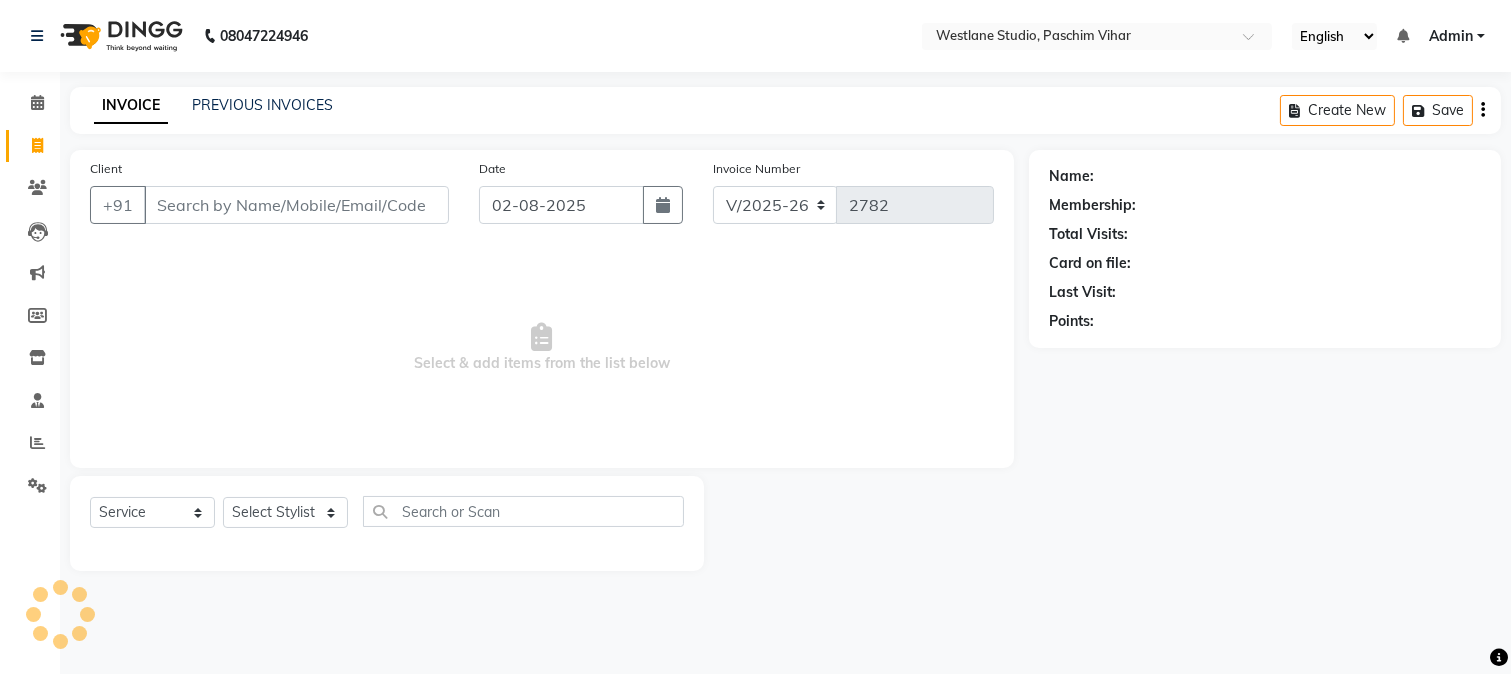 click on "Client" at bounding box center (296, 205) 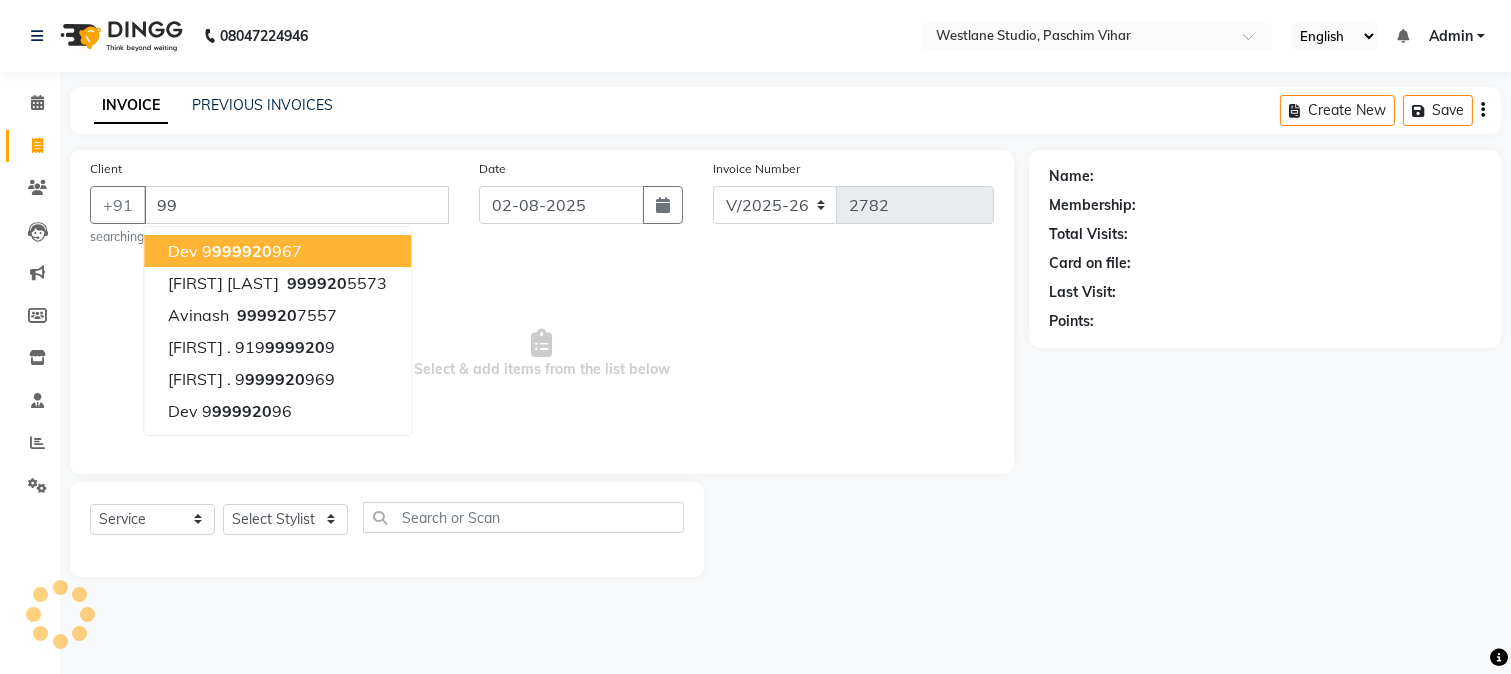 type on "9" 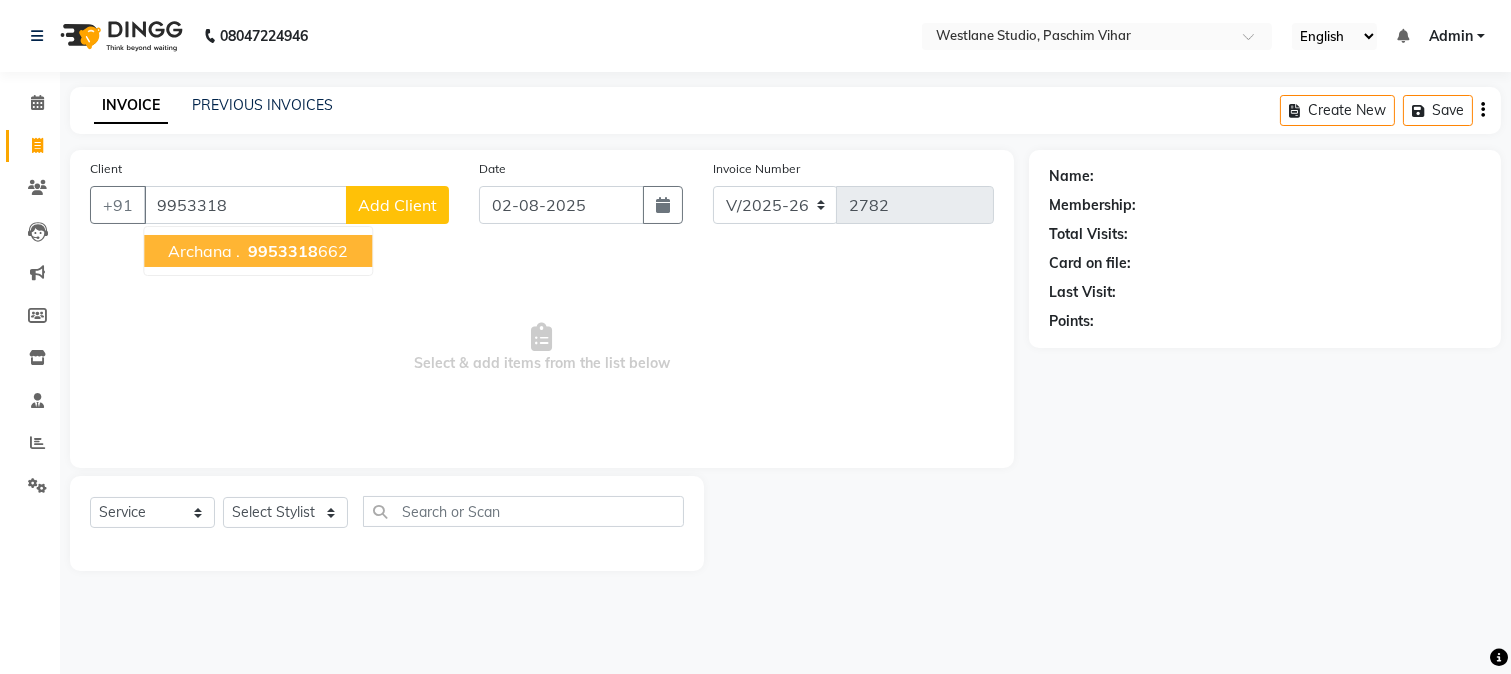 click on "9953318 662" at bounding box center [296, 251] 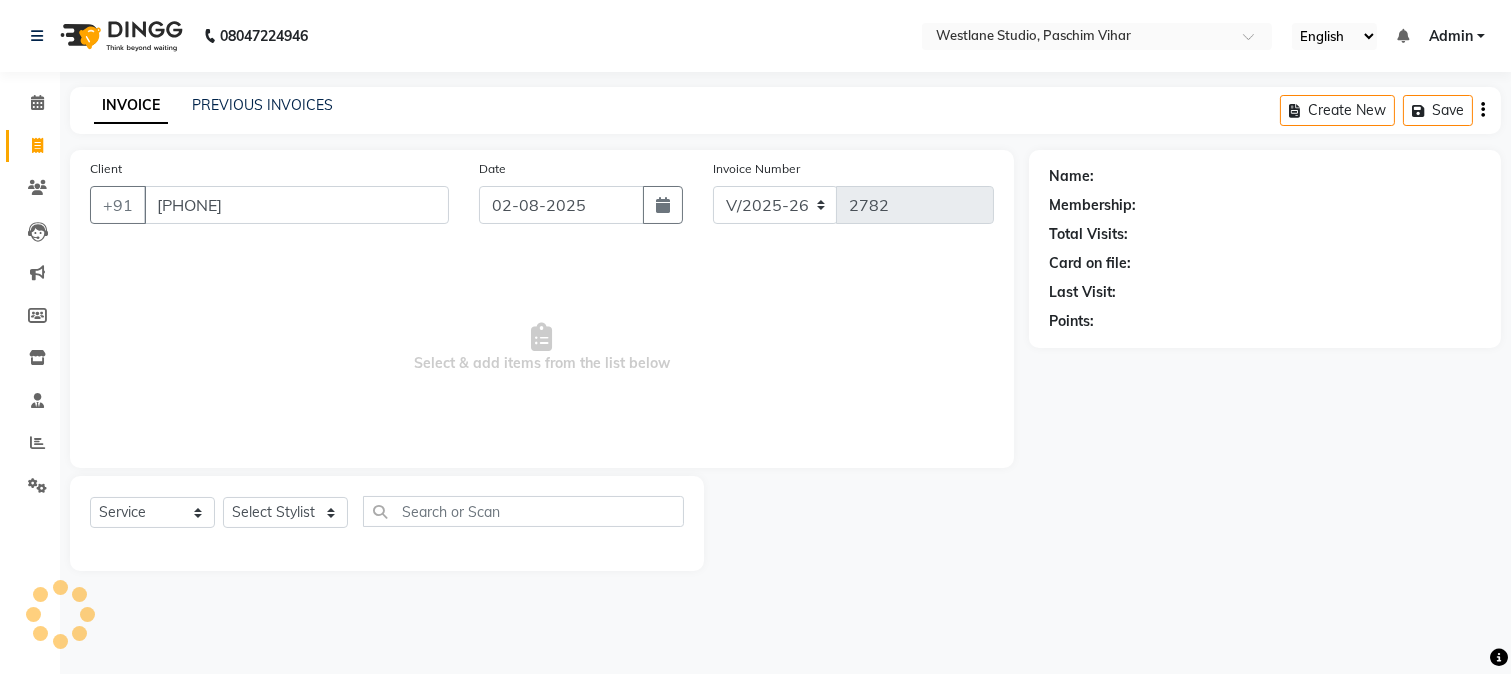 type on "[PHONE]" 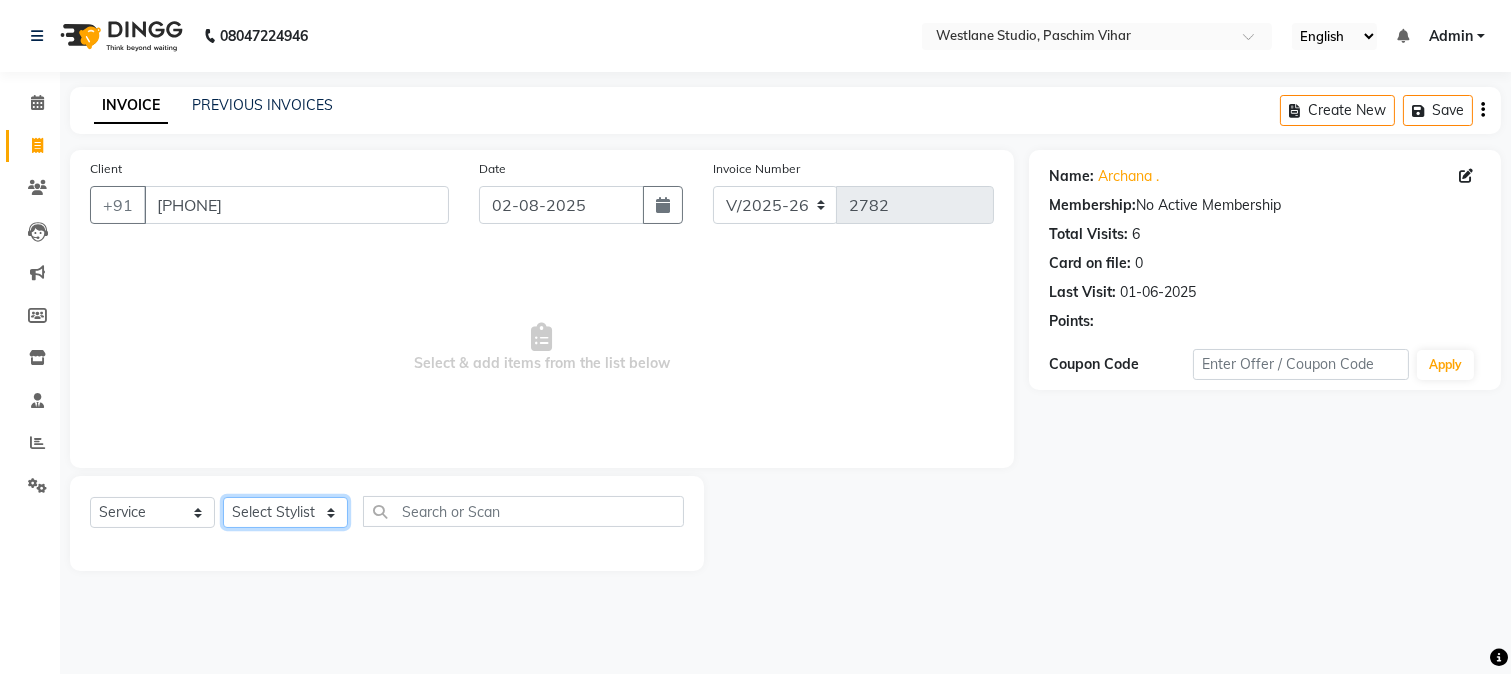 click on "Select Stylist [FIRST] [FIRST] [FIRST] [FIRST] [FIRST] [FIRST] [FIRST] [FIRST] [FIRST] [FIRST] [FIRST] [FIRST] [FIRST] [FIRST] [FIRST] [FIRST] [FIRST] [FIRST] [FIRST] [FIRST] [FIRST]" 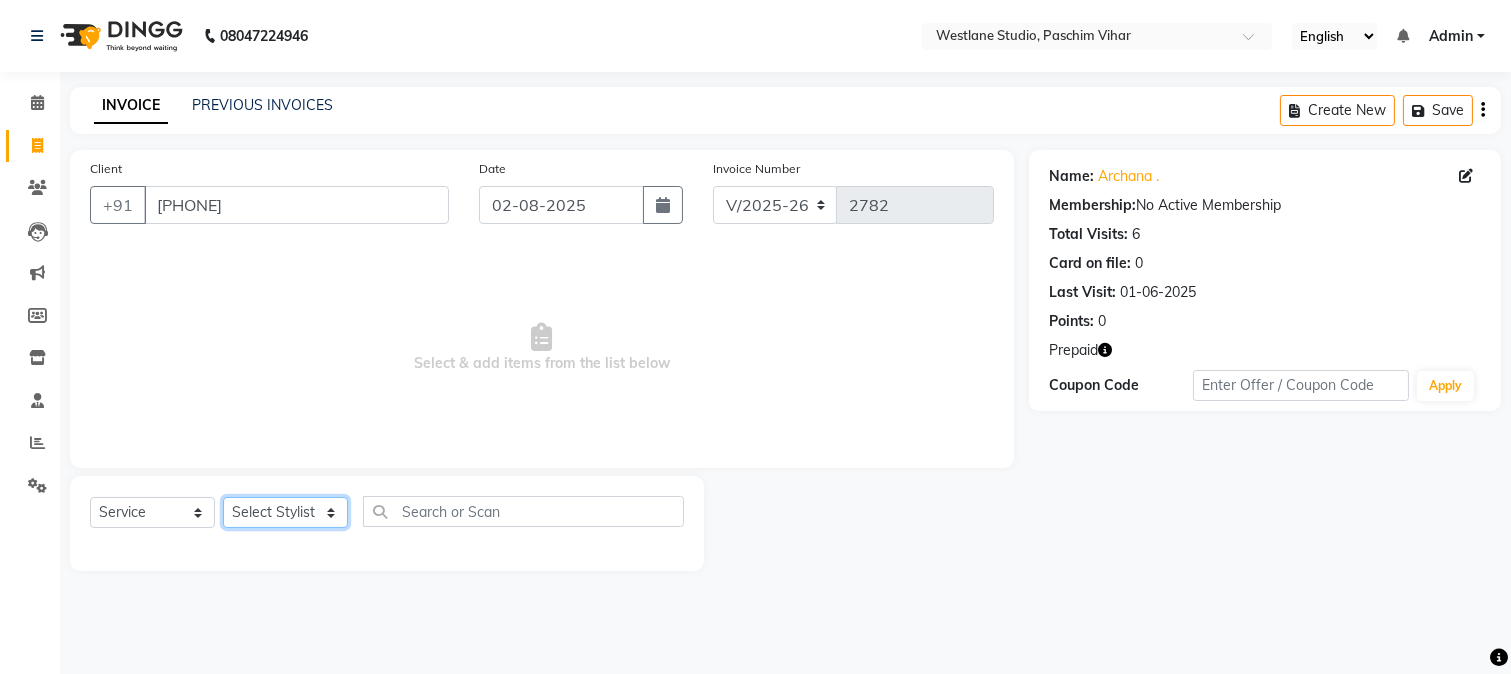 select on "25198" 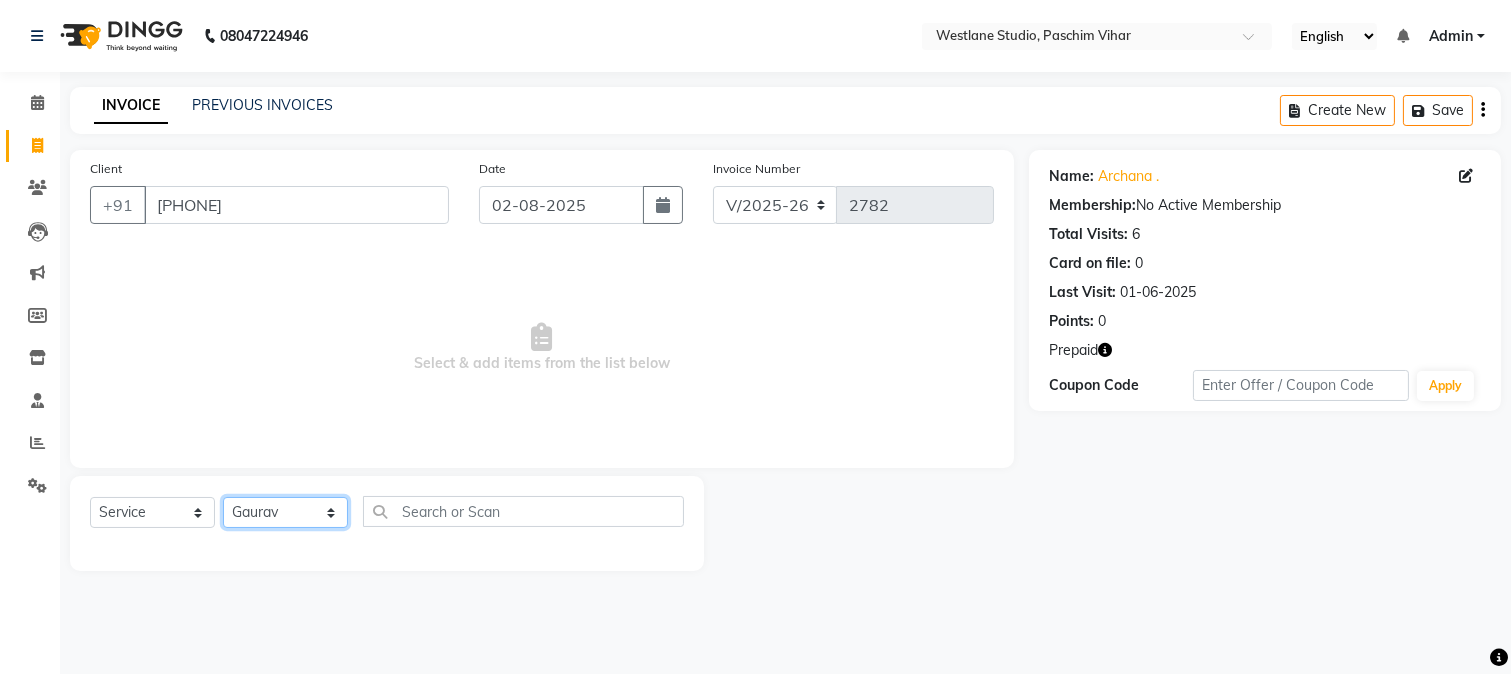 click on "Select Stylist [FIRST] [FIRST] [FIRST] [FIRST] [FIRST] [FIRST] [FIRST] [FIRST] [FIRST] [FIRST] [FIRST] [FIRST] [FIRST] [FIRST] [FIRST] [FIRST] [FIRST] [FIRST] [FIRST] [FIRST] [FIRST]" 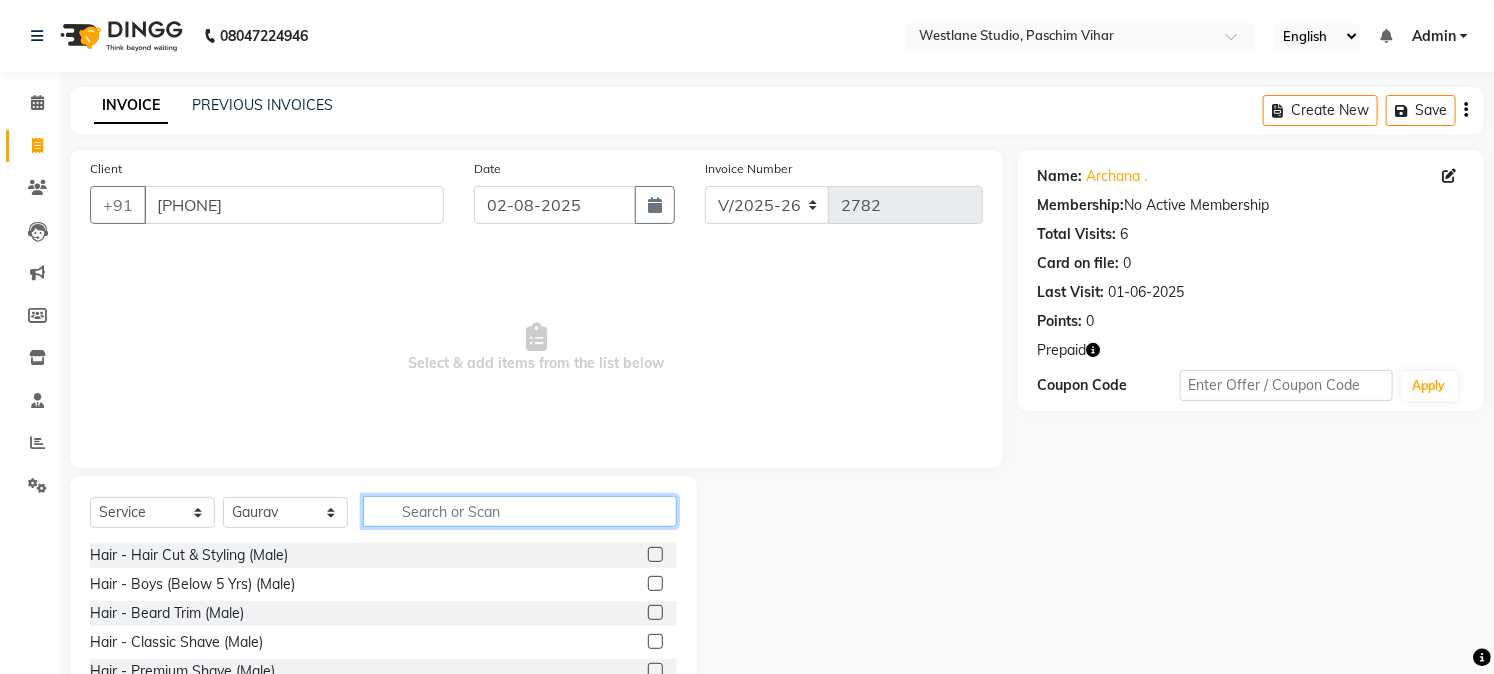 click 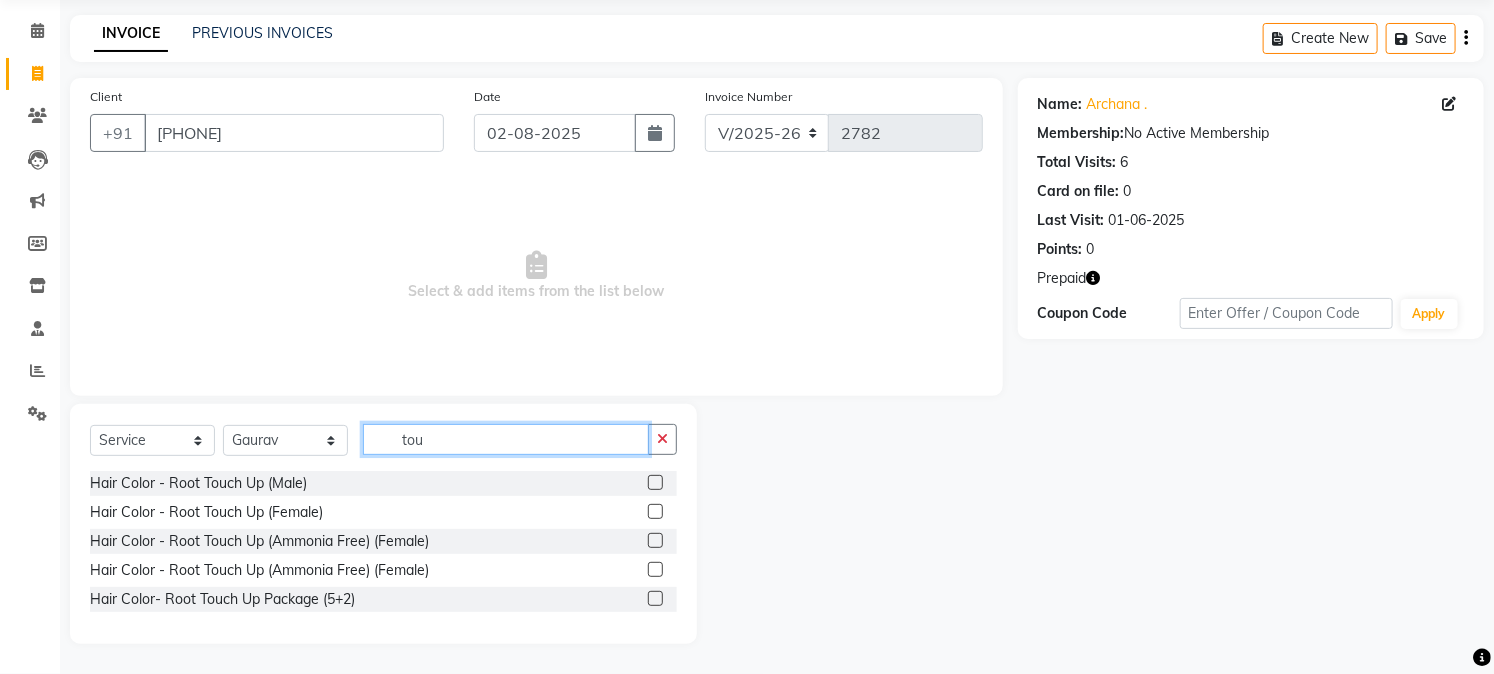 scroll, scrollTop: 72, scrollLeft: 0, axis: vertical 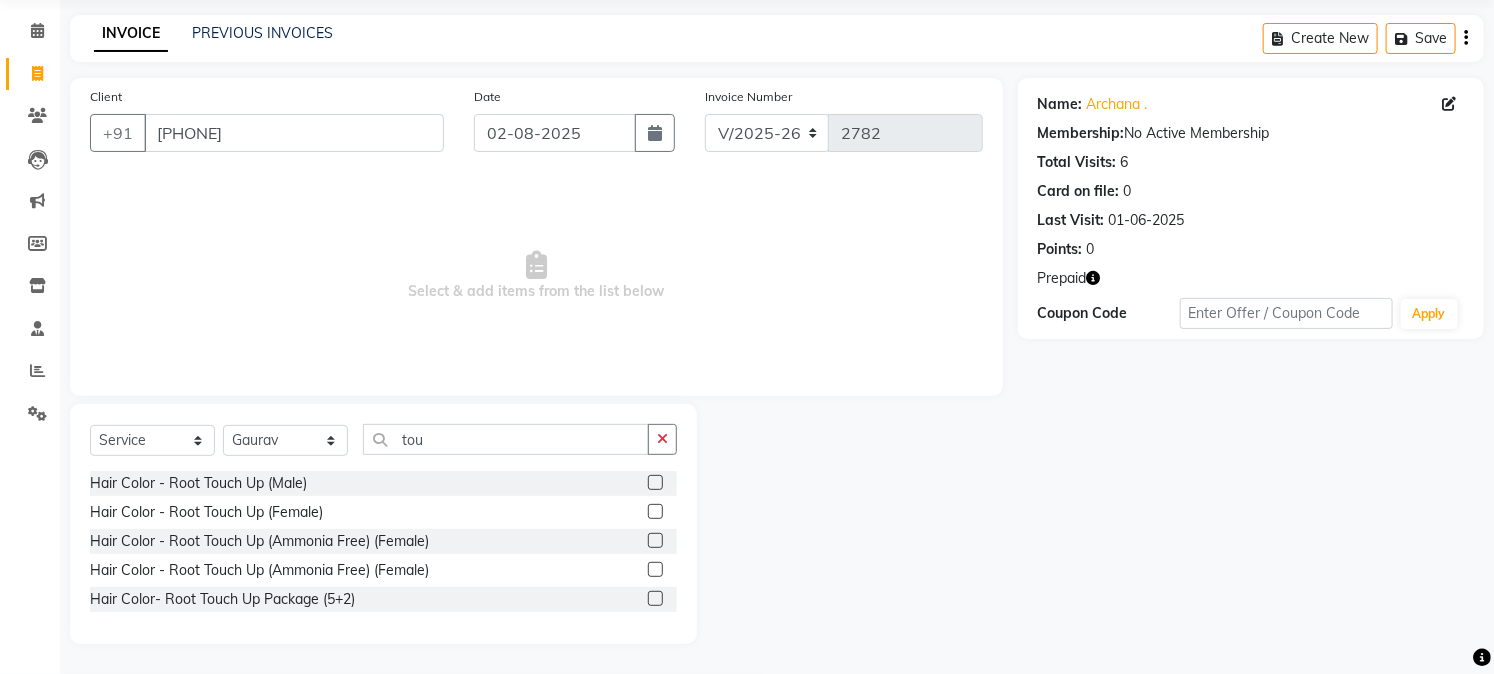 click 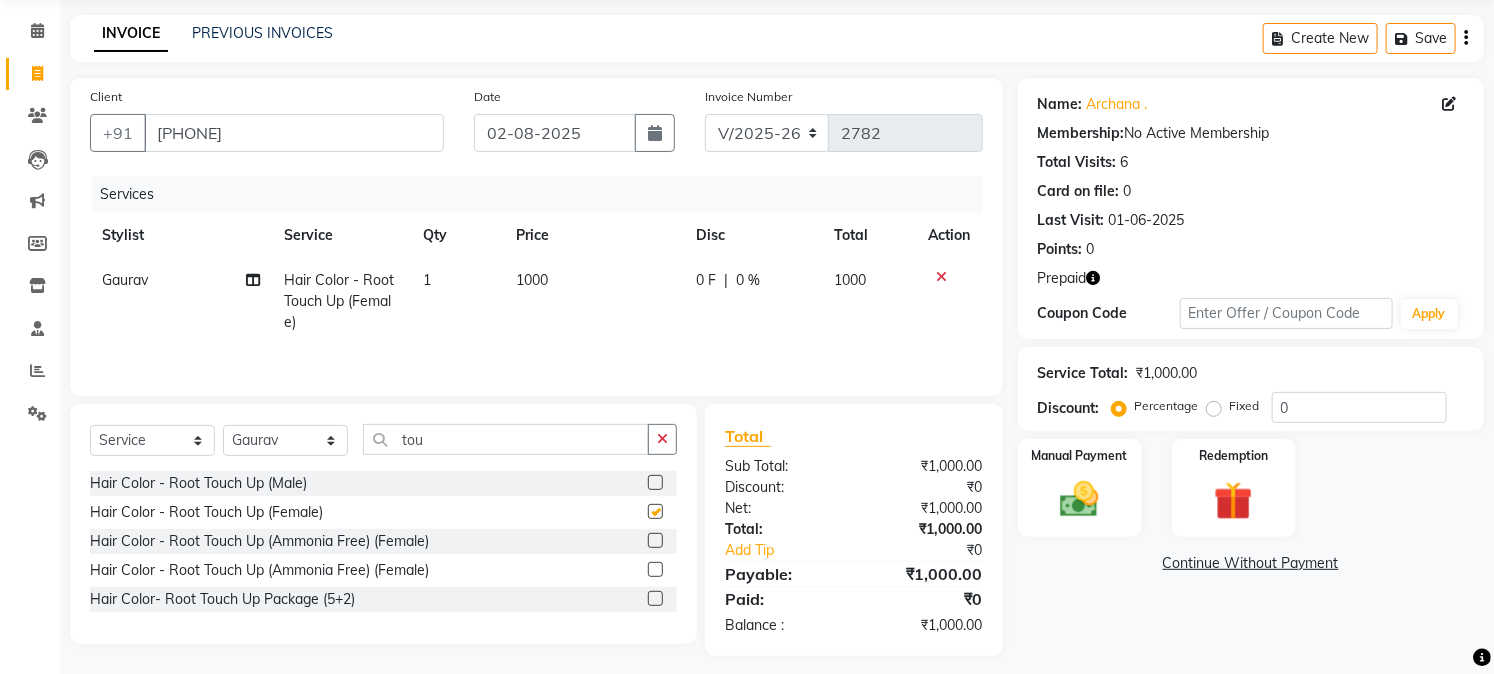 checkbox on "false" 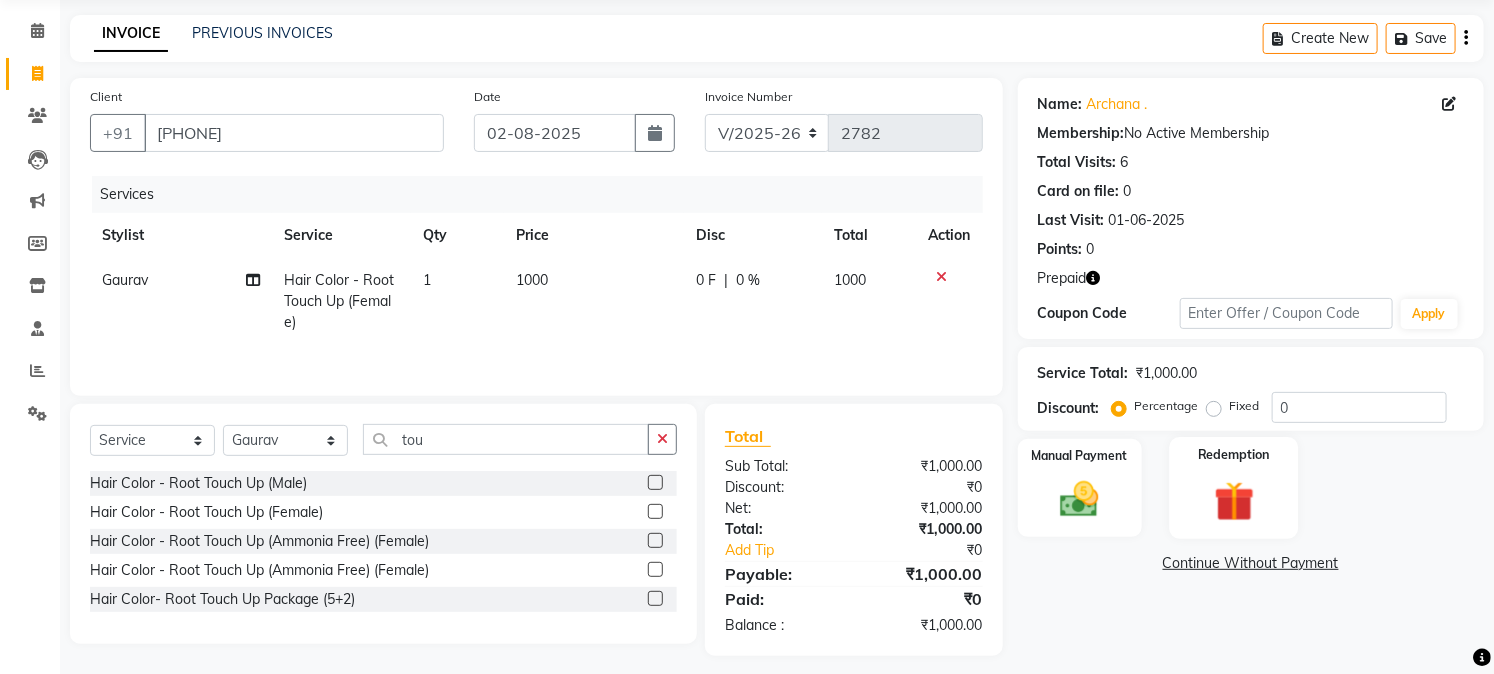 click 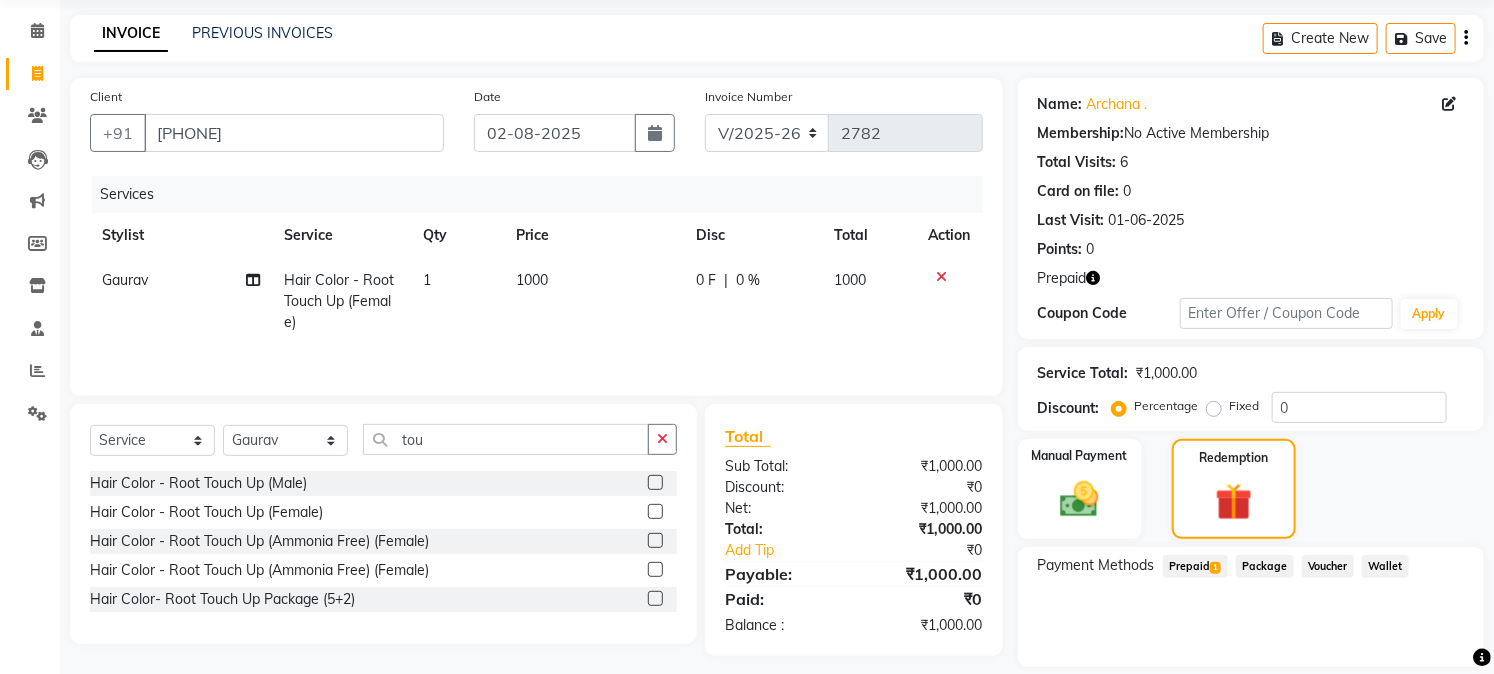 click on "Prepaid  1" 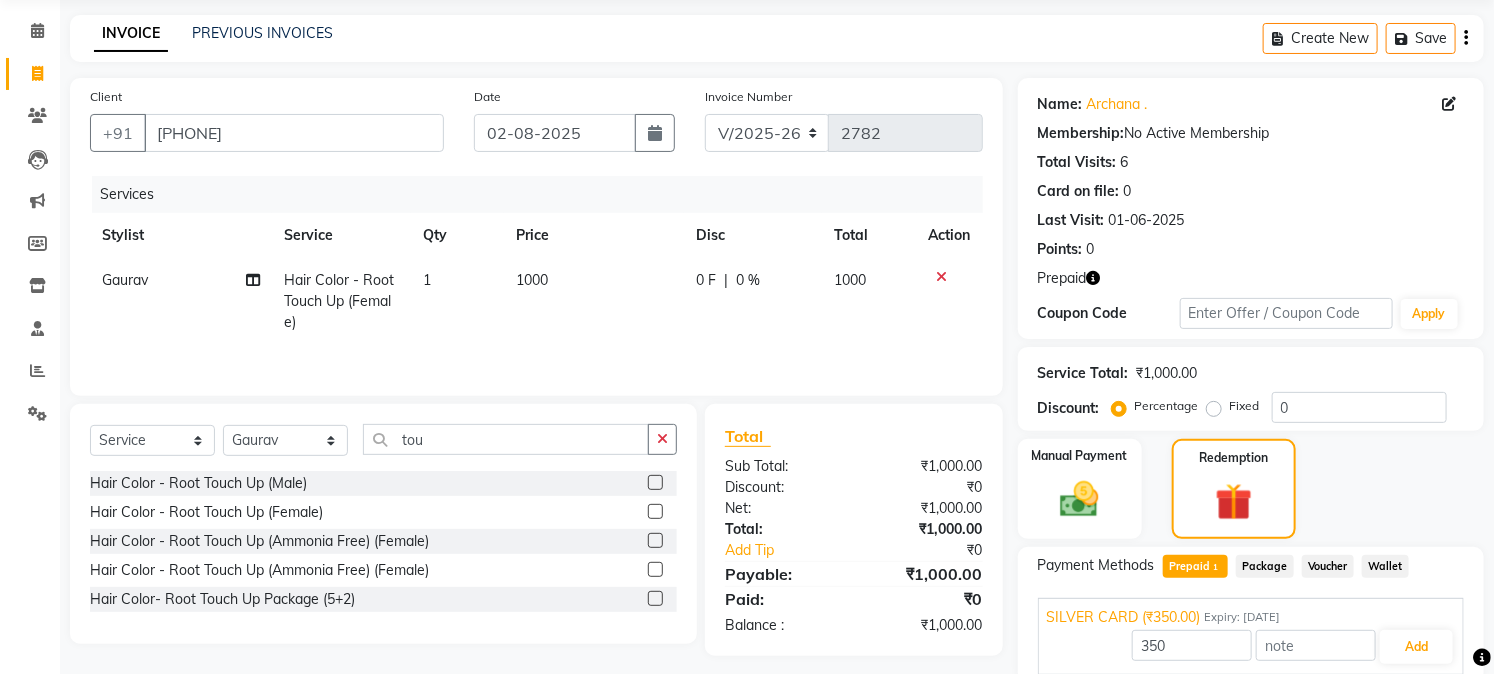 scroll, scrollTop: 151, scrollLeft: 0, axis: vertical 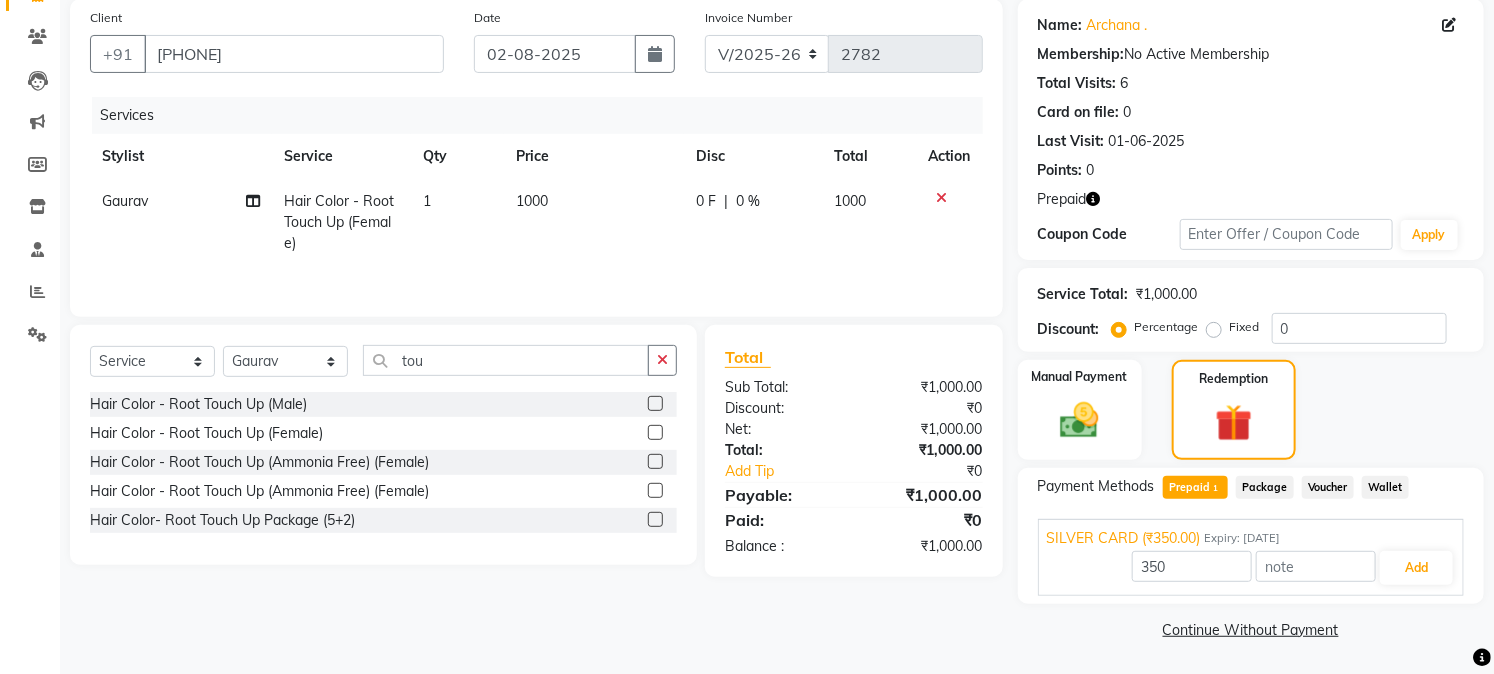 click 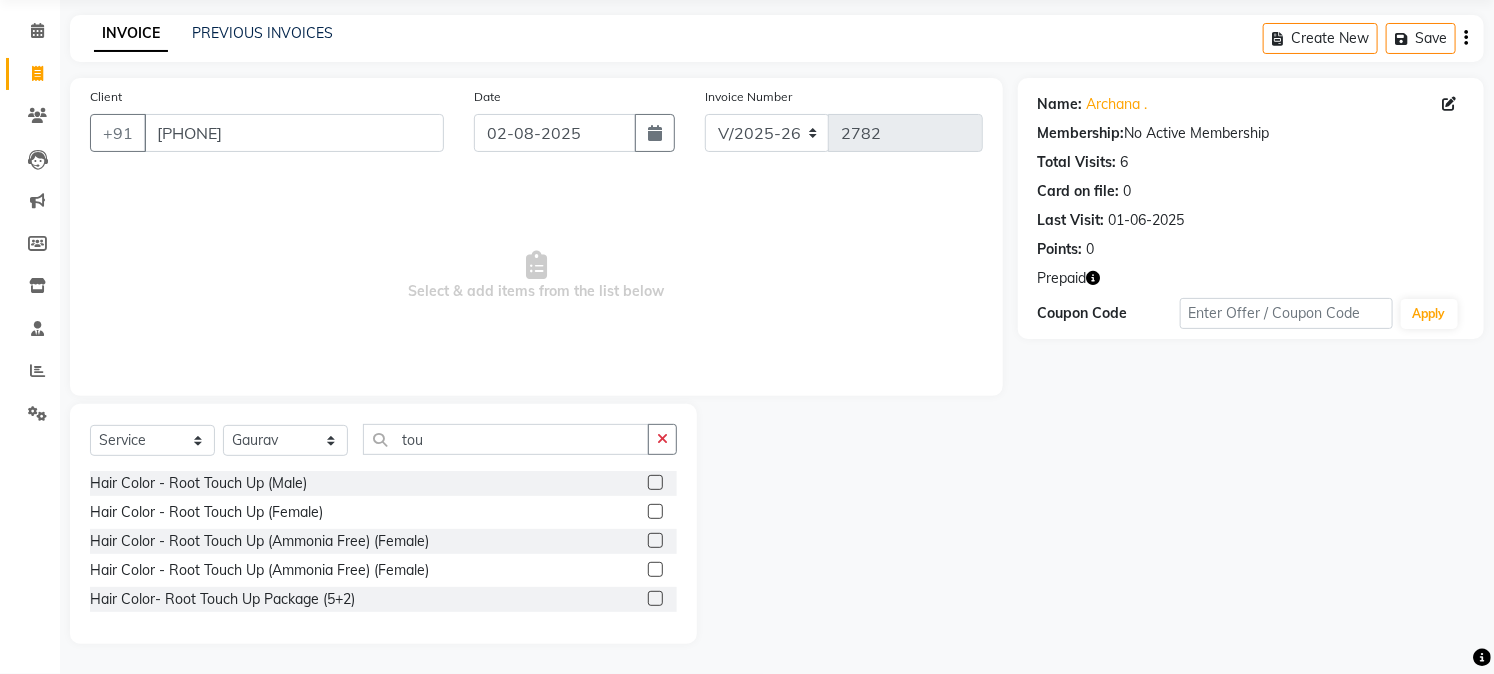 click 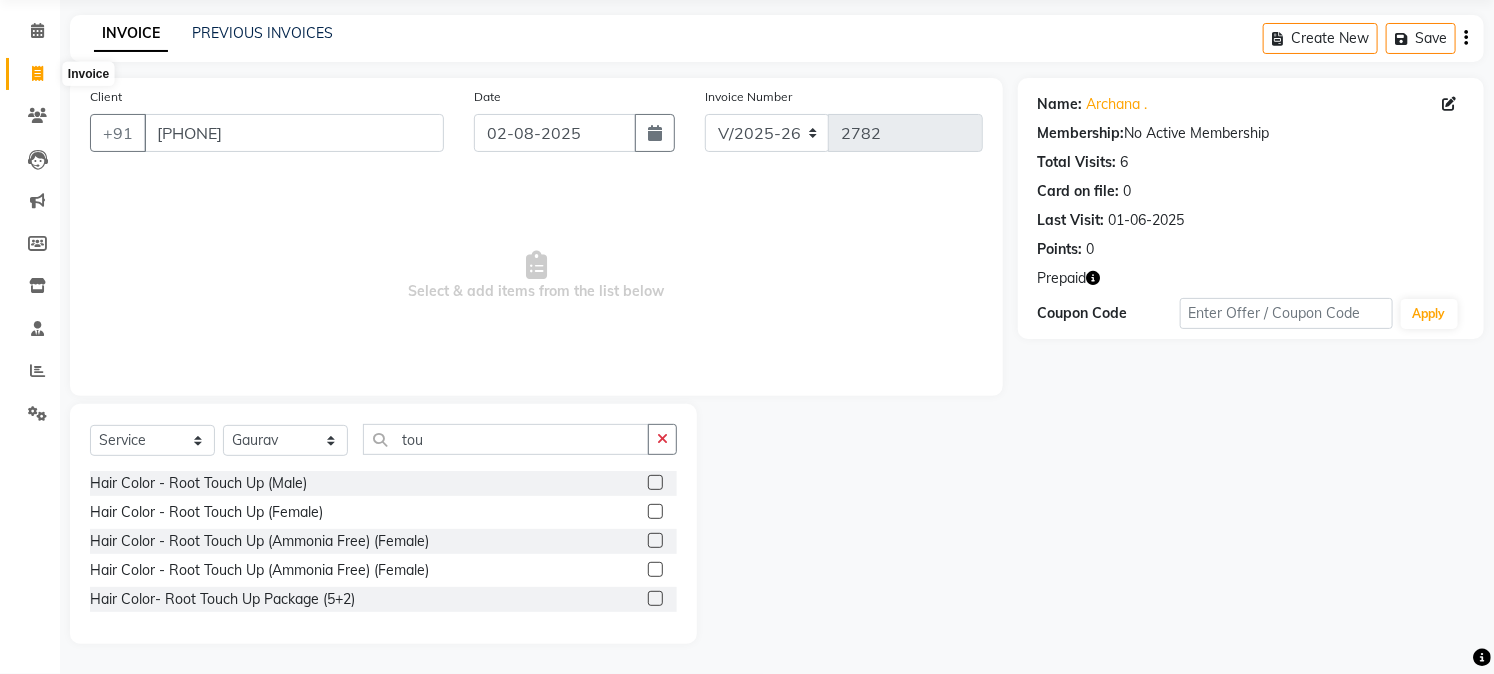 click 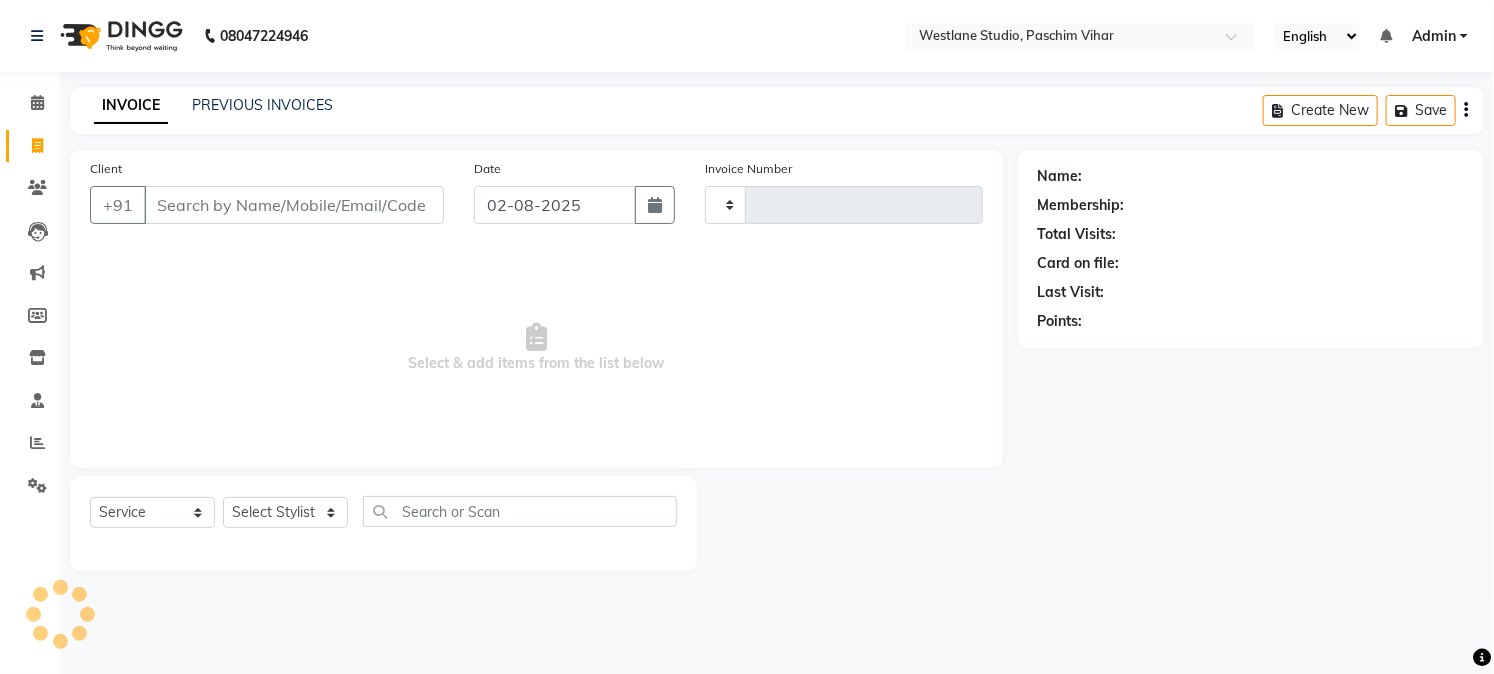 scroll, scrollTop: 0, scrollLeft: 0, axis: both 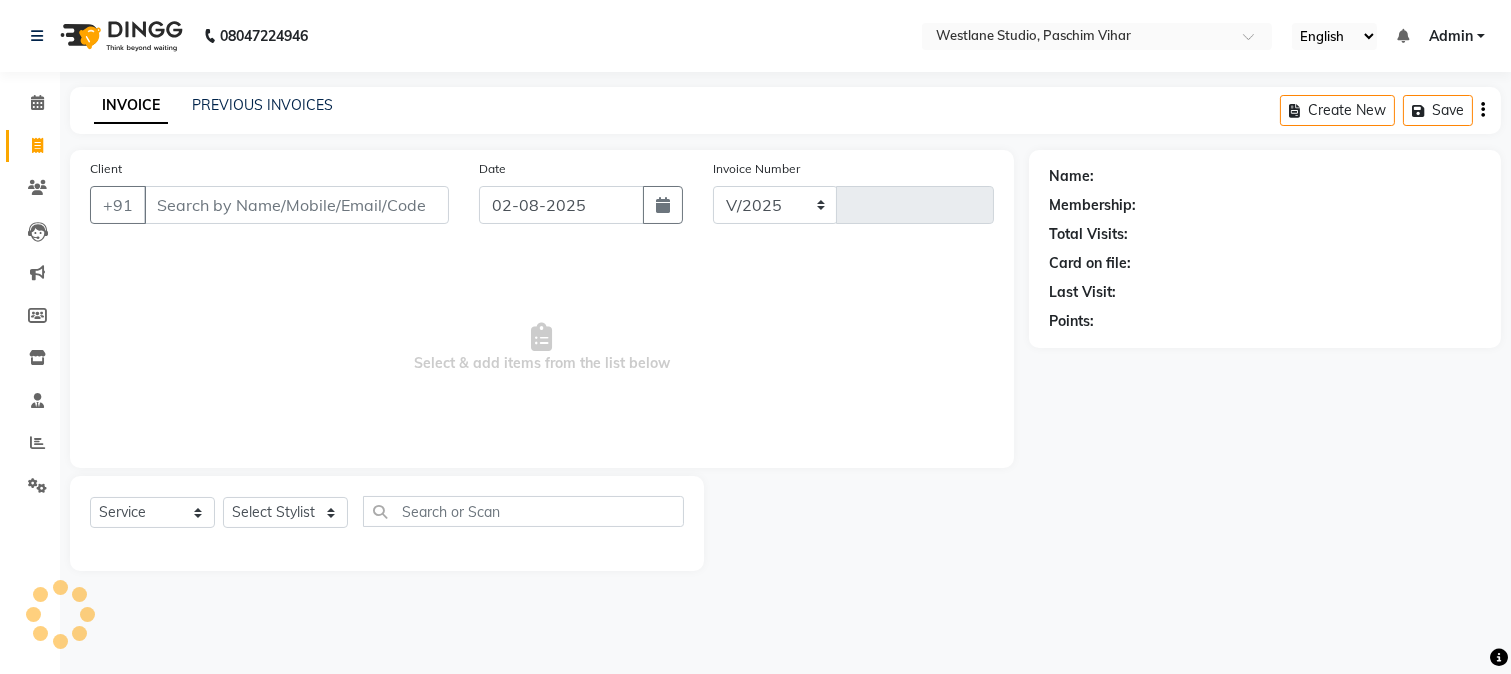 select on "223" 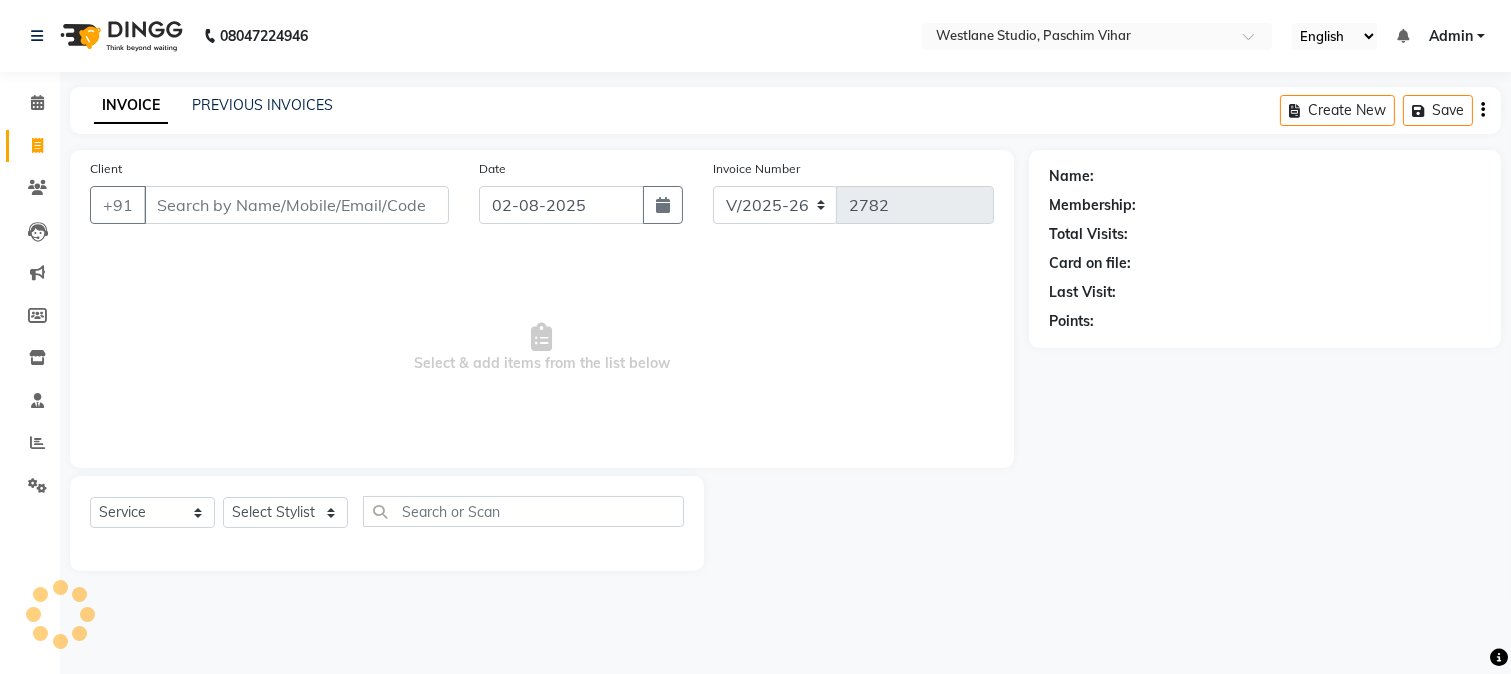 click on "Client" at bounding box center [296, 205] 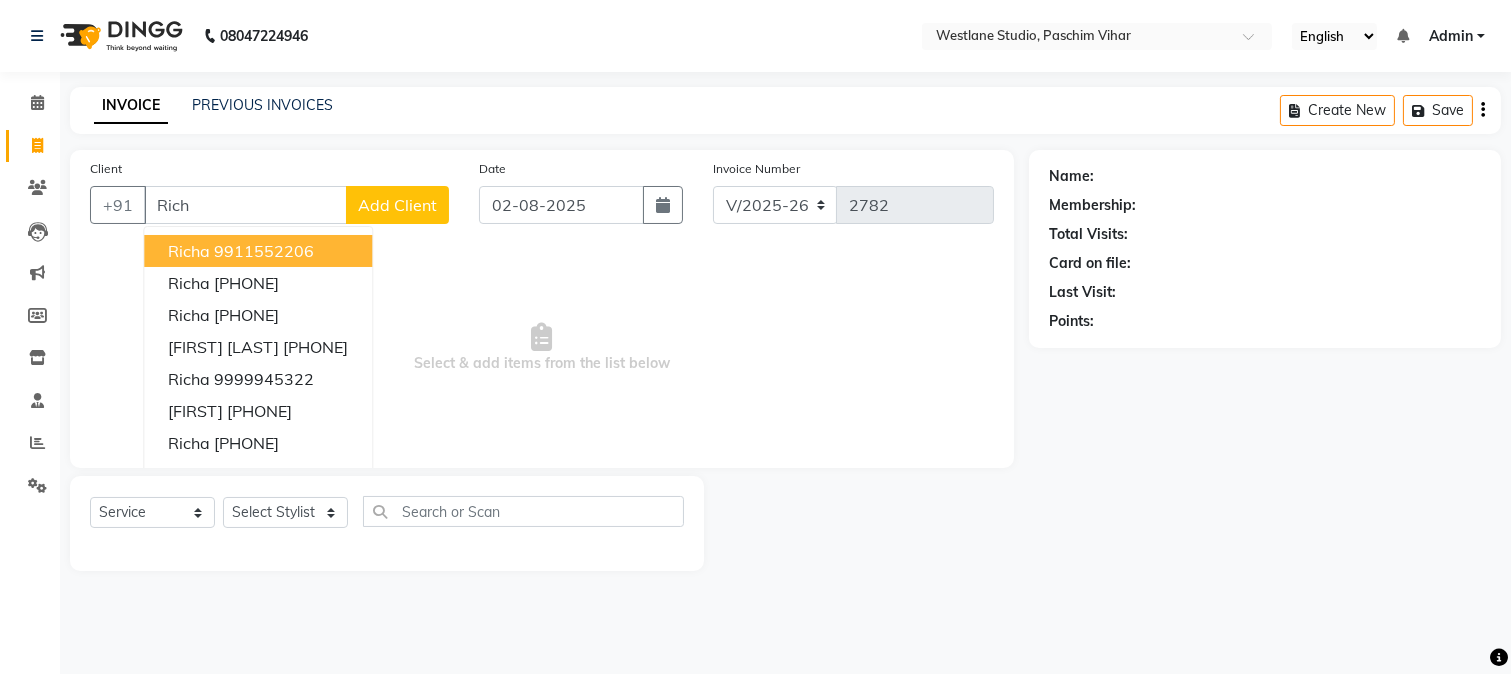 click on "[FIRST] [PHONE]" at bounding box center [258, 251] 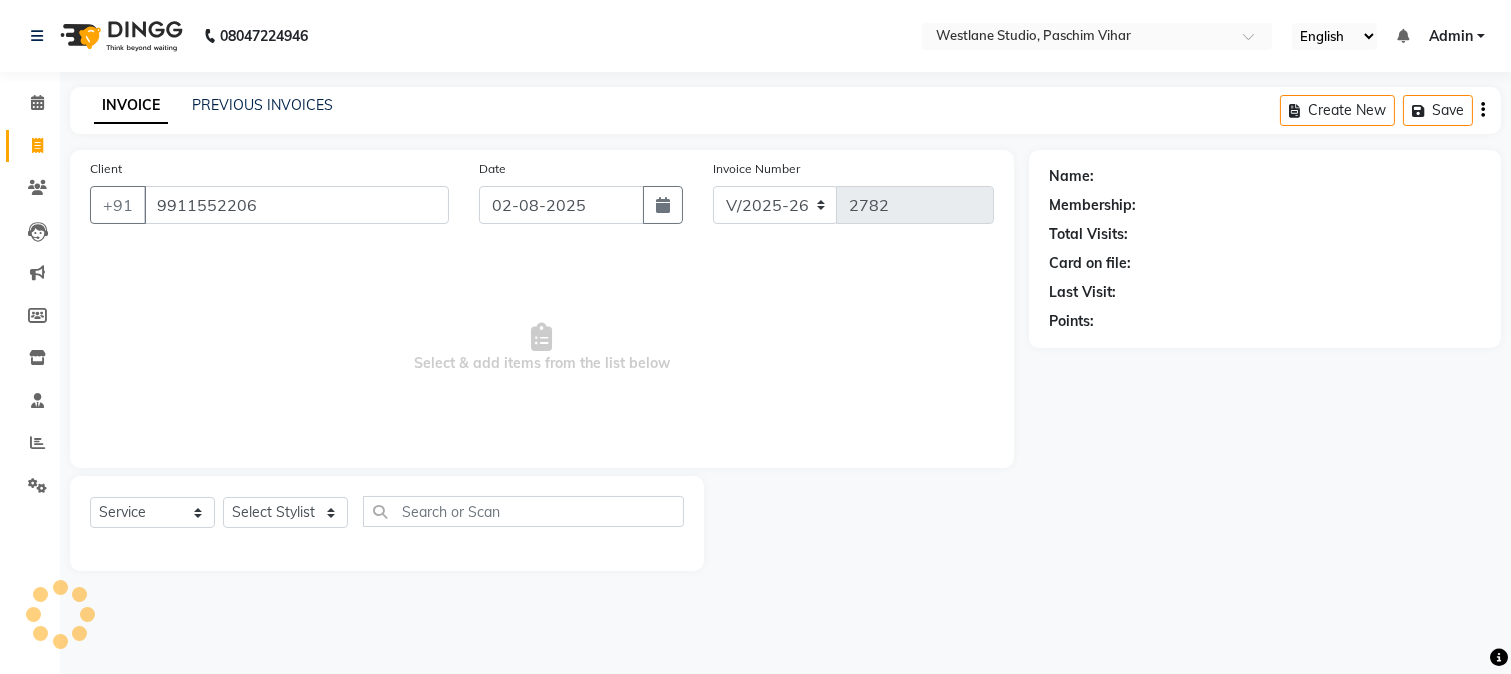 type on "9911552206" 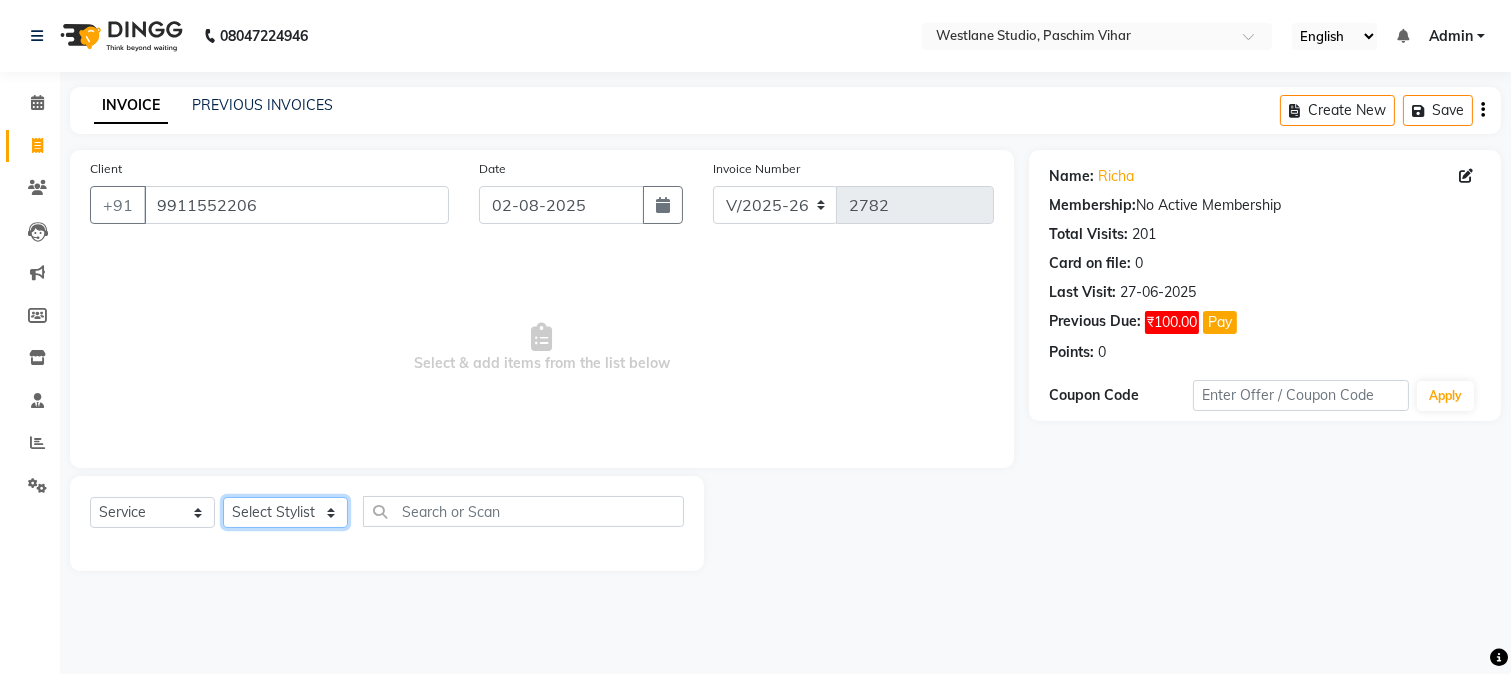 click on "Select Stylist [FIRST] [FIRST] [FIRST] [FIRST] [FIRST] [FIRST] [FIRST] [FIRST] [FIRST] [FIRST] [FIRST] [FIRST] [FIRST] [FIRST] [FIRST] [FIRST] [FIRST] [FIRST] [FIRST] [FIRST] [FIRST]" 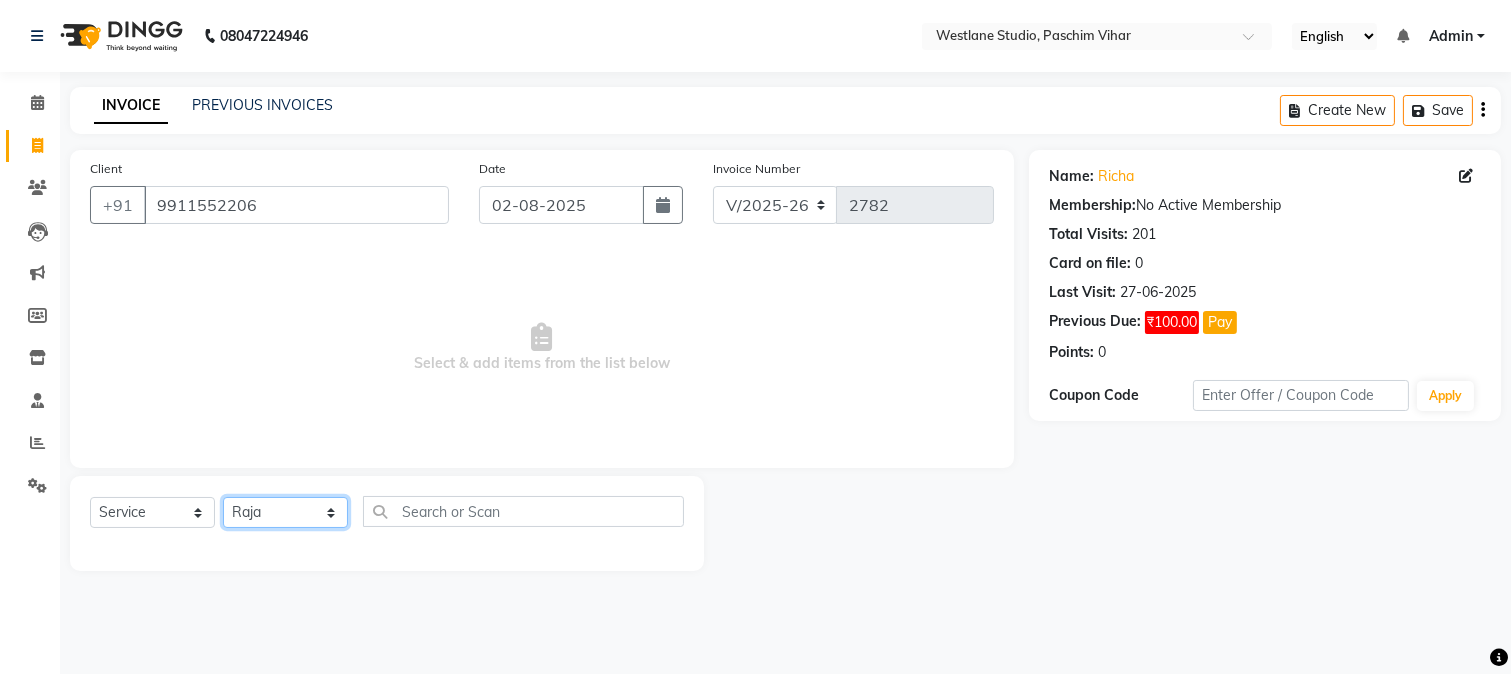 click on "Select Stylist [FIRST] [FIRST] [FIRST] [FIRST] [FIRST] [FIRST] [FIRST] [FIRST] [FIRST] [FIRST] [FIRST] [FIRST] [FIRST] [FIRST] [FIRST] [FIRST] [FIRST] [FIRST] [FIRST] [FIRST] [FIRST]" 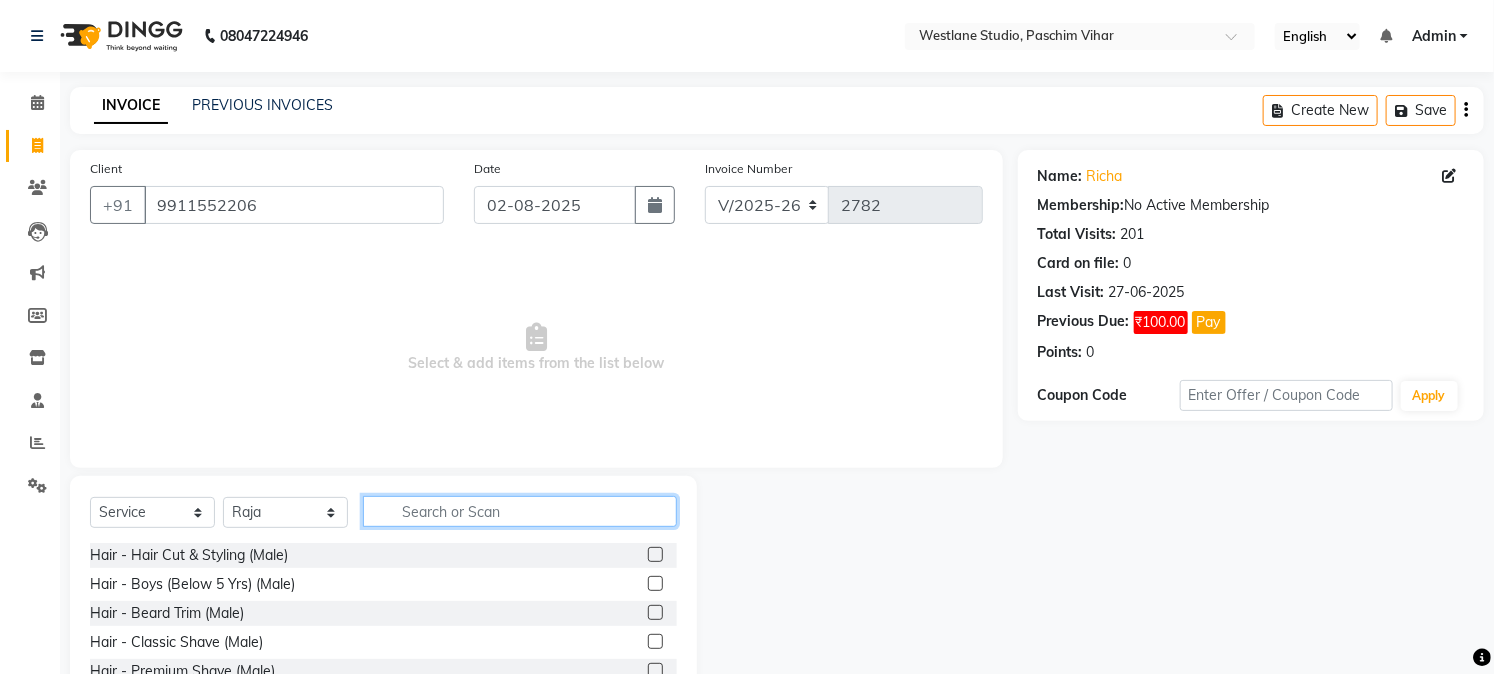click 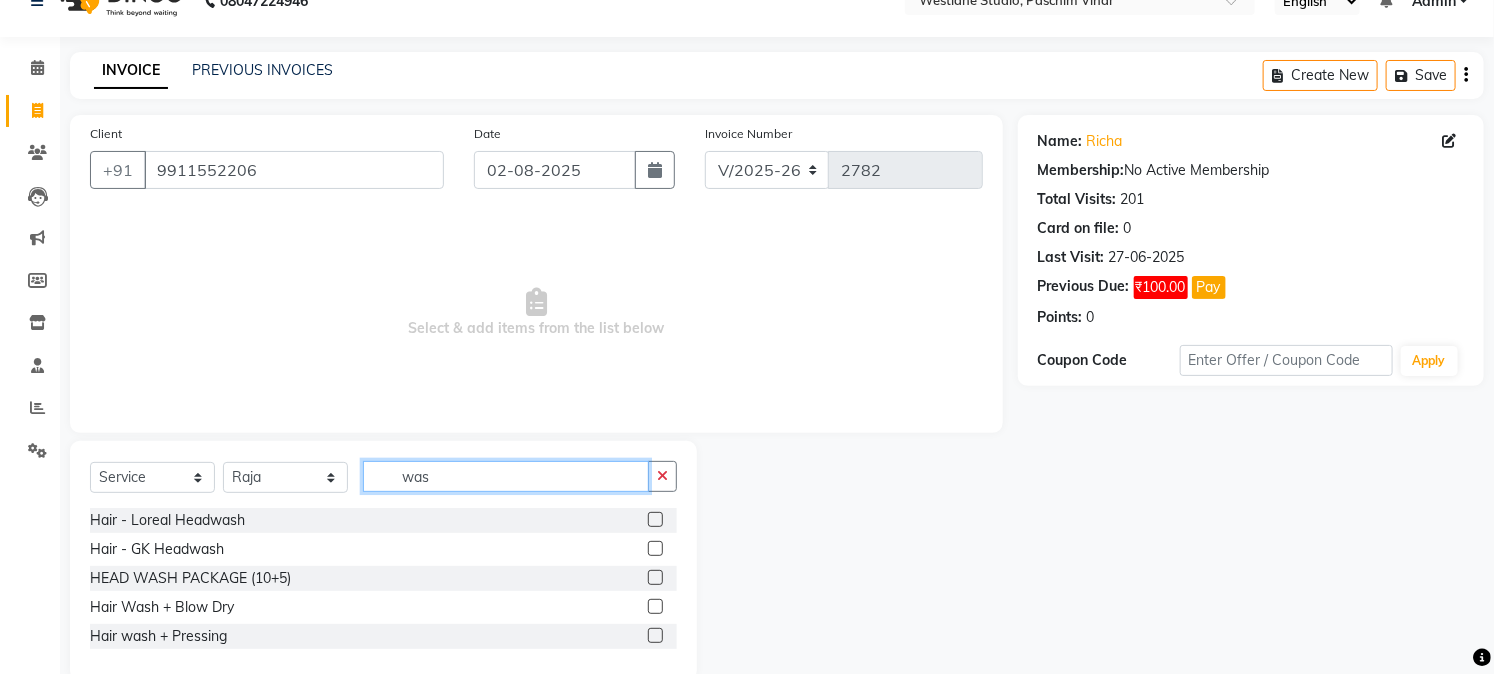 scroll, scrollTop: 72, scrollLeft: 0, axis: vertical 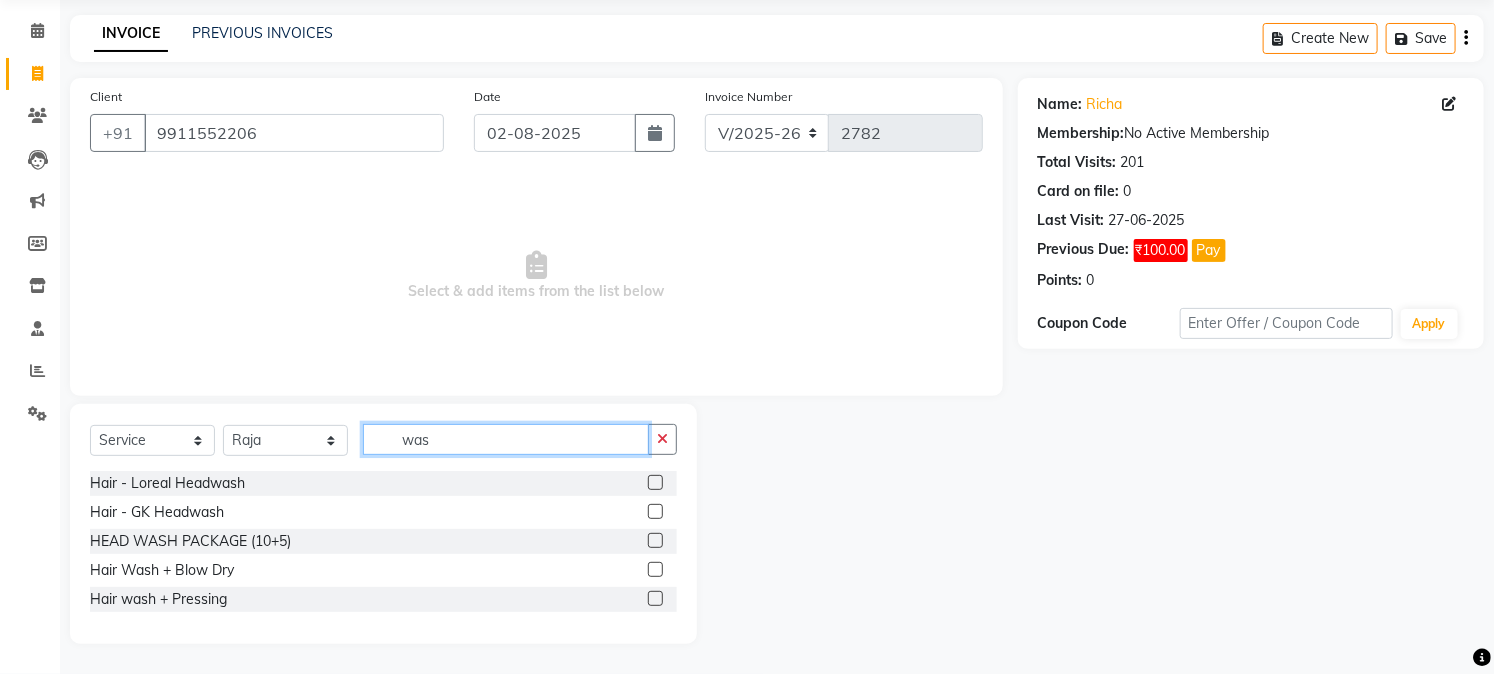 type on "was" 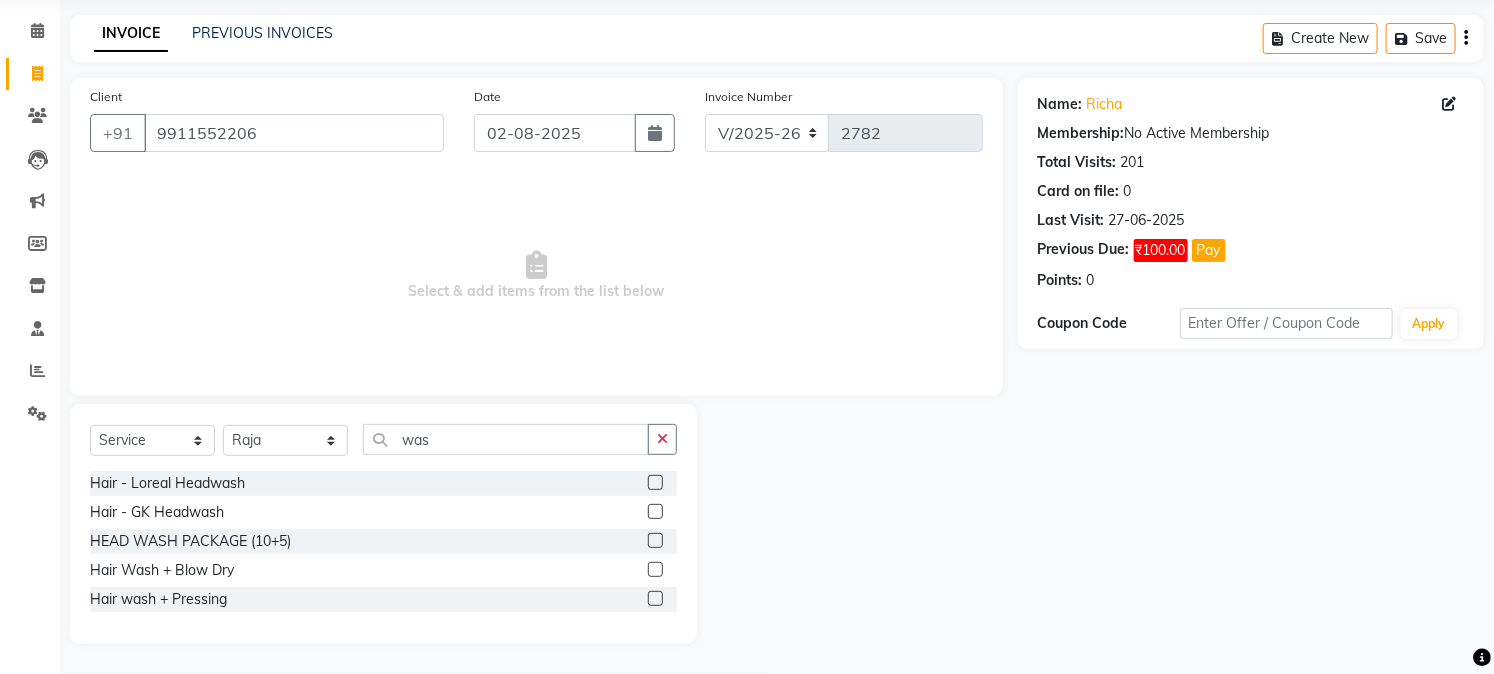 click 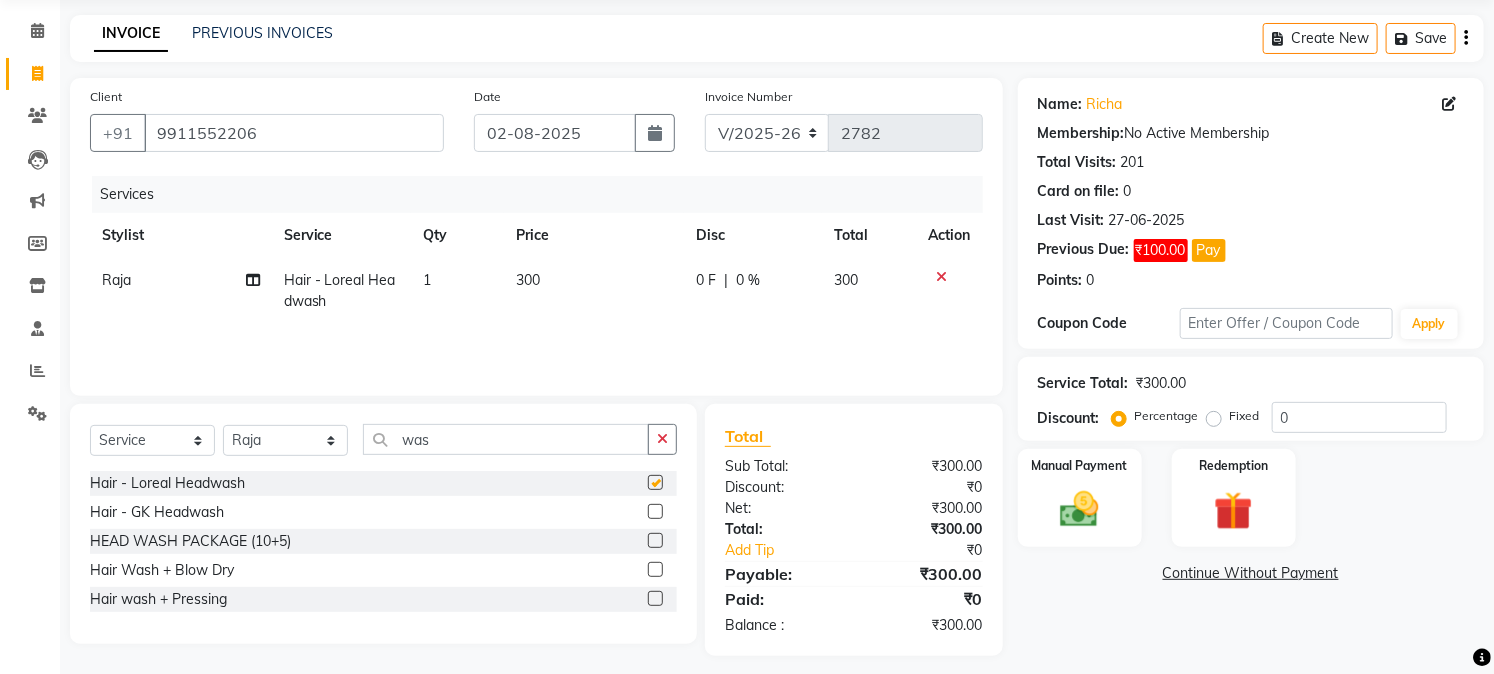 checkbox on "false" 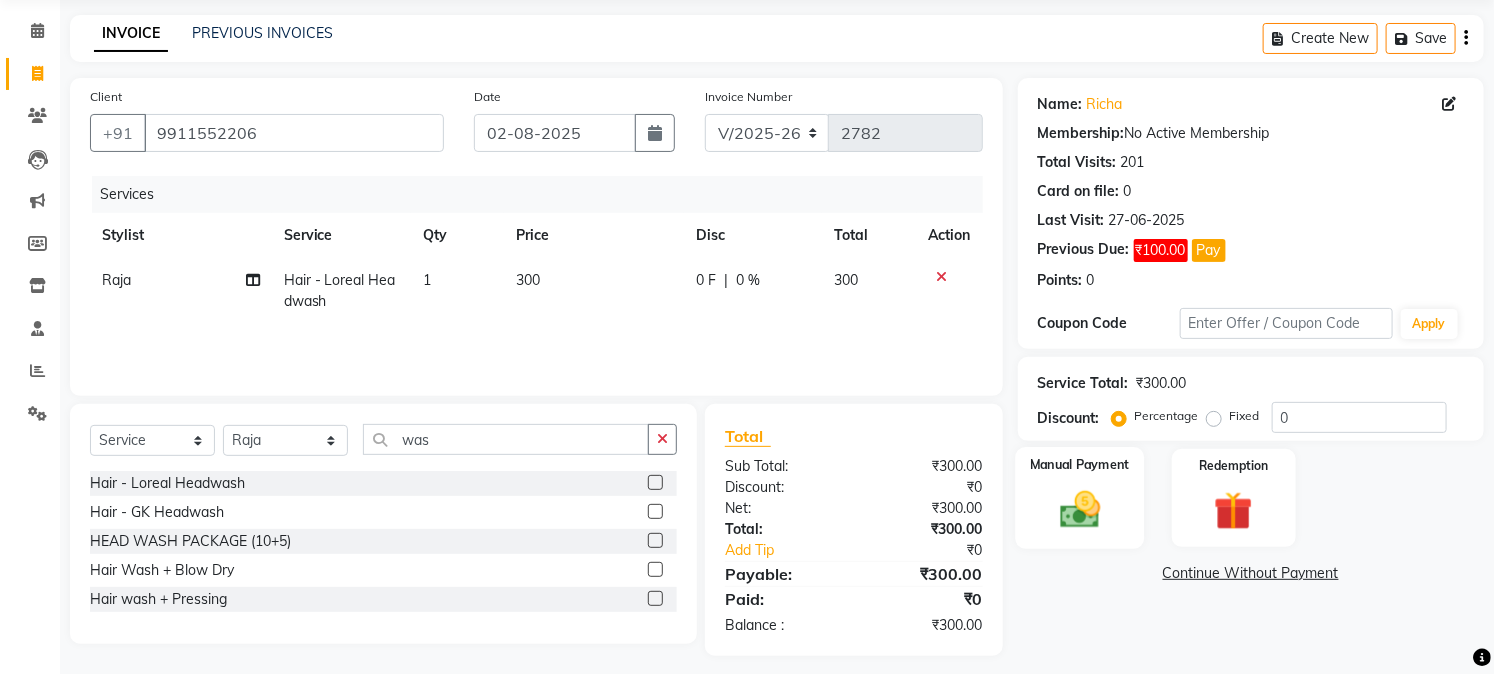 click 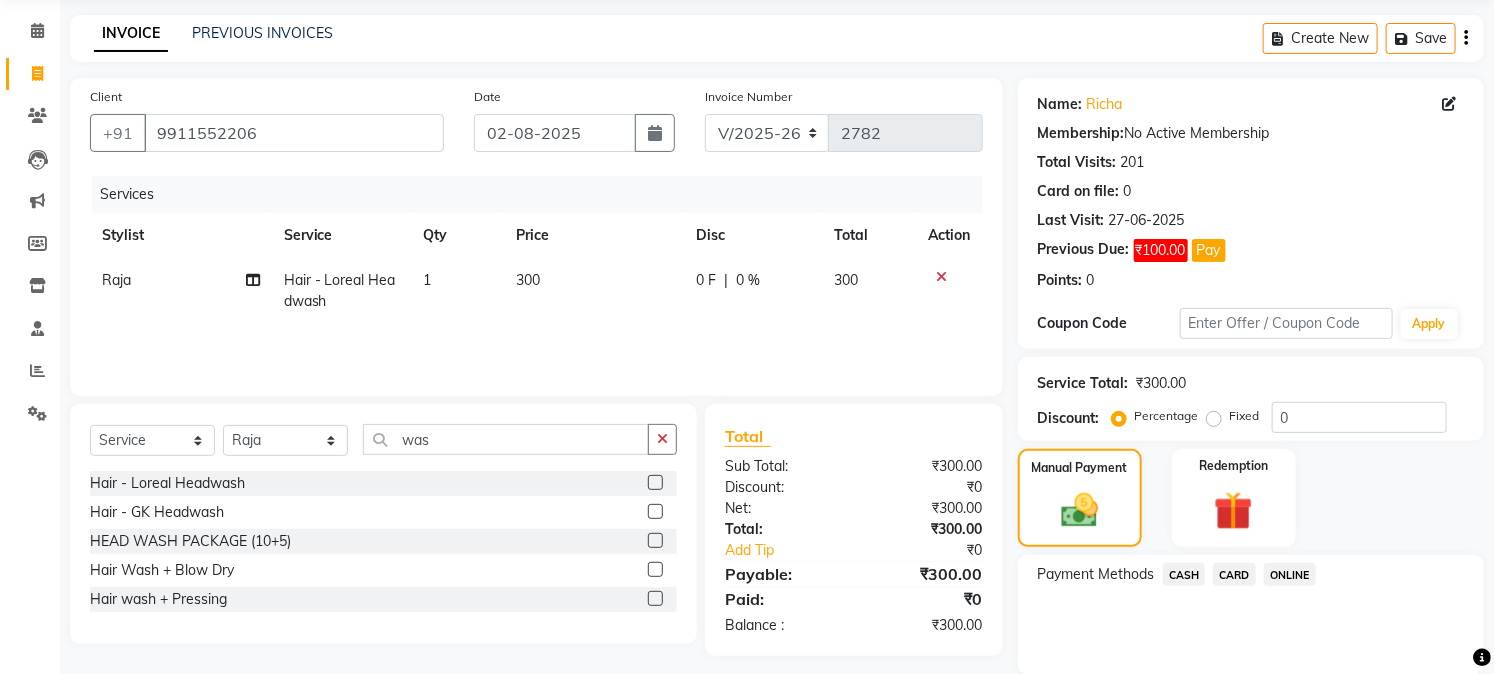click on "CASH" 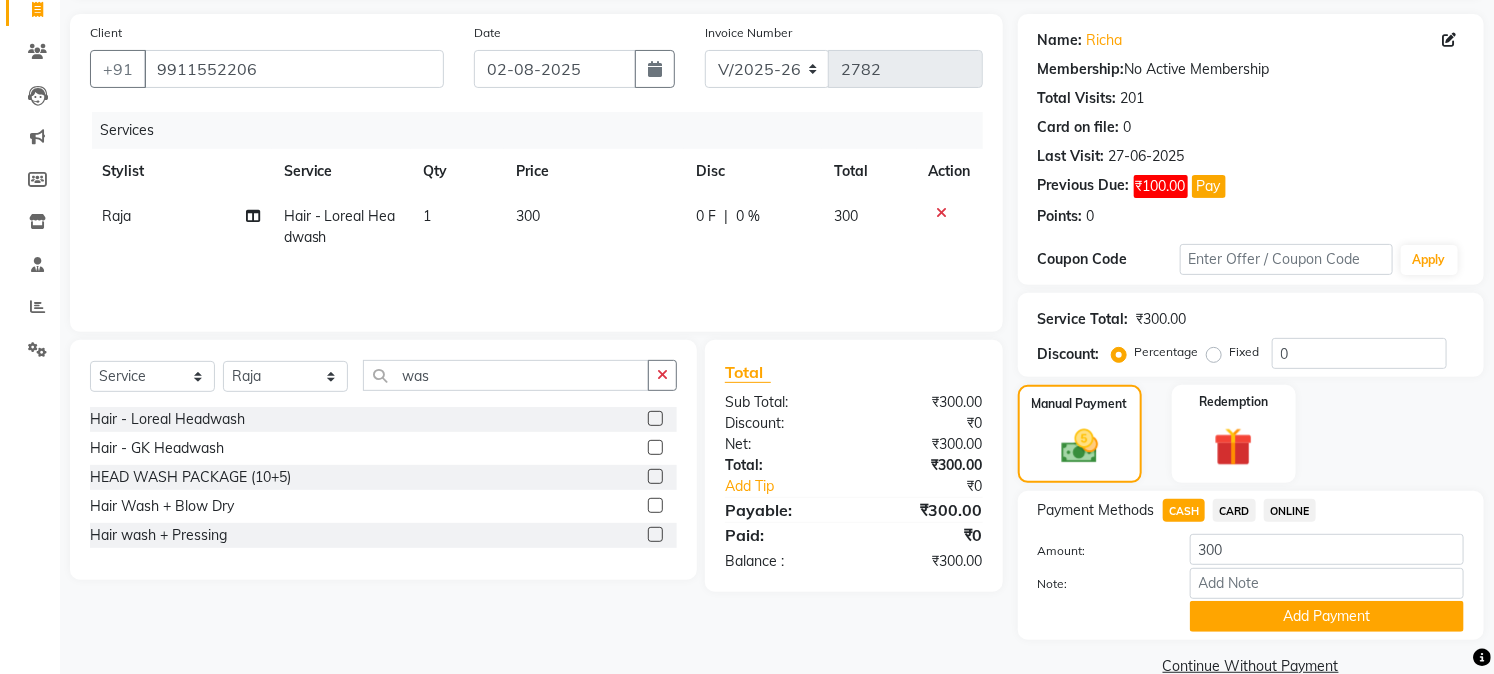 scroll, scrollTop: 173, scrollLeft: 0, axis: vertical 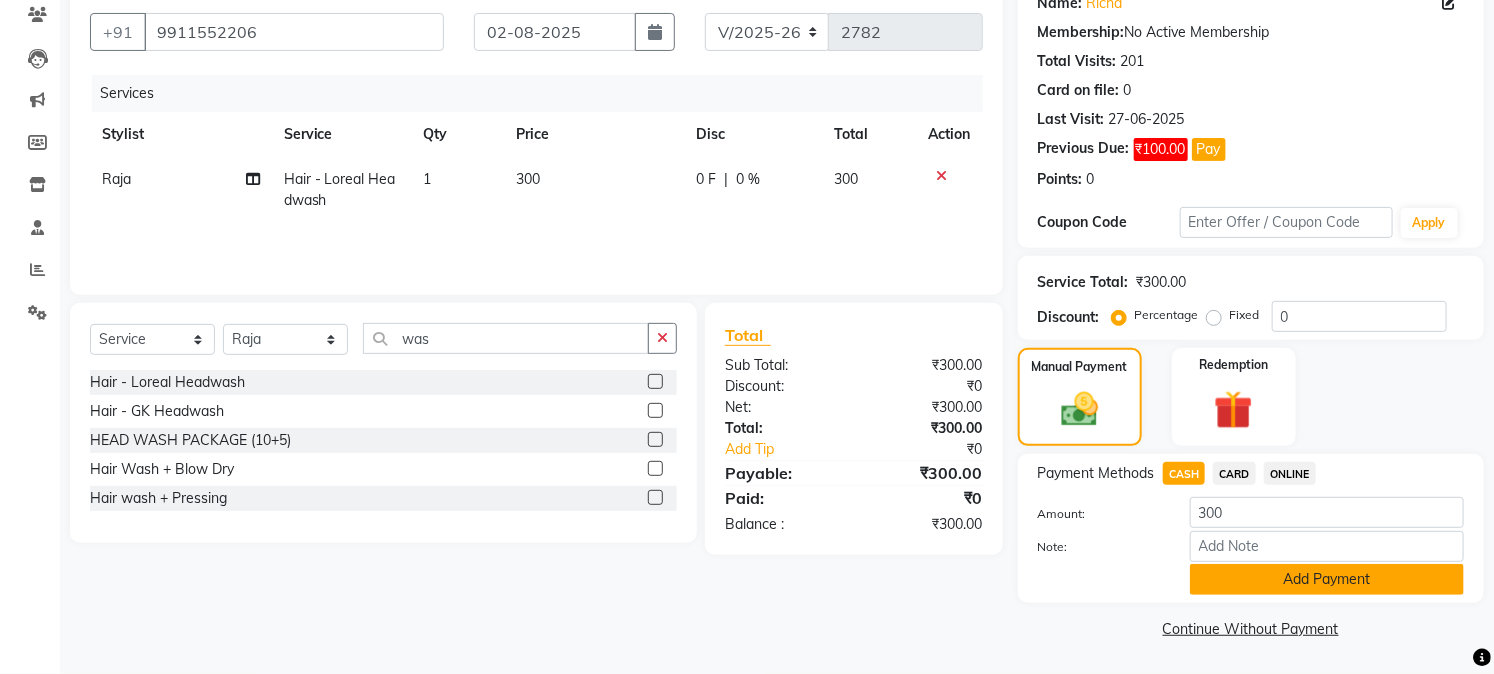 click on "Add Payment" 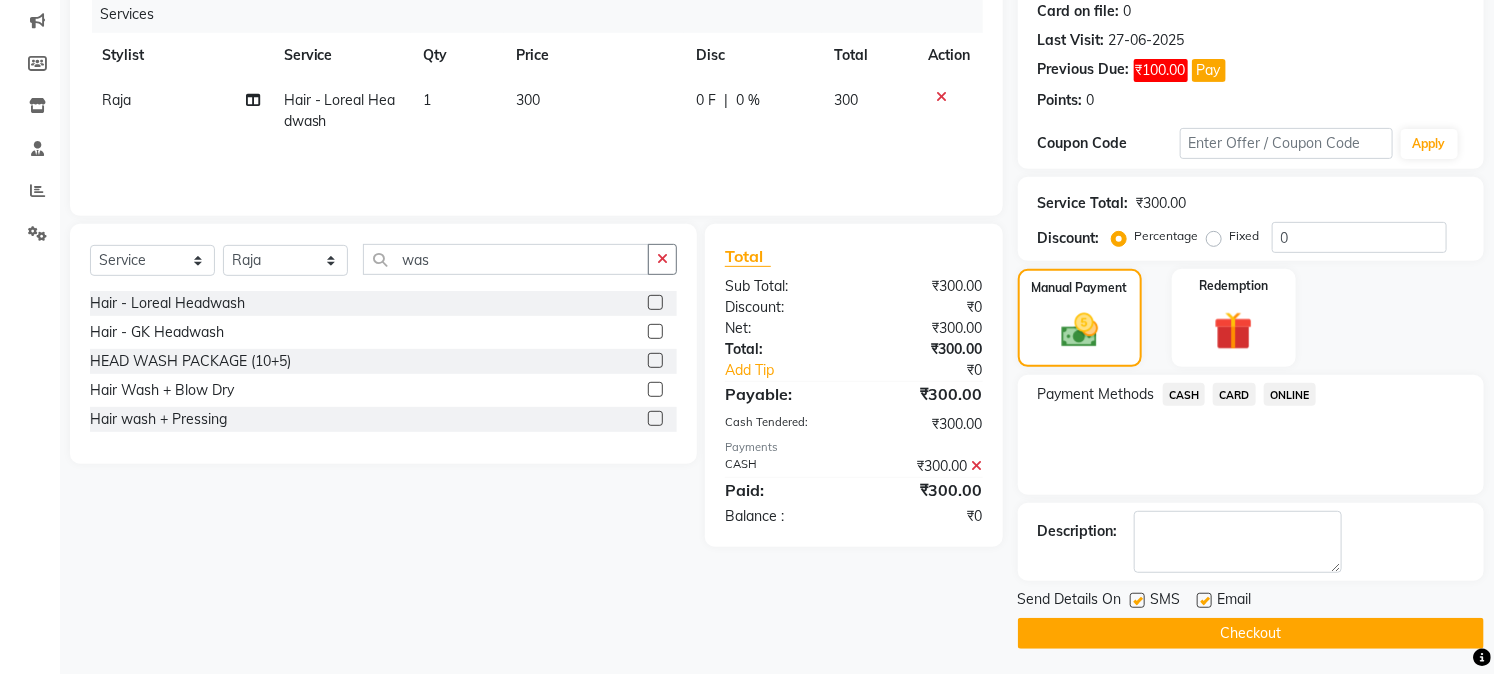 scroll, scrollTop: 256, scrollLeft: 0, axis: vertical 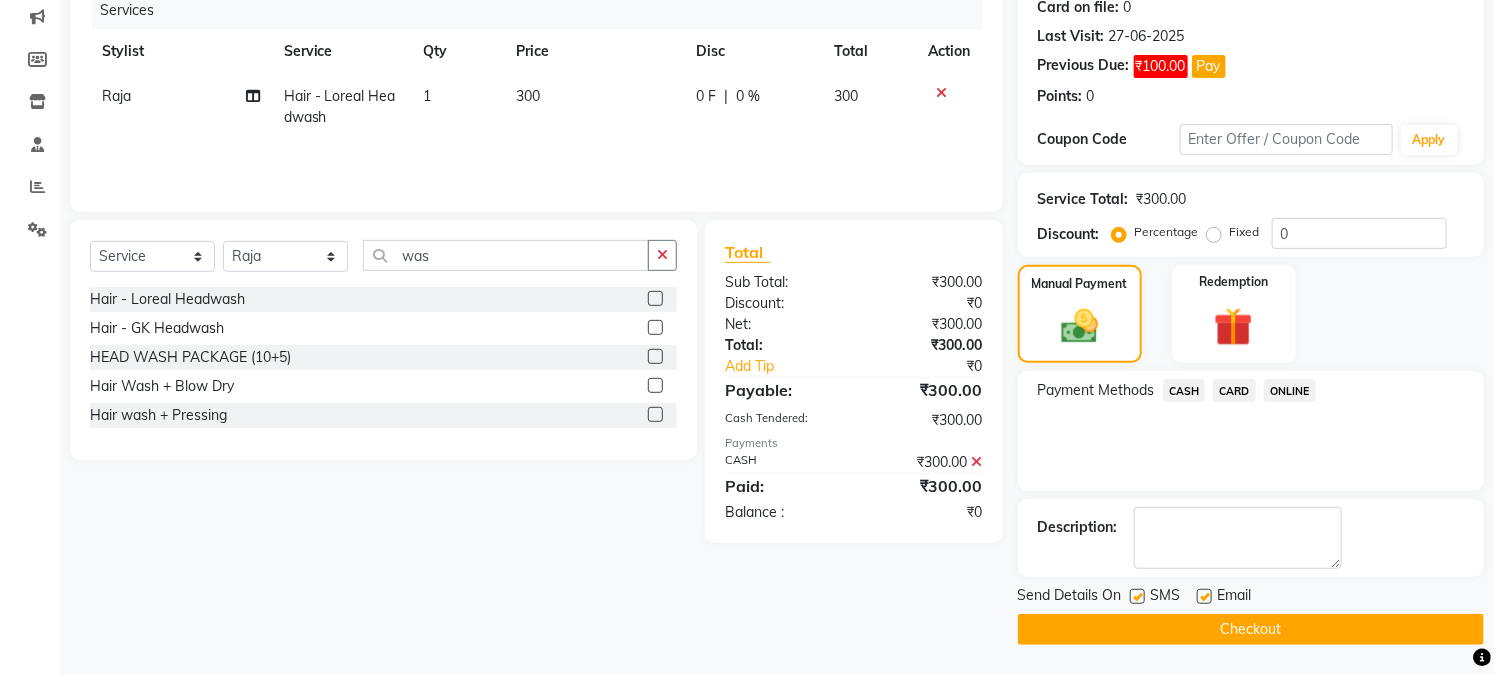 click on "Checkout" 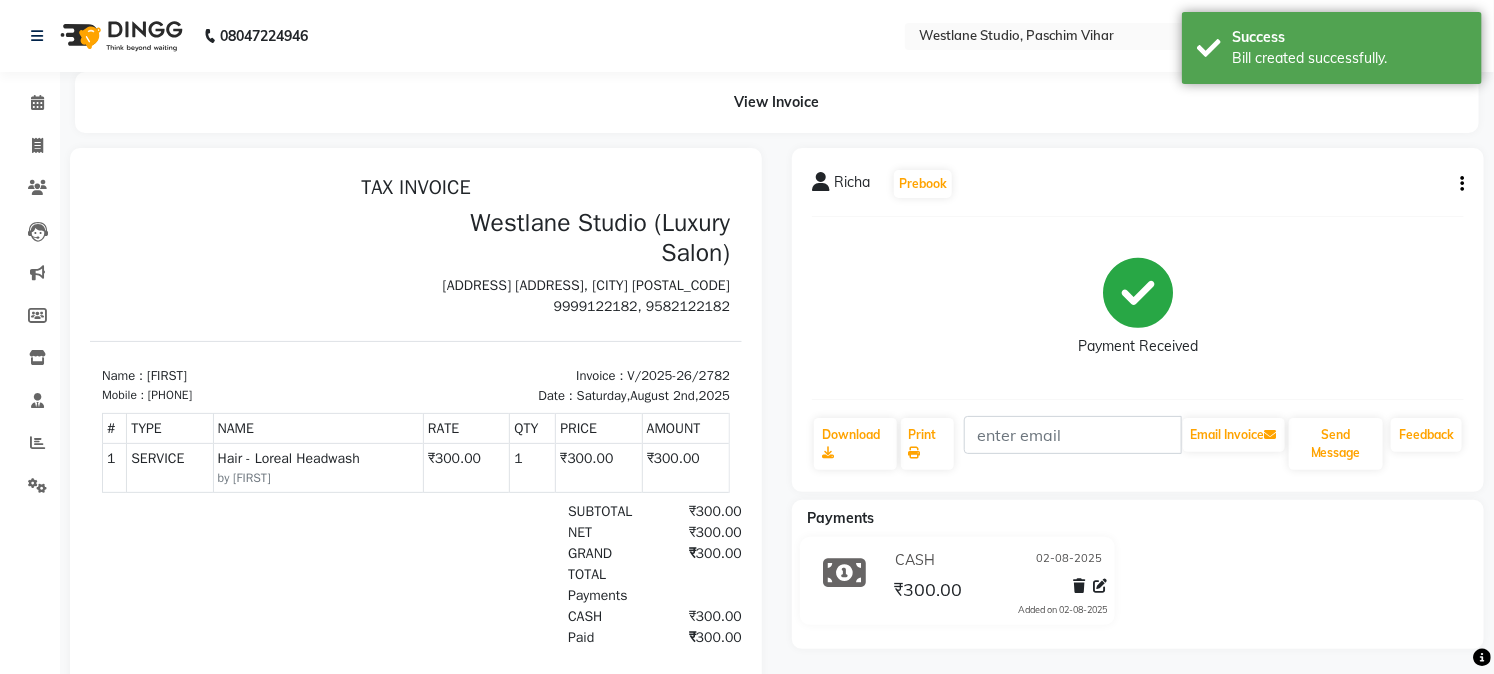scroll, scrollTop: 0, scrollLeft: 0, axis: both 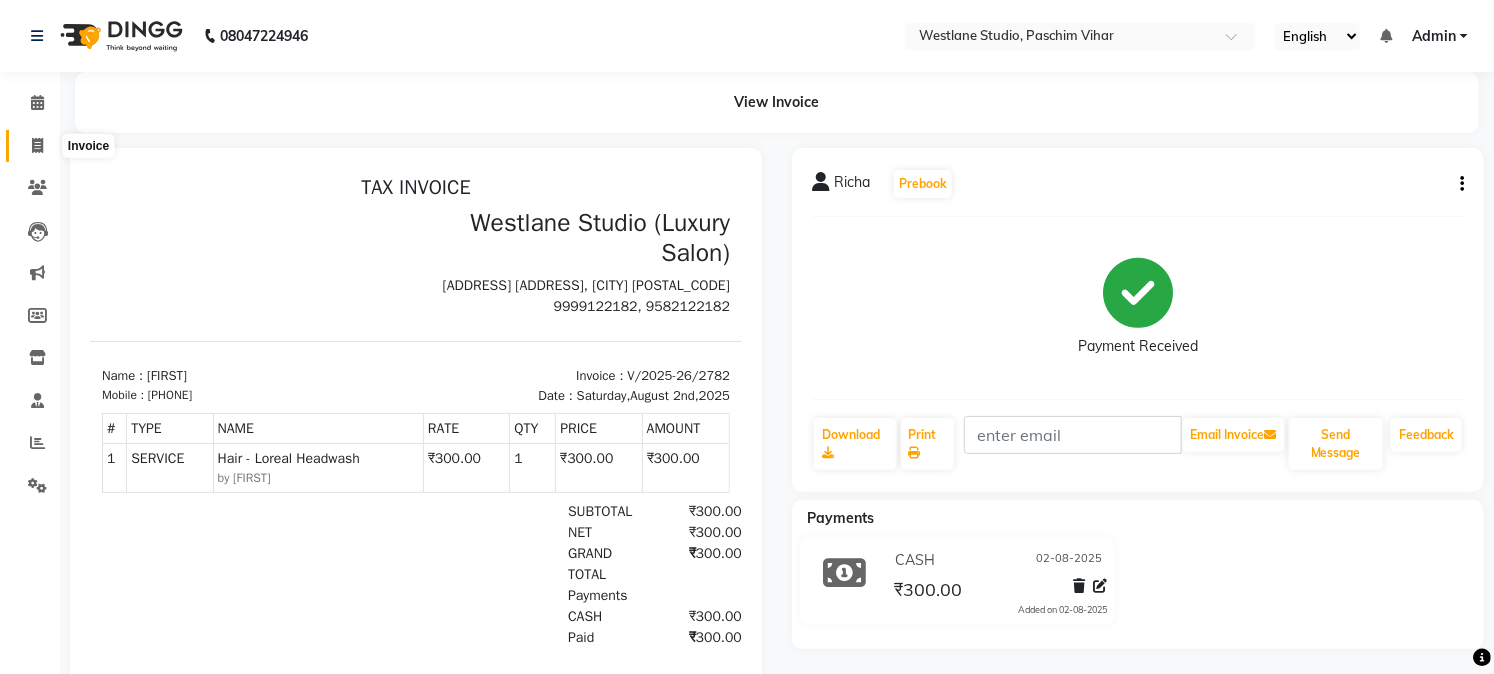 click 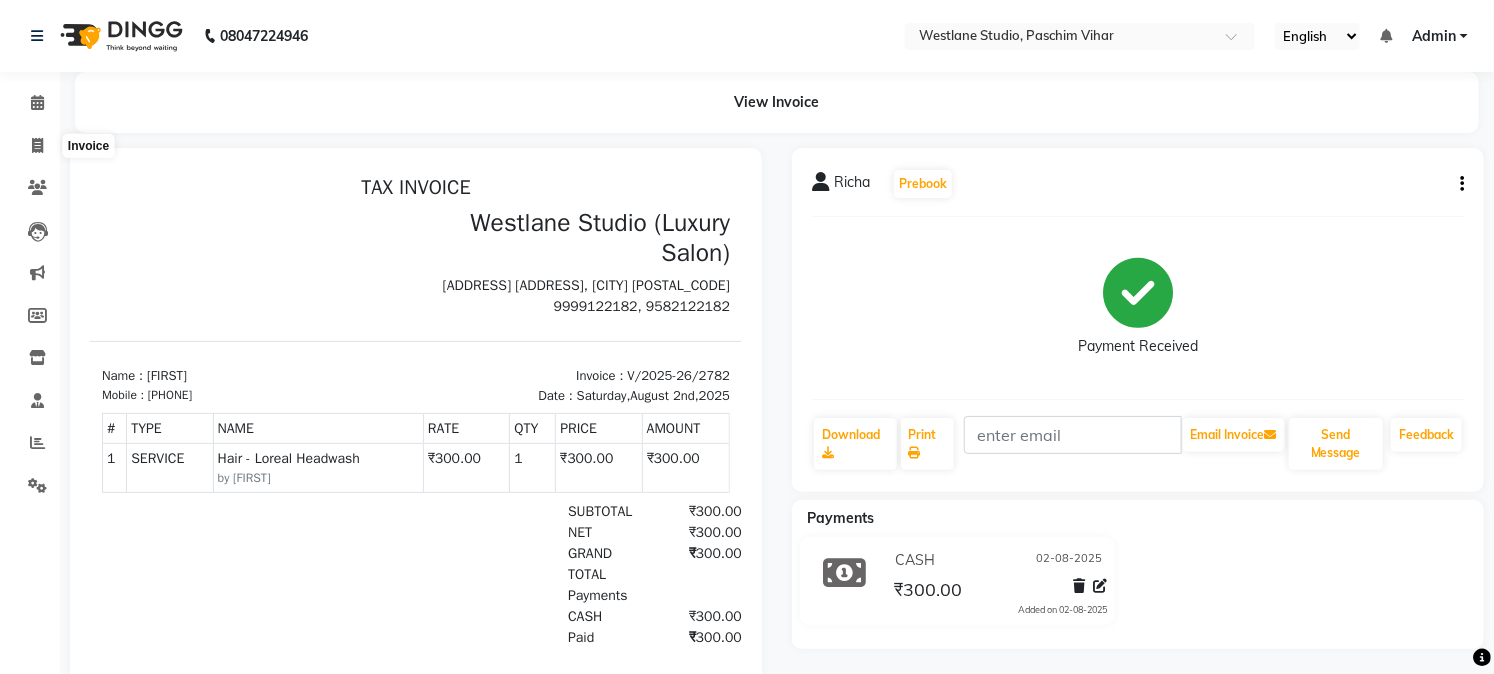 select on "service" 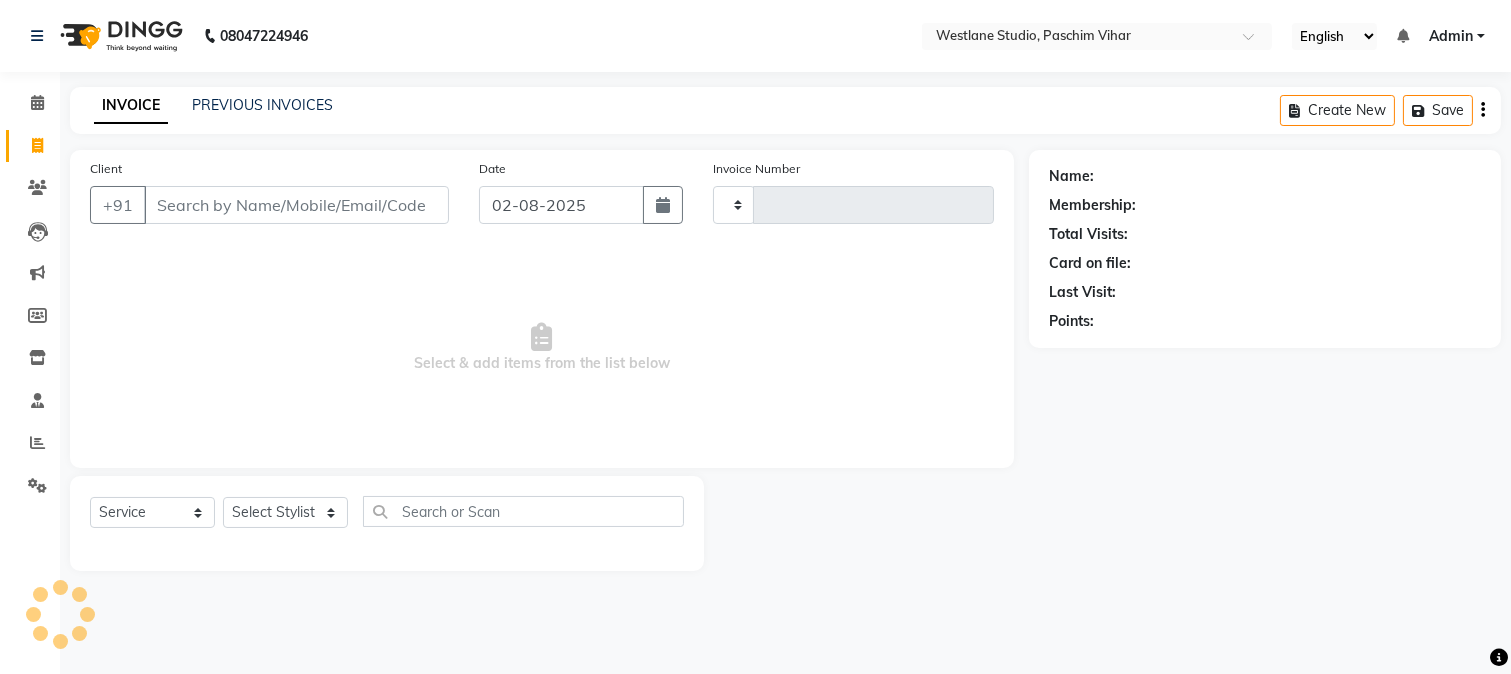 type on "2783" 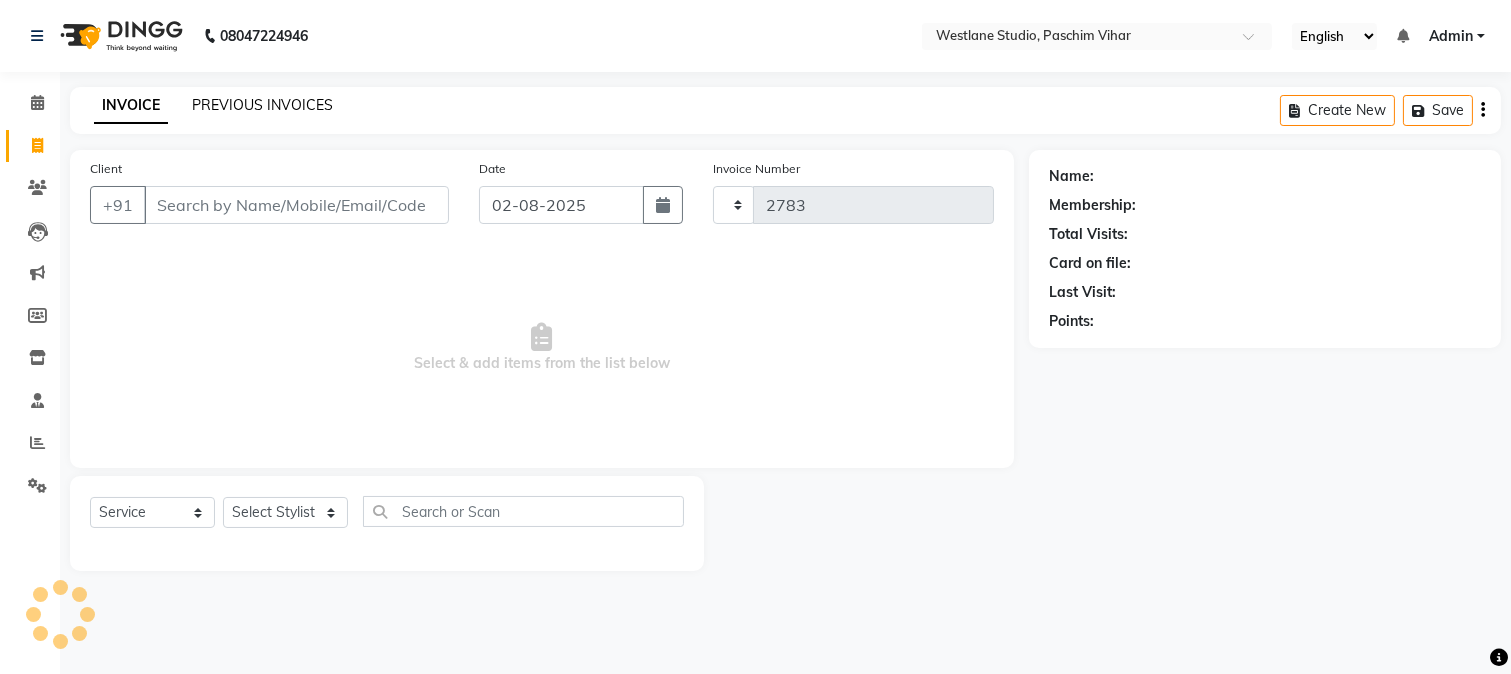 select on "223" 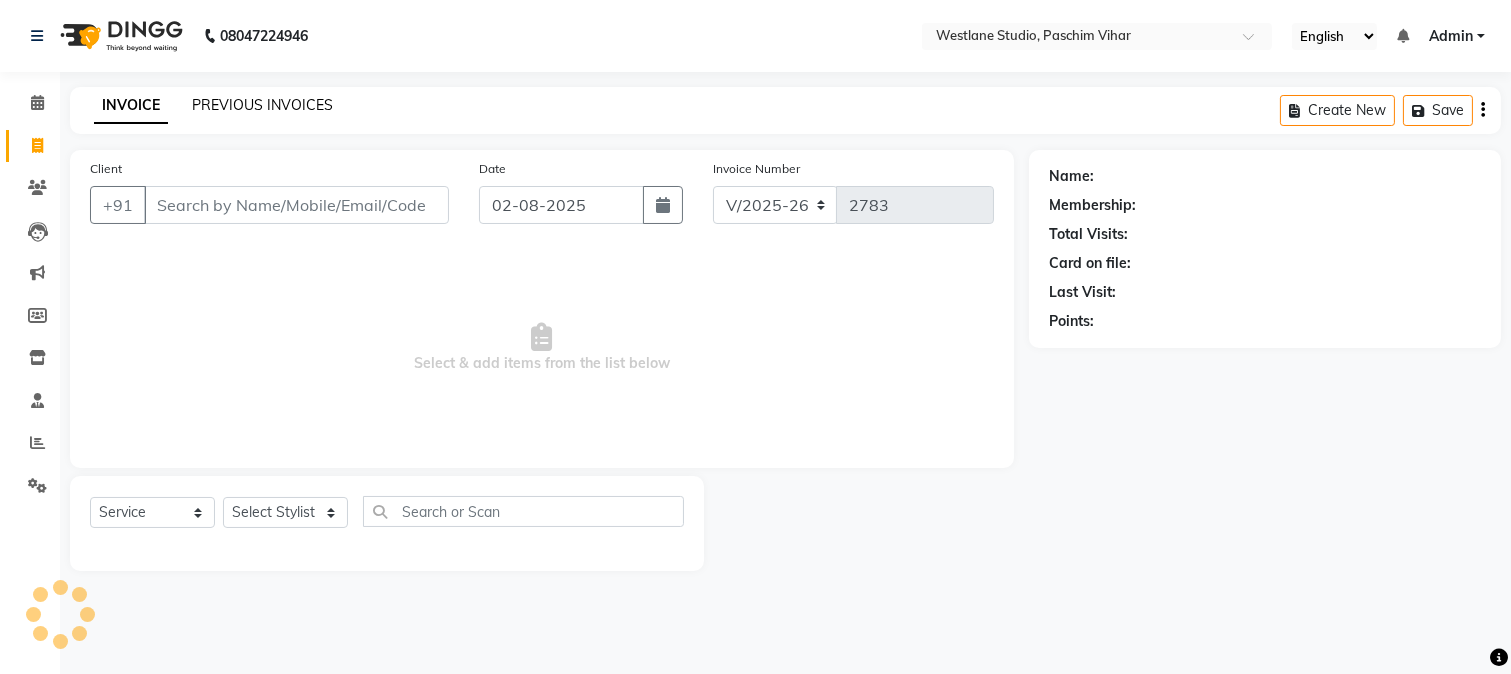 click on "PREVIOUS INVOICES" 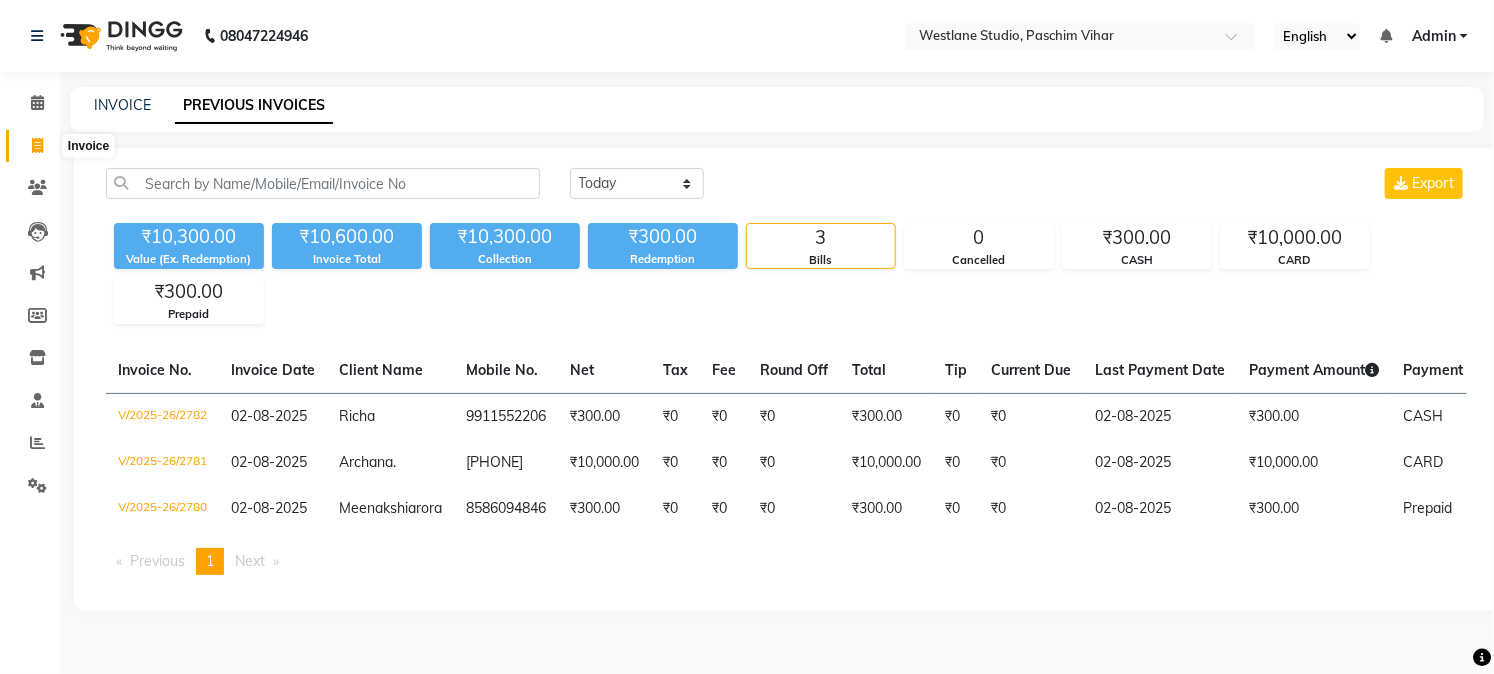 click 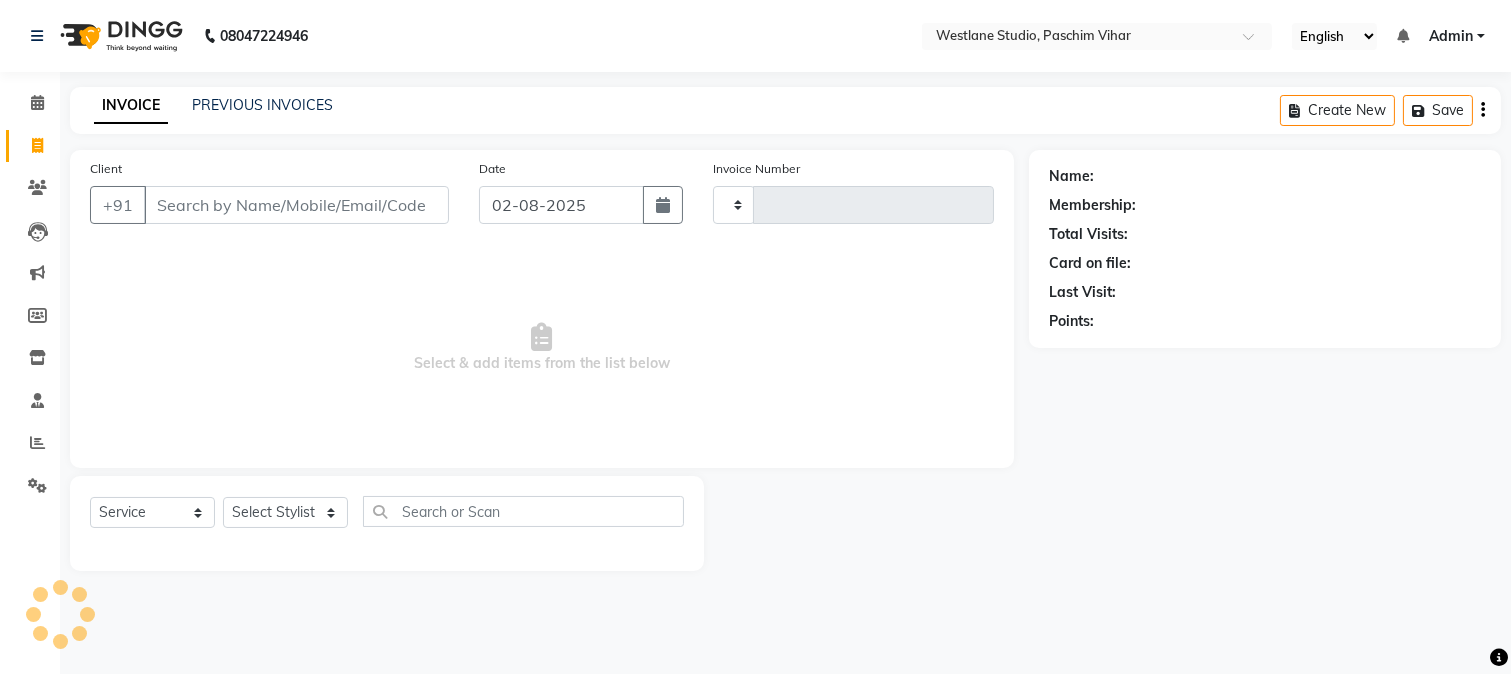 click on "Client" at bounding box center (296, 205) 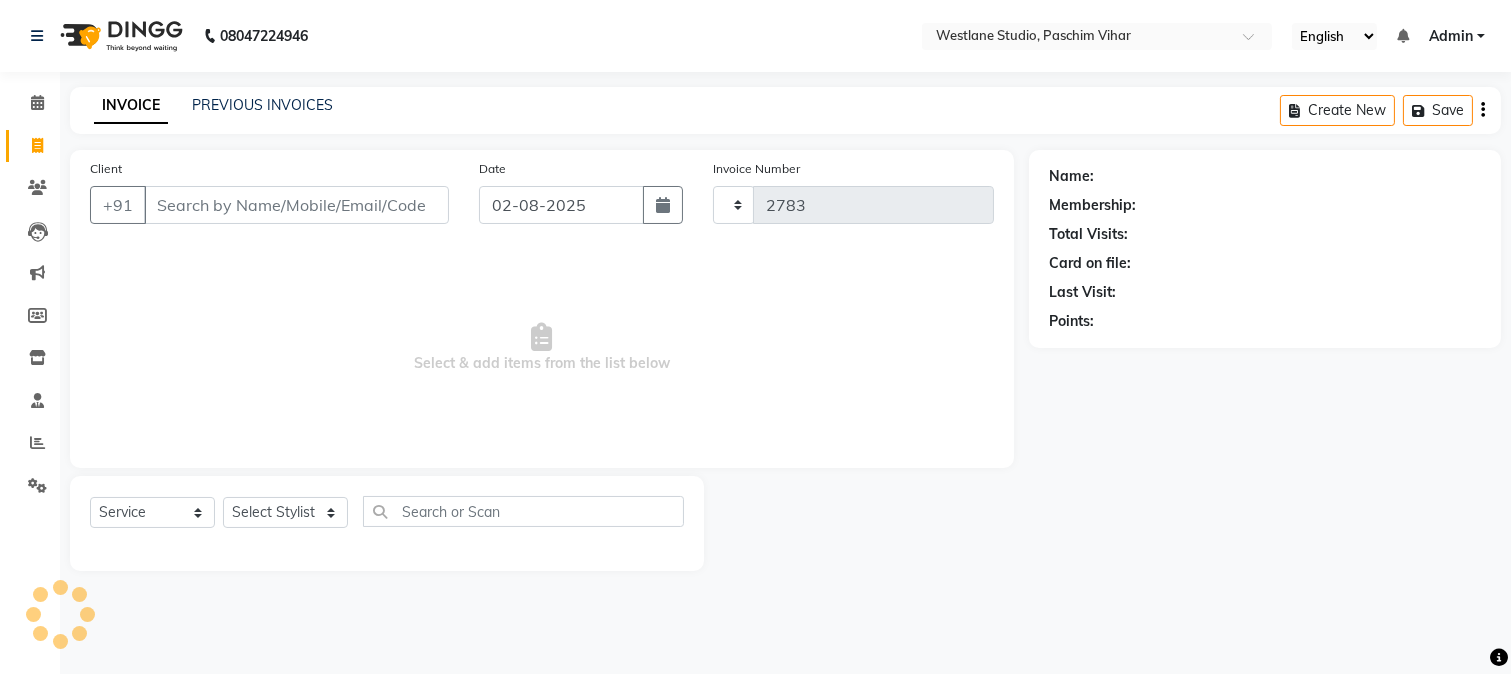 select on "223" 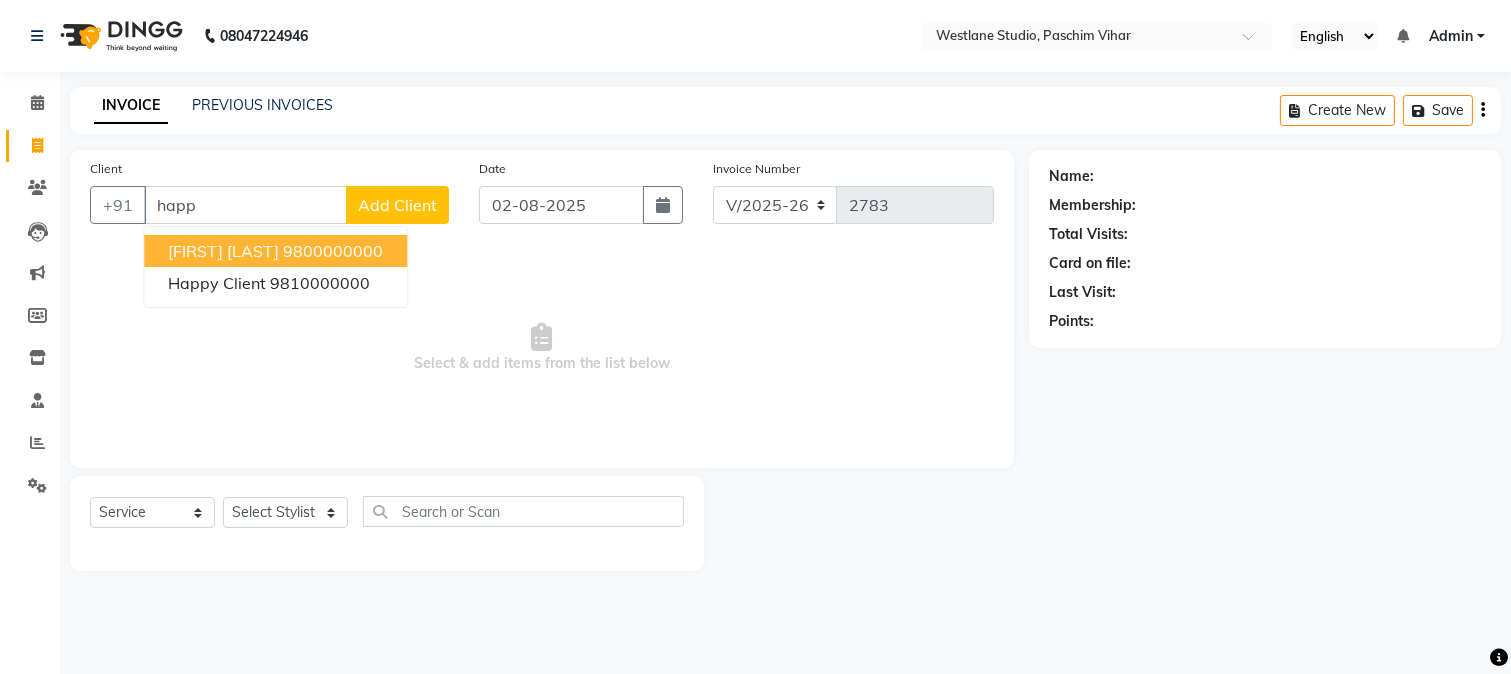click on "9800000000" at bounding box center [333, 251] 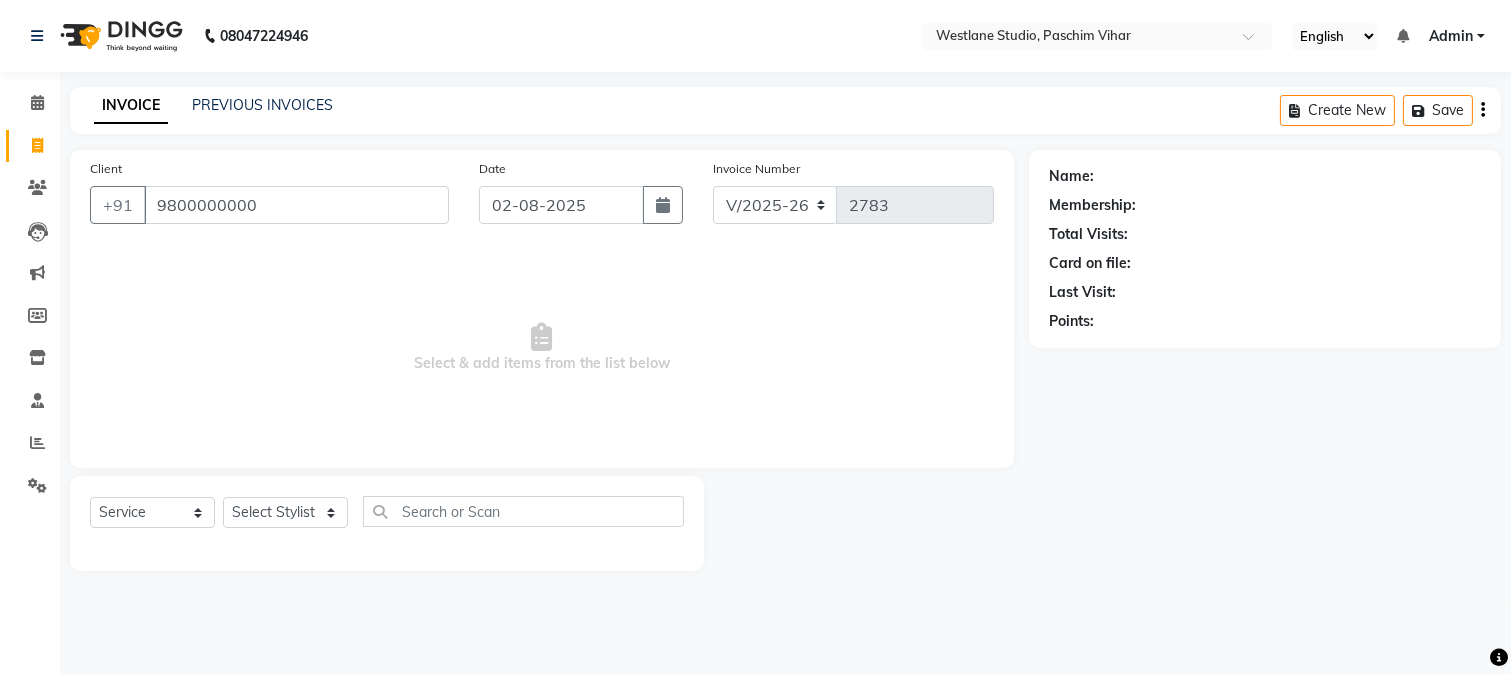 type on "9800000000" 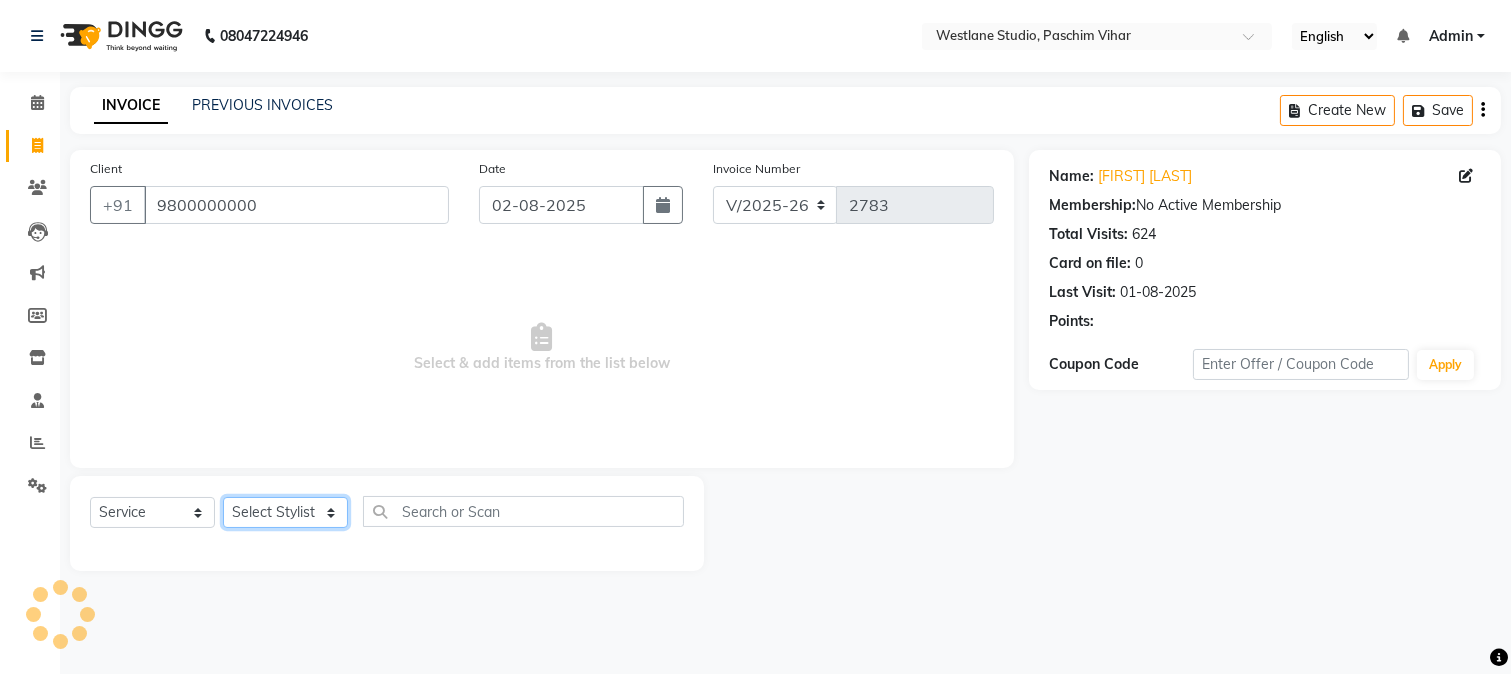 click on "Select Stylist [FIRST] [FIRST] [FIRST] [FIRST] [FIRST] [FIRST] [FIRST] [FIRST] [FIRST] [FIRST] [FIRST] [FIRST] [FIRST] [FIRST] [FIRST] [FIRST] [FIRST] [FIRST] [FIRST] [FIRST] [FIRST]" 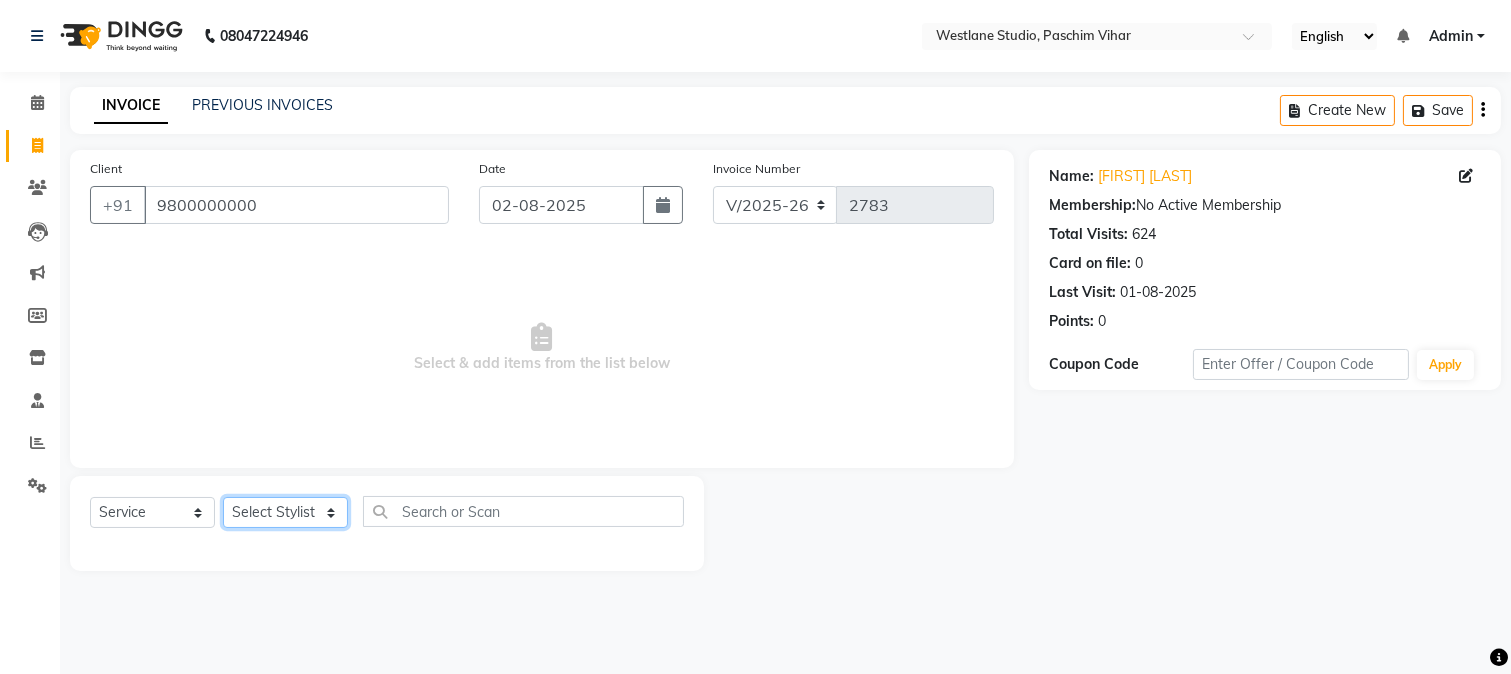 select on "6559" 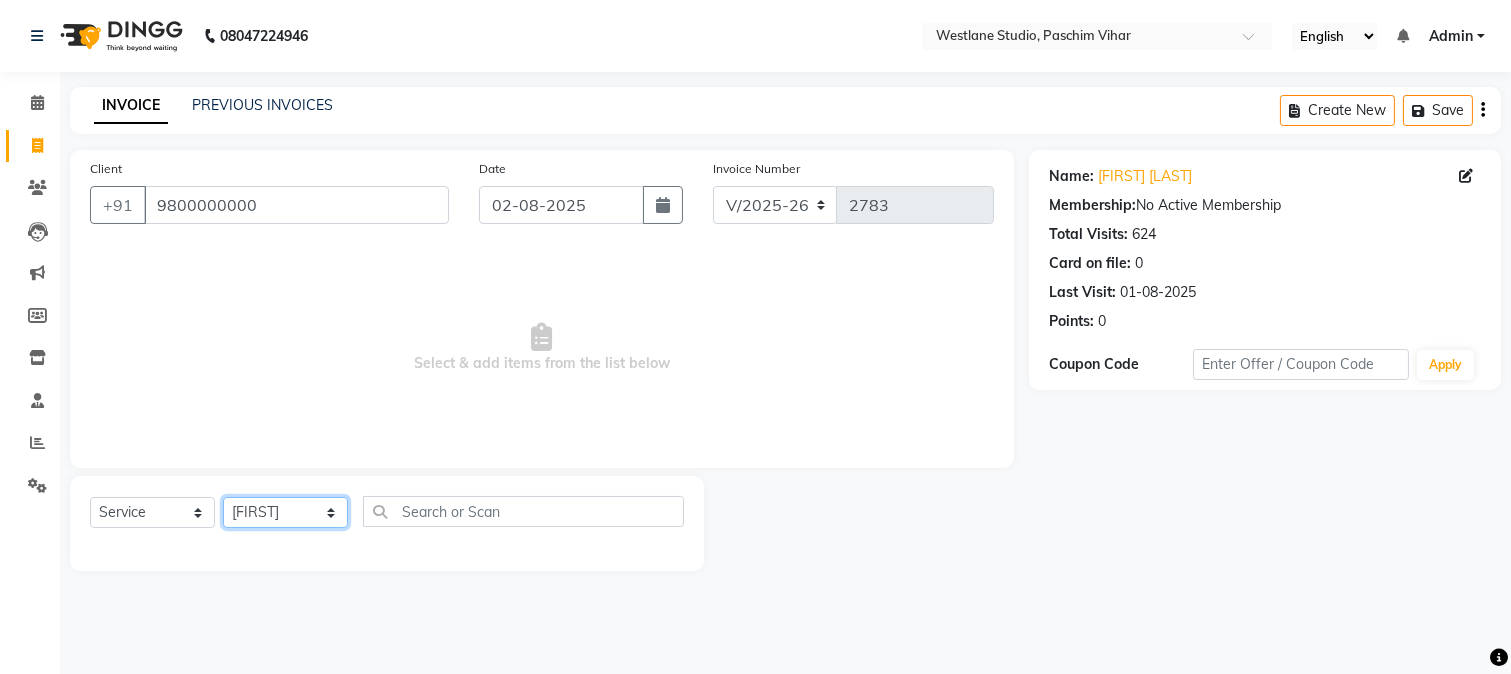 click on "Select Stylist [FIRST] [FIRST] [FIRST] [FIRST] [FIRST] [FIRST] [FIRST] [FIRST] [FIRST] [FIRST] [FIRST] [FIRST] [FIRST] [FIRST] [FIRST] [FIRST] [FIRST] [FIRST] [FIRST] [FIRST] [FIRST]" 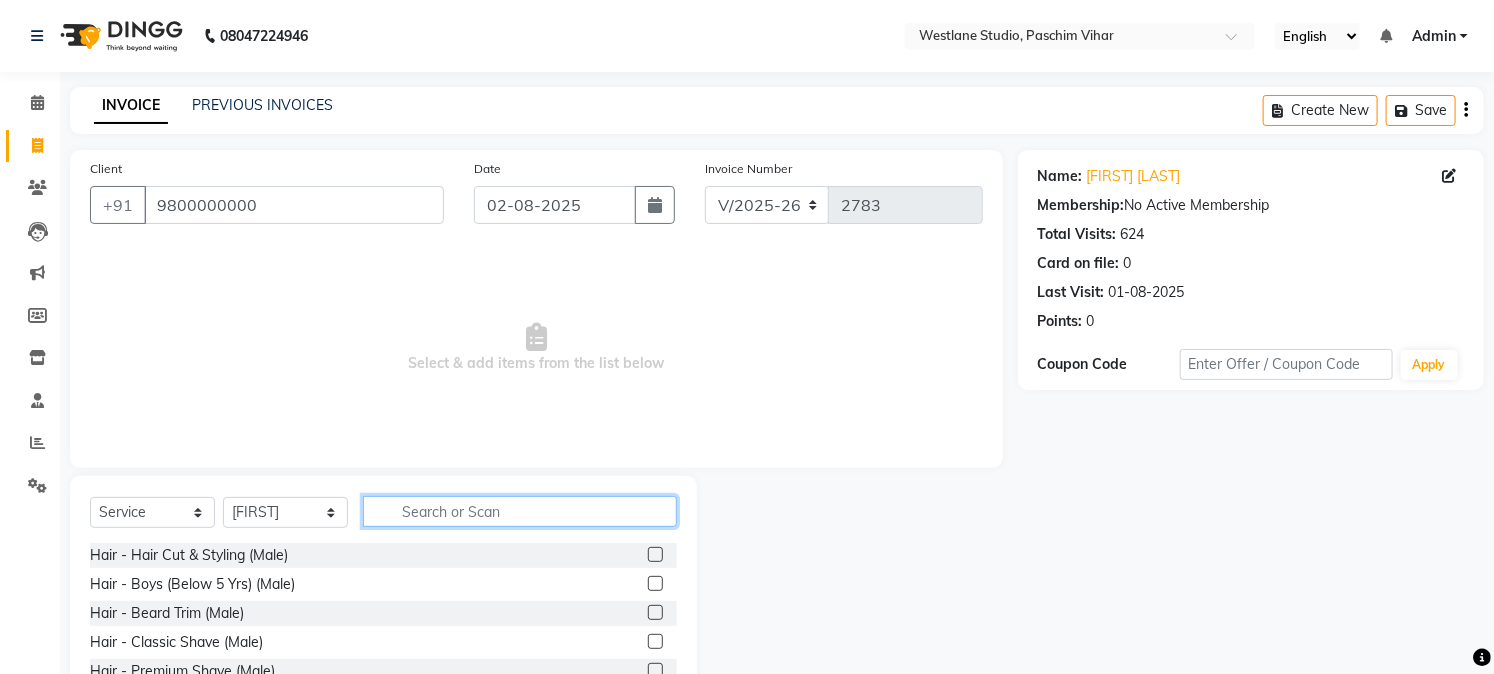 click 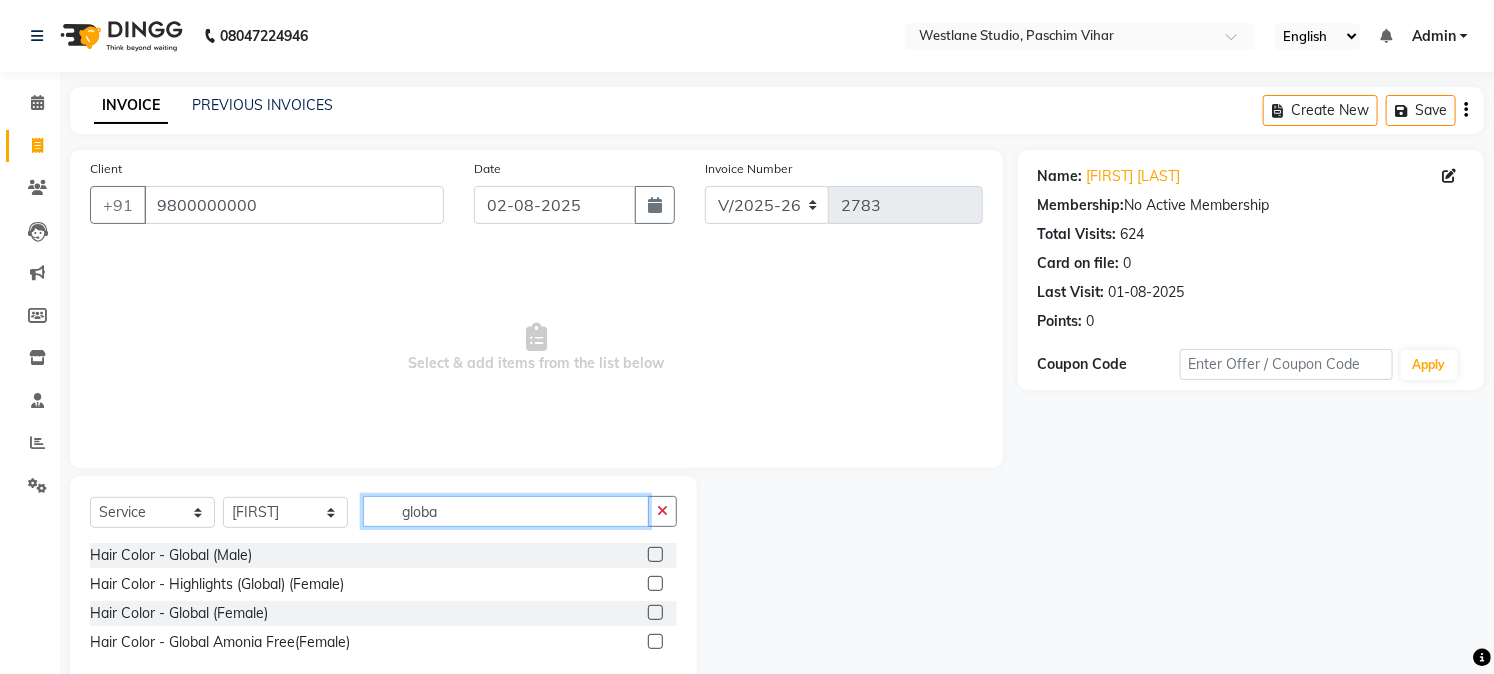 type on "globa" 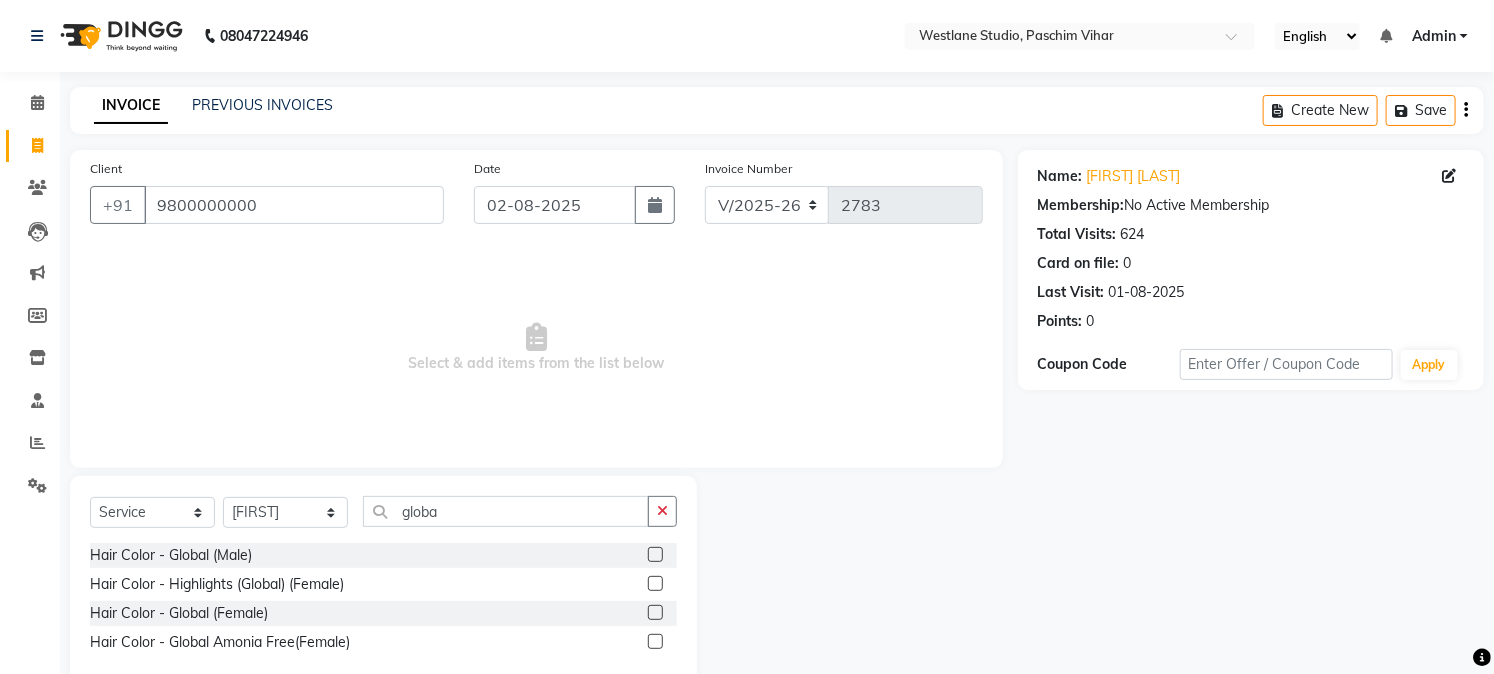 click 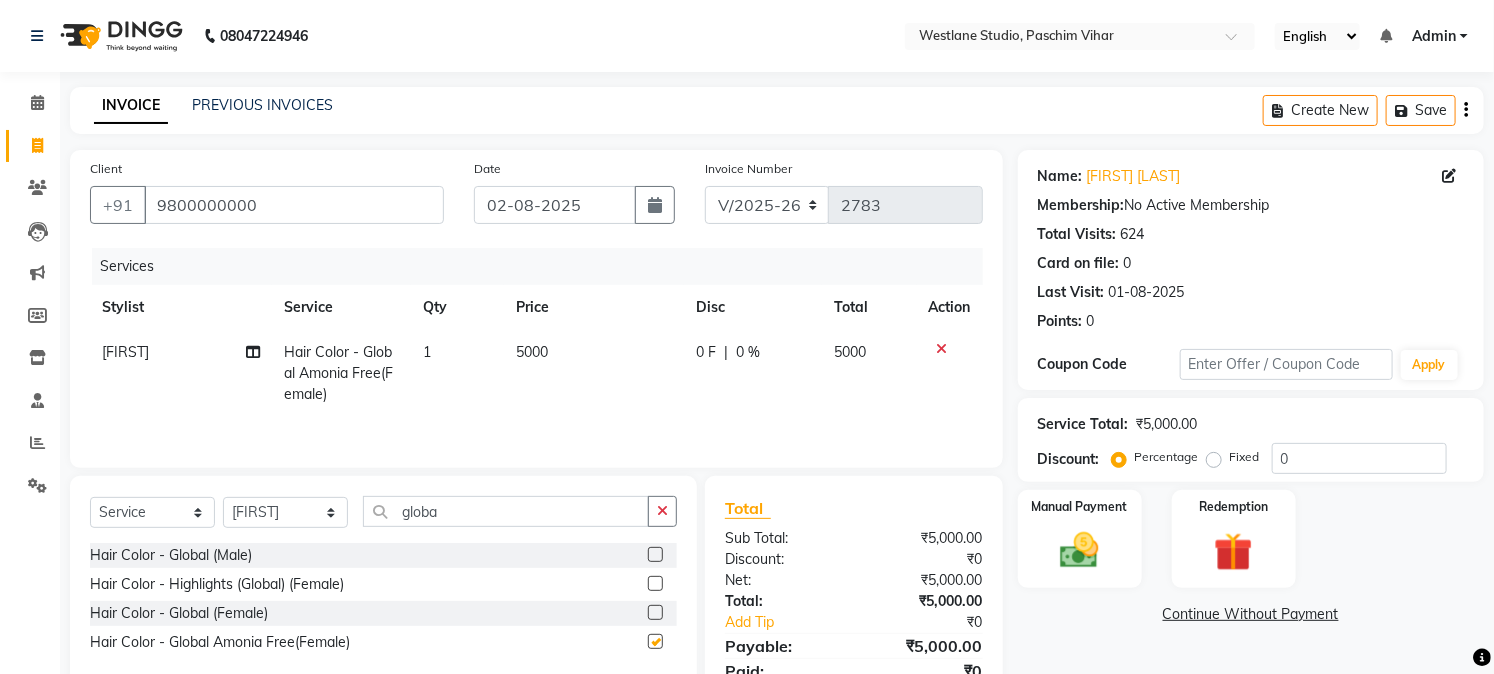 checkbox on "false" 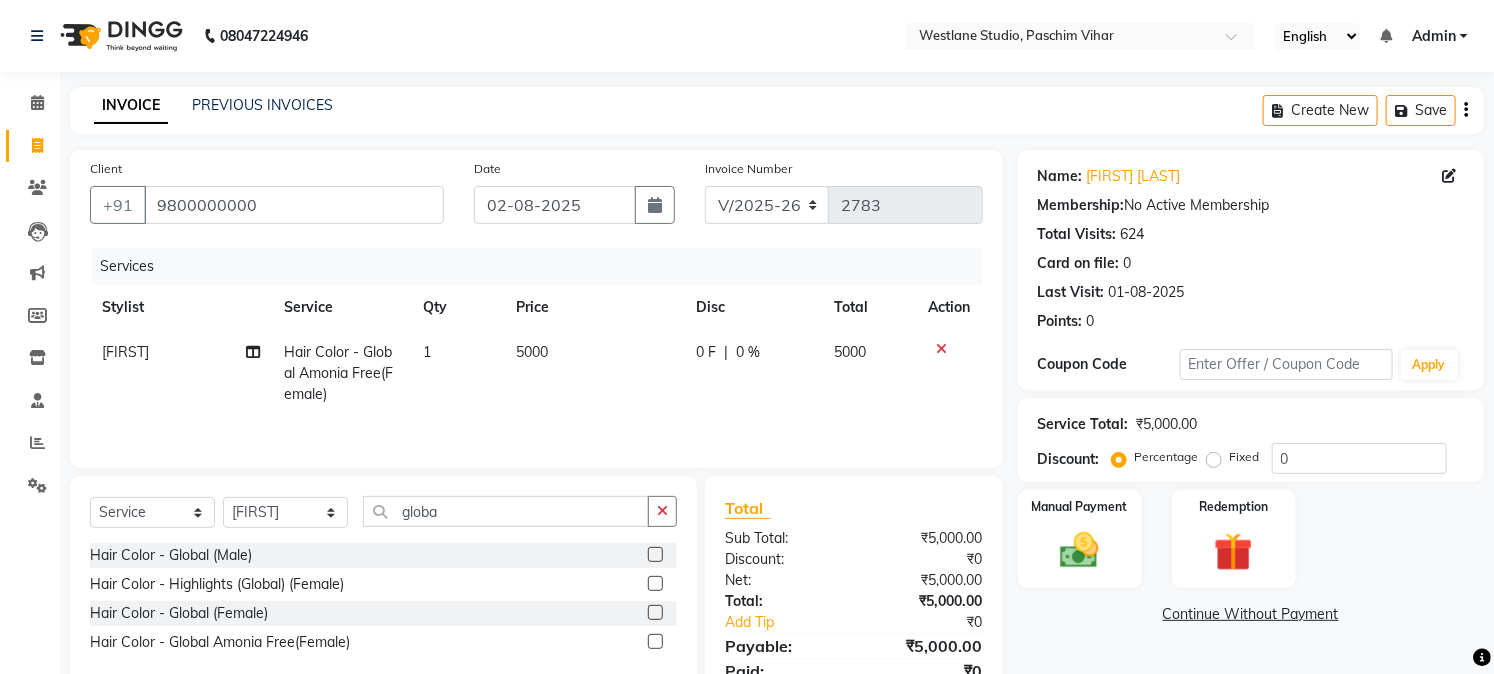 click on "Services Stylist Service Qty Price Disc Total Action [FIRST] Hair Color - Global Amonia Free(Female) 1 5000 0 F | 0 % 5000" 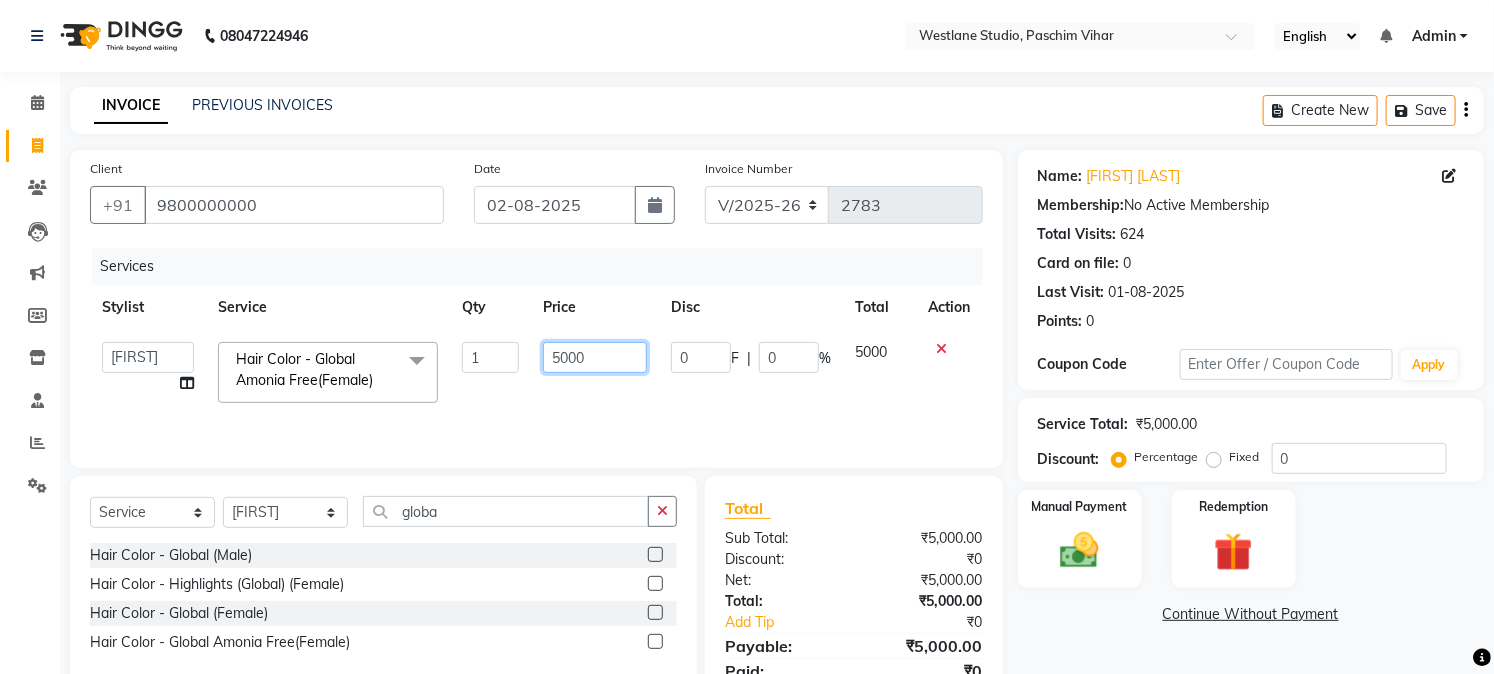 click on "5000" 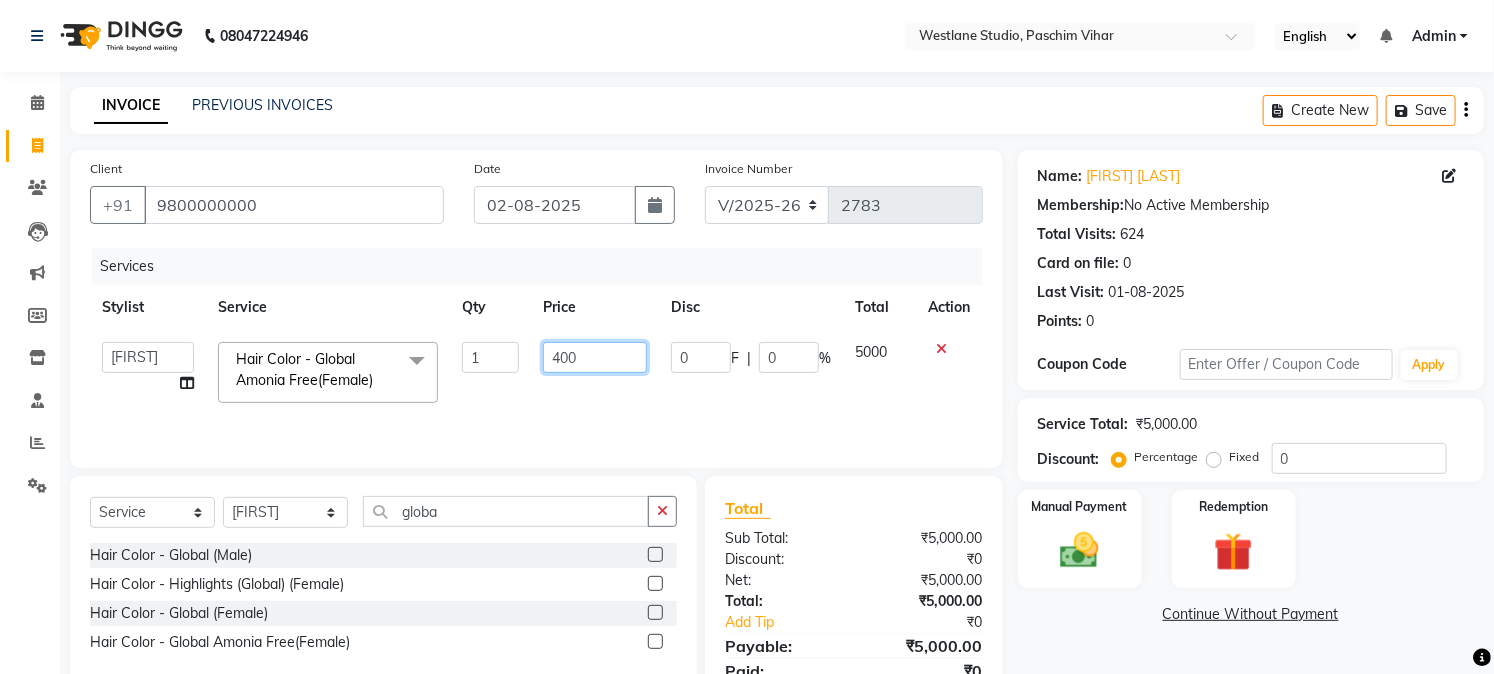 type on "4000" 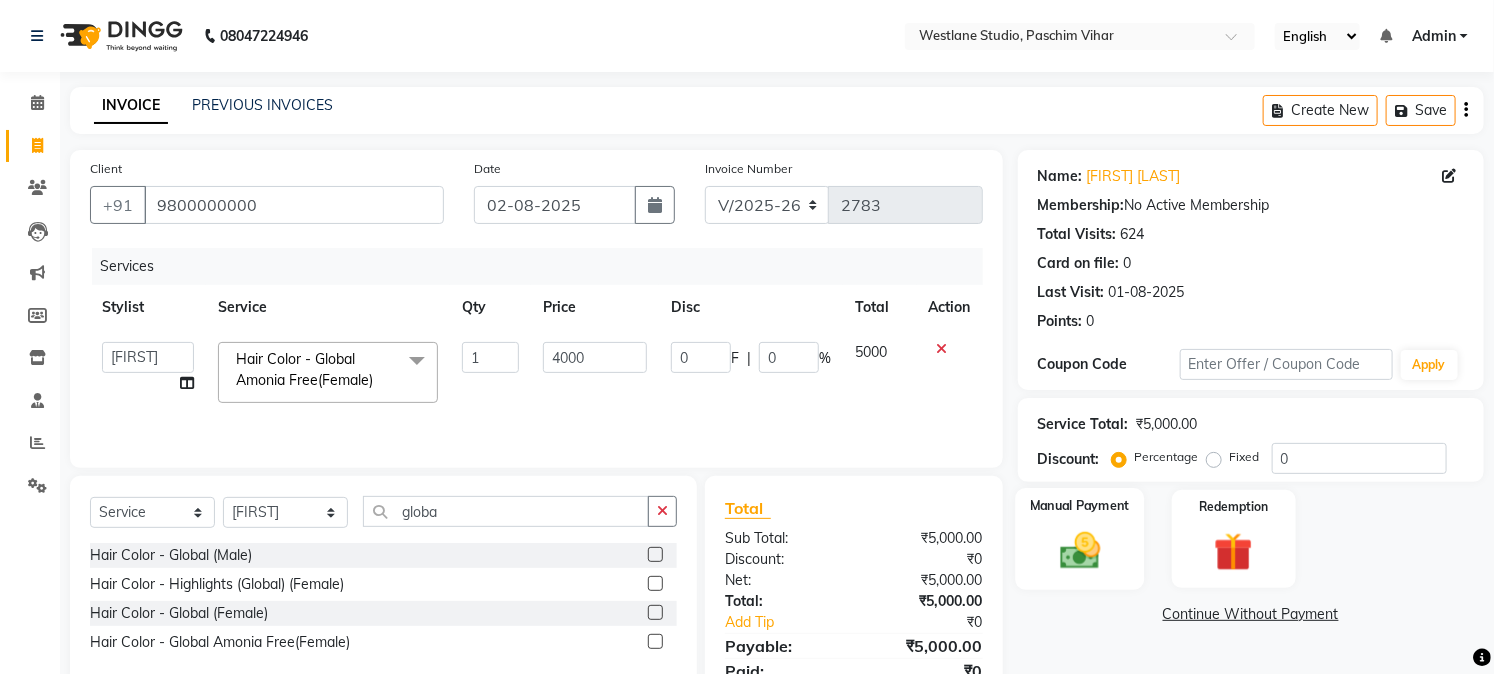 click on "Manual Payment" 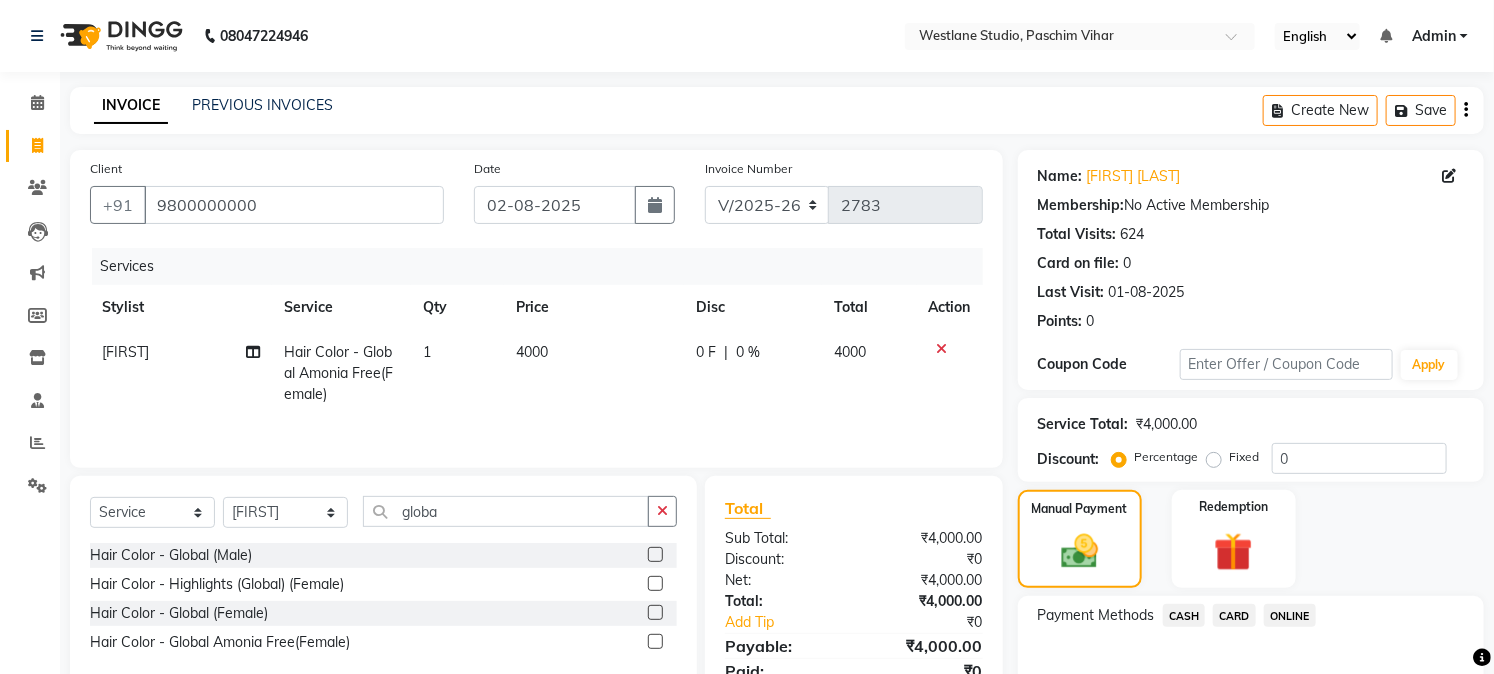 click on "ONLINE" 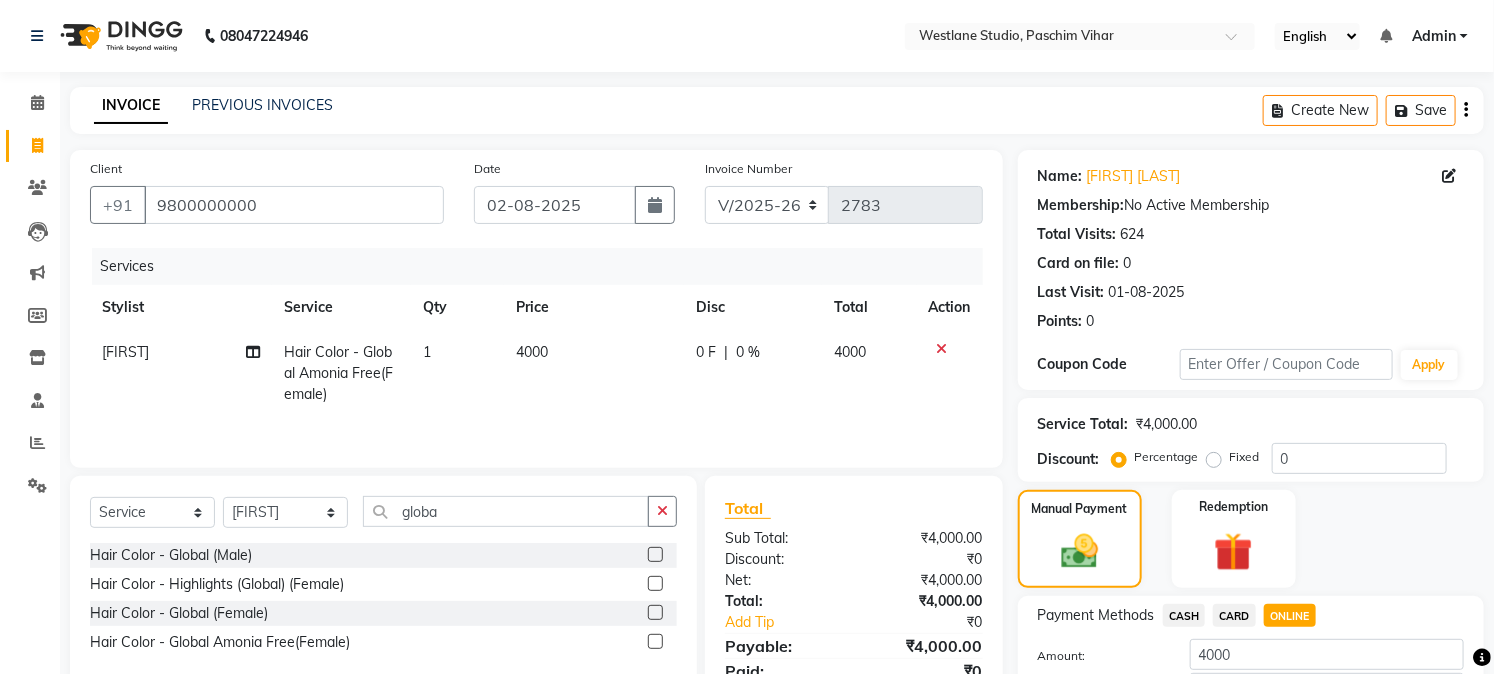 scroll, scrollTop: 142, scrollLeft: 0, axis: vertical 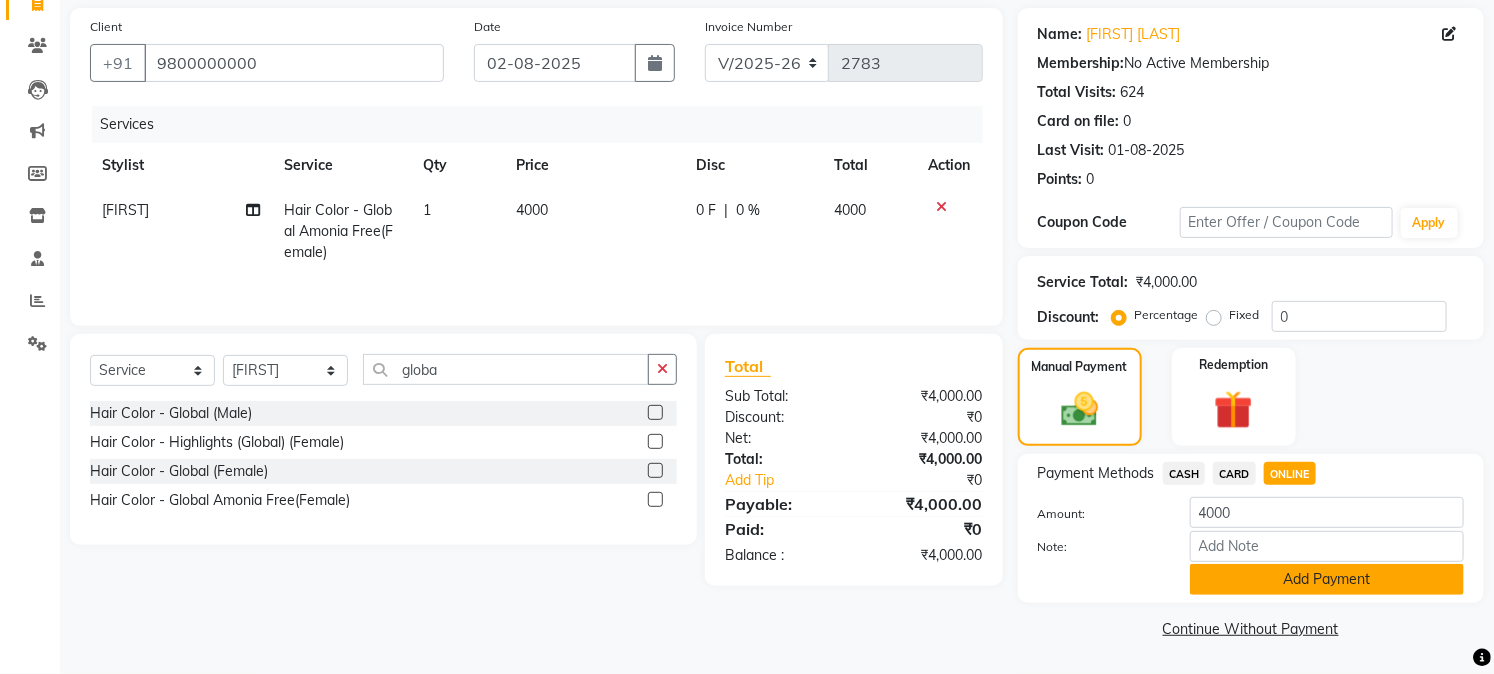 click on "Add Payment" 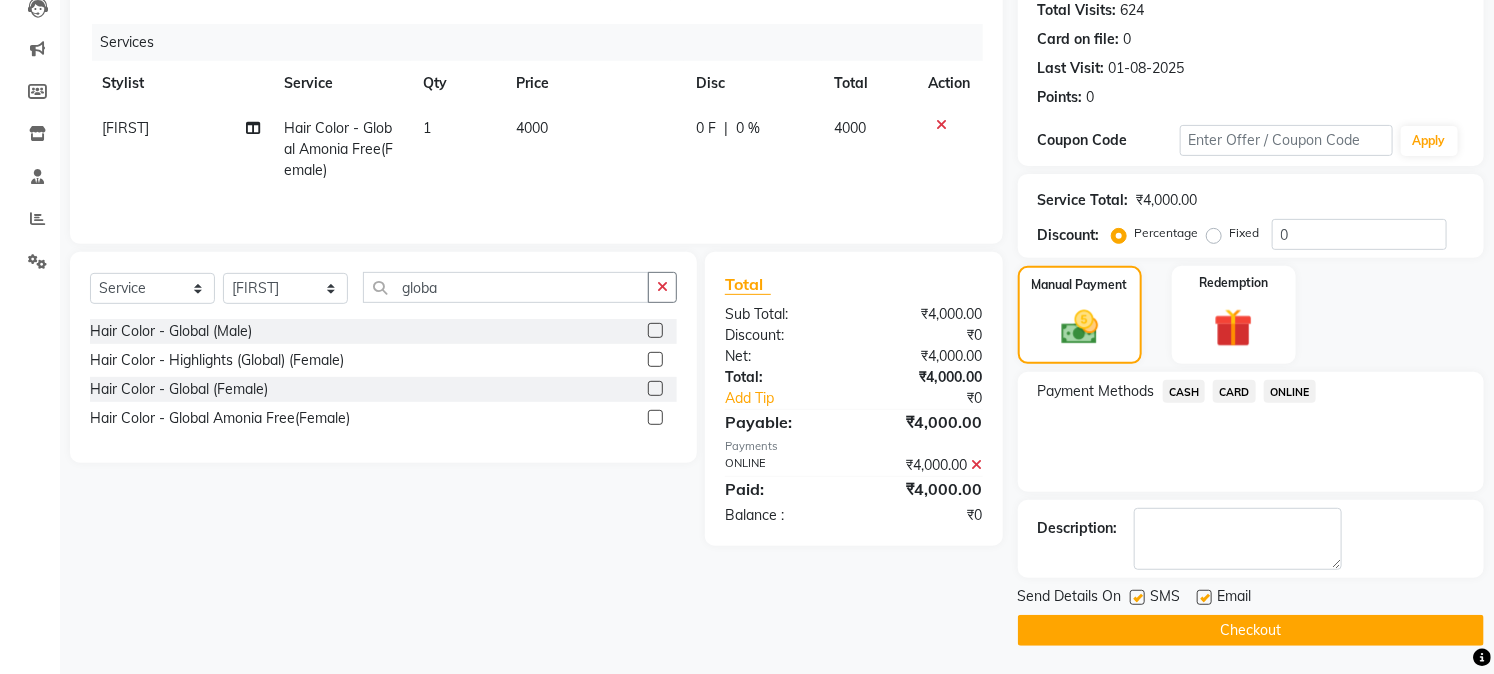 scroll, scrollTop: 225, scrollLeft: 0, axis: vertical 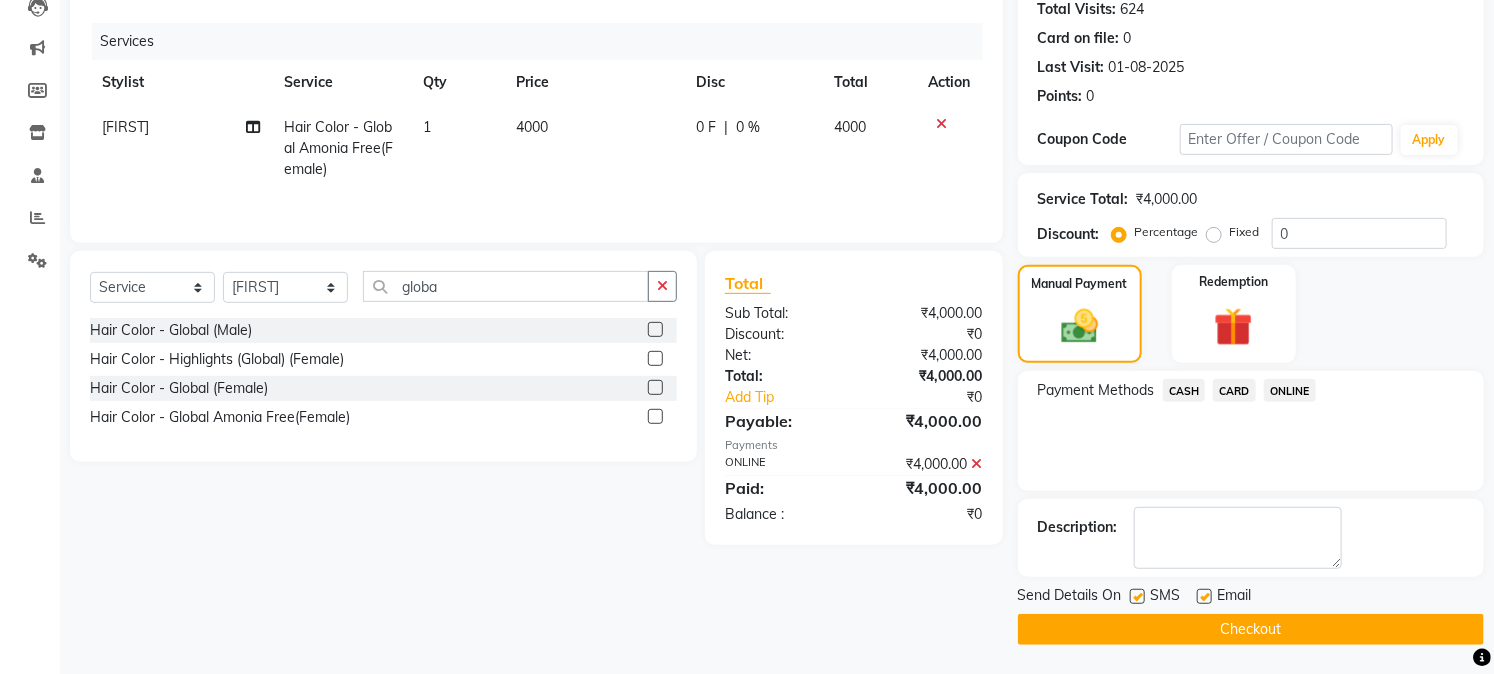 click on "Checkout" 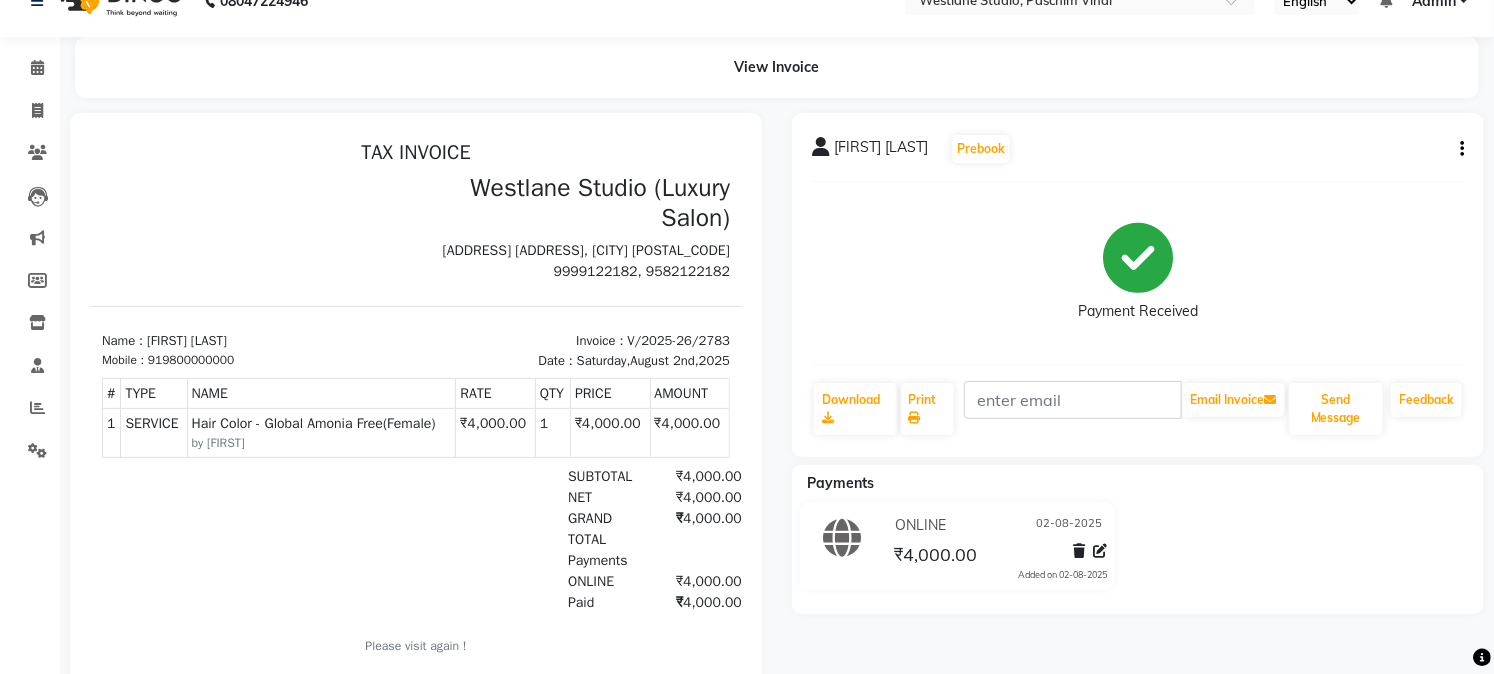 scroll, scrollTop: 0, scrollLeft: 0, axis: both 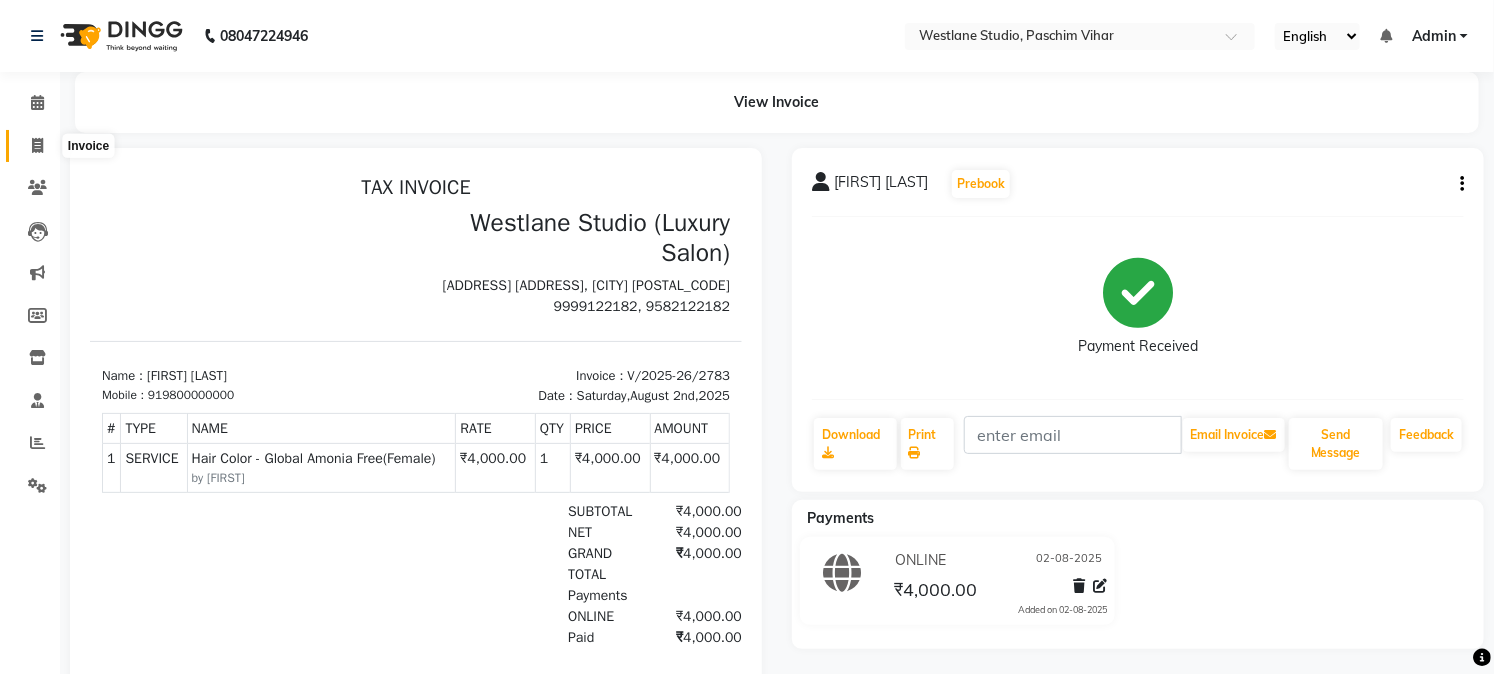 click 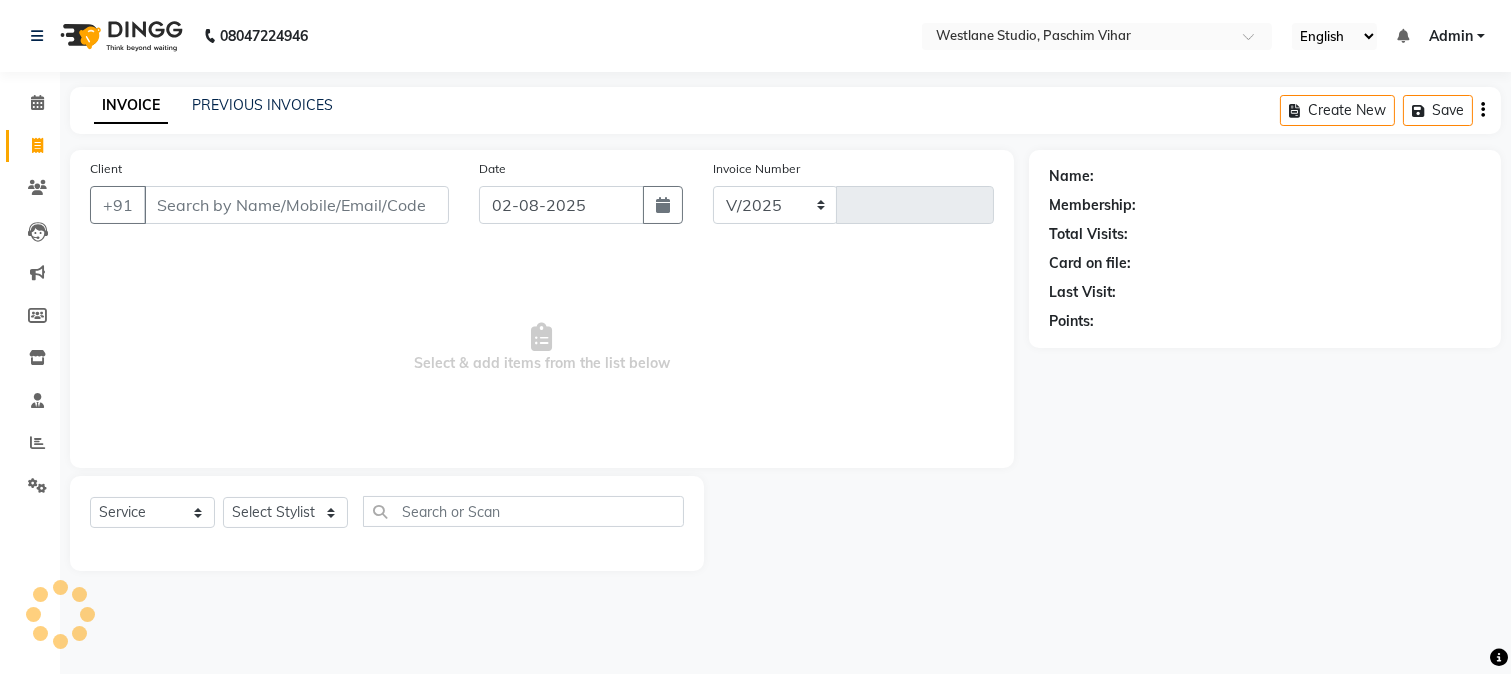 select on "223" 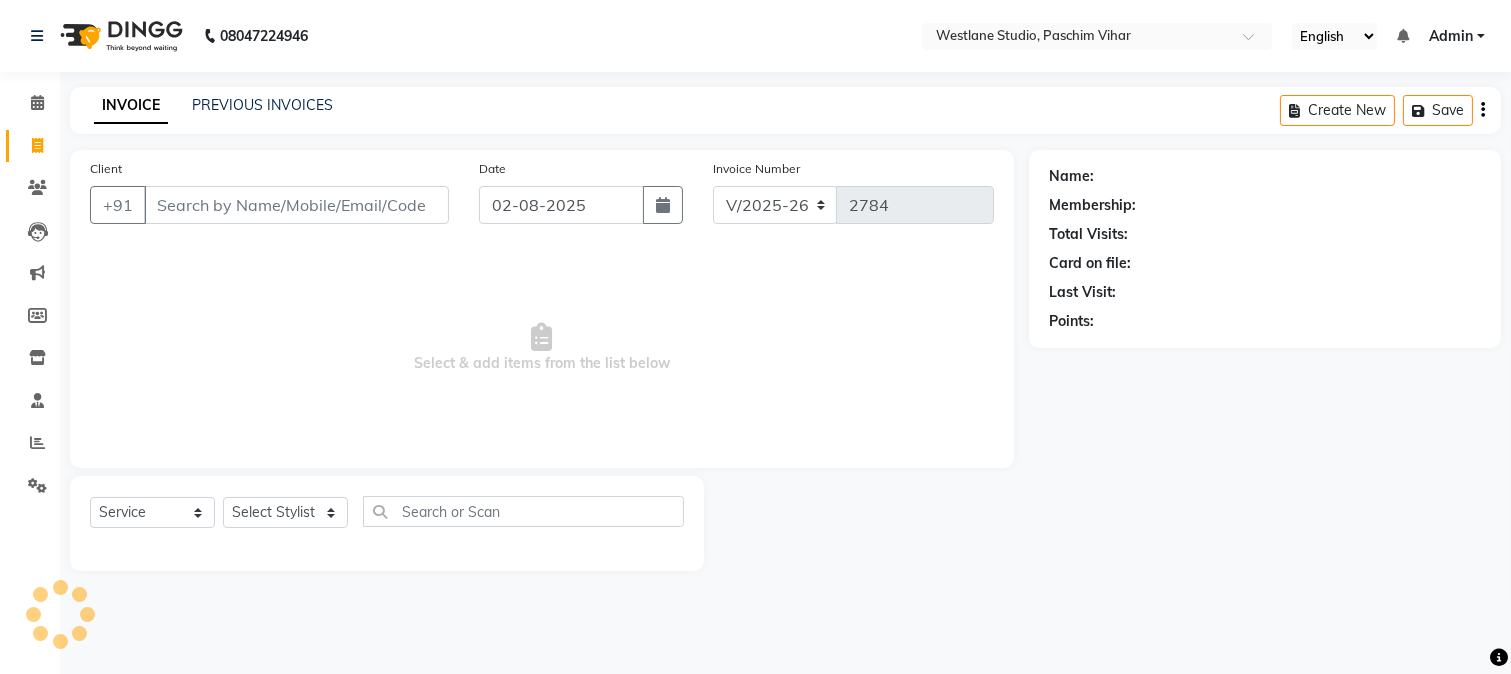 click on "Client" at bounding box center (296, 205) 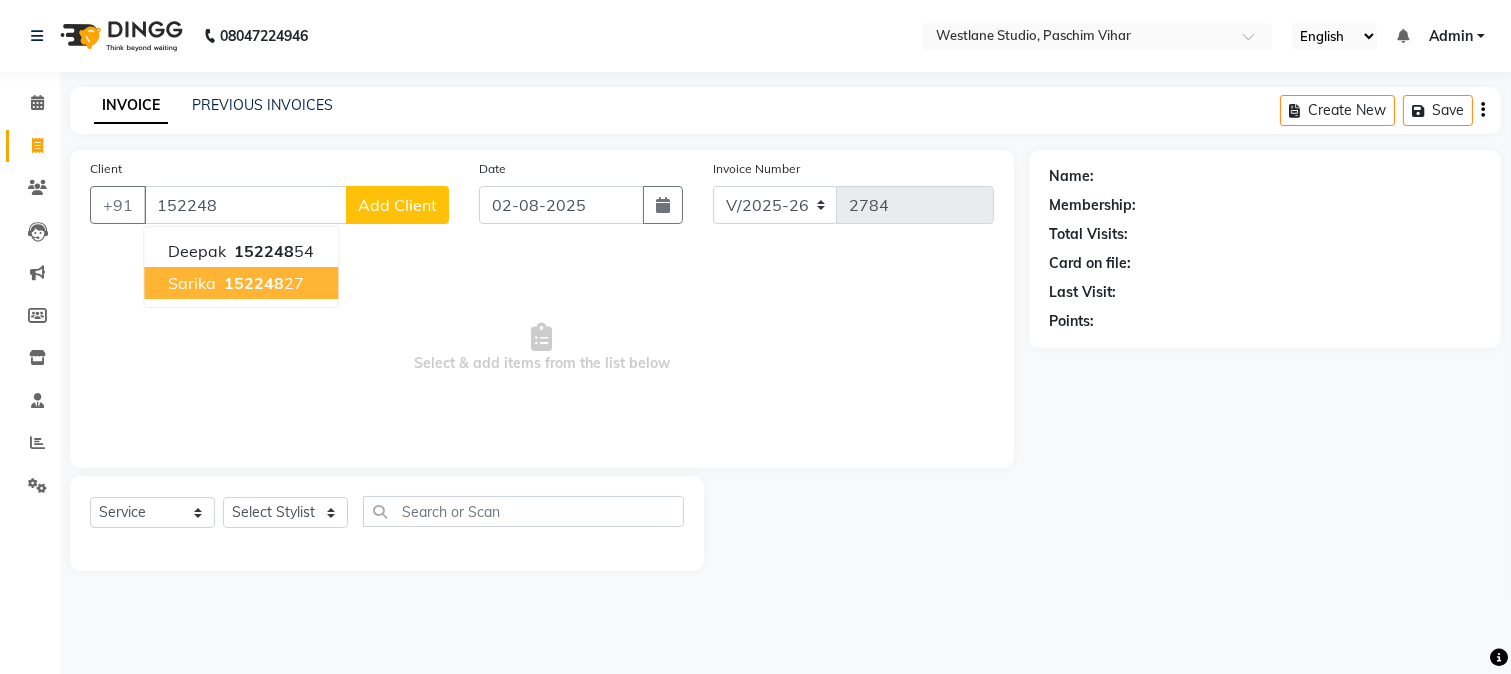 click on "98111806 27" at bounding box center [262, 283] 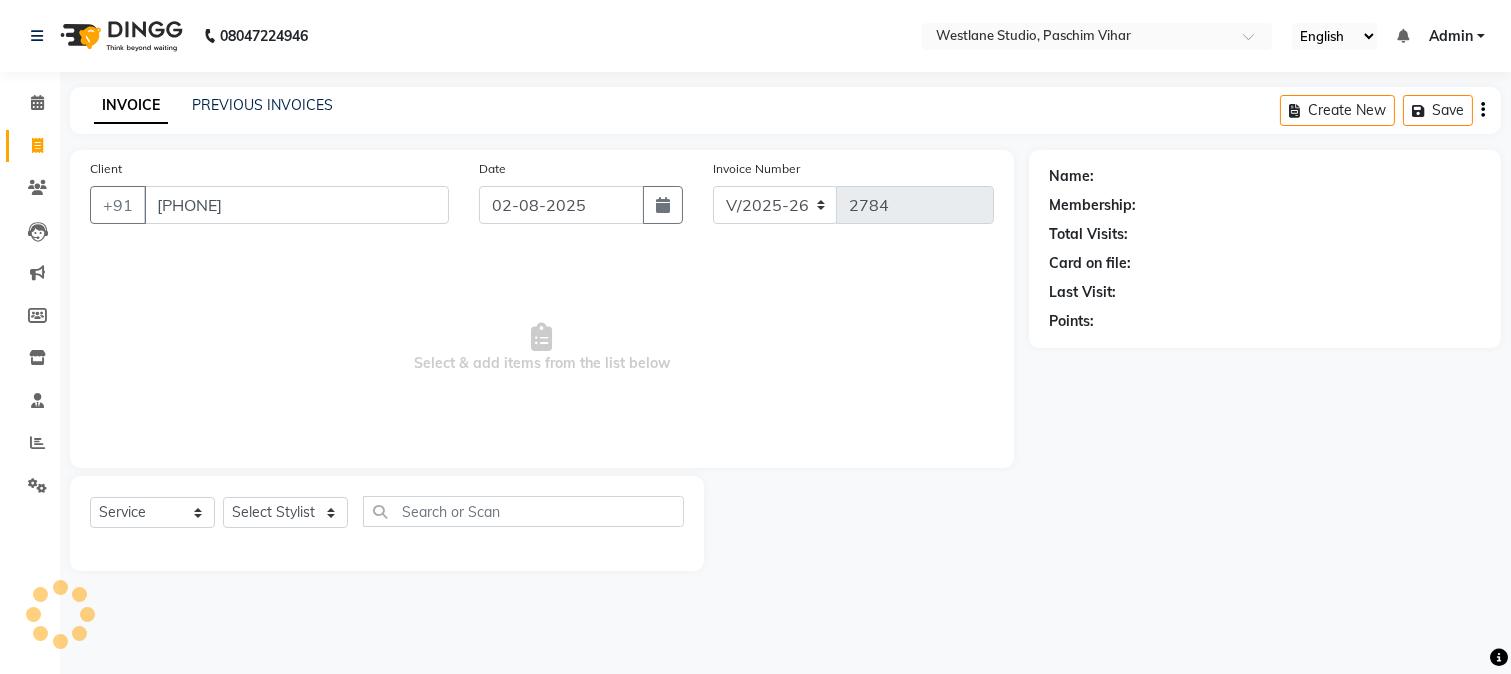type on "[PHONE]" 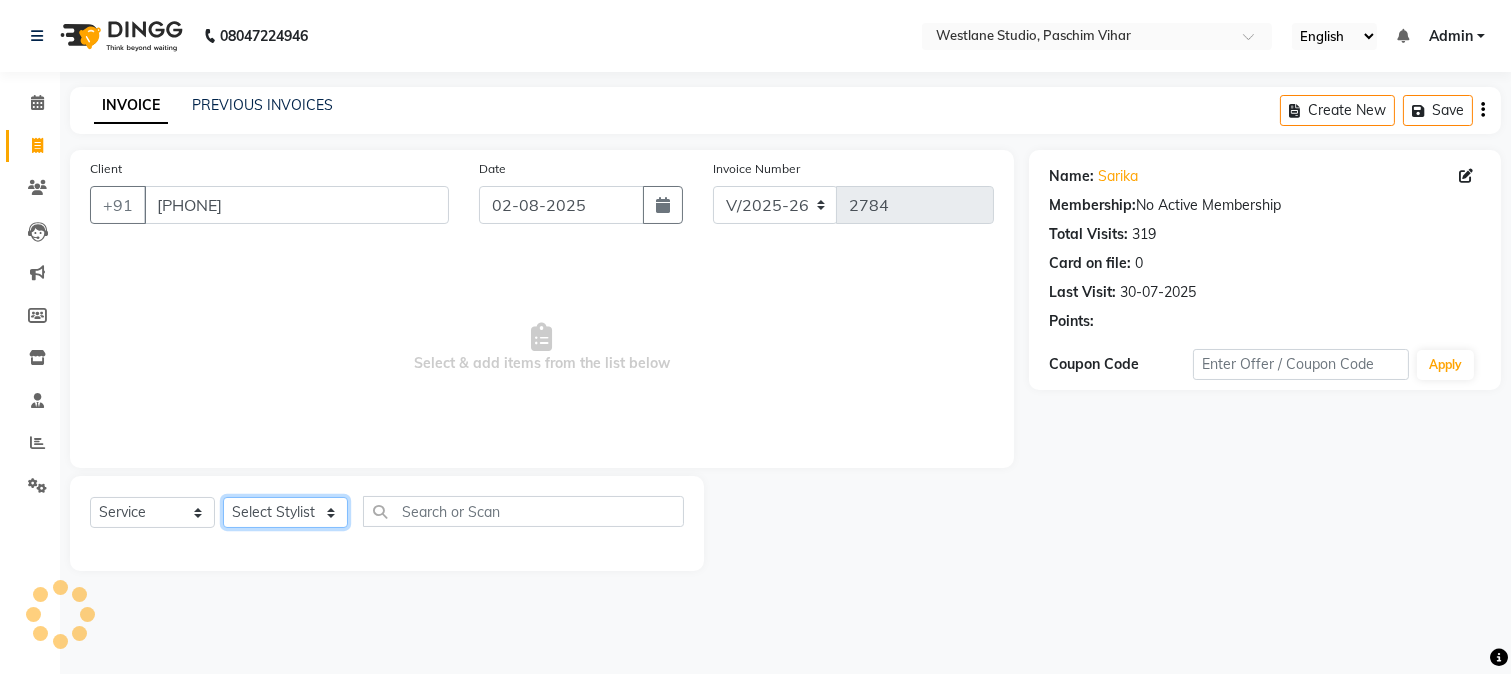 click on "Select Stylist [FIRST] [FIRST] [FIRST] [FIRST] [FIRST] [FIRST] [FIRST] [FIRST] [FIRST] [FIRST] [FIRST] [FIRST] [FIRST] [FIRST] [FIRST] [FIRST] [FIRST] [FIRST] [FIRST] [FIRST] [FIRST]" 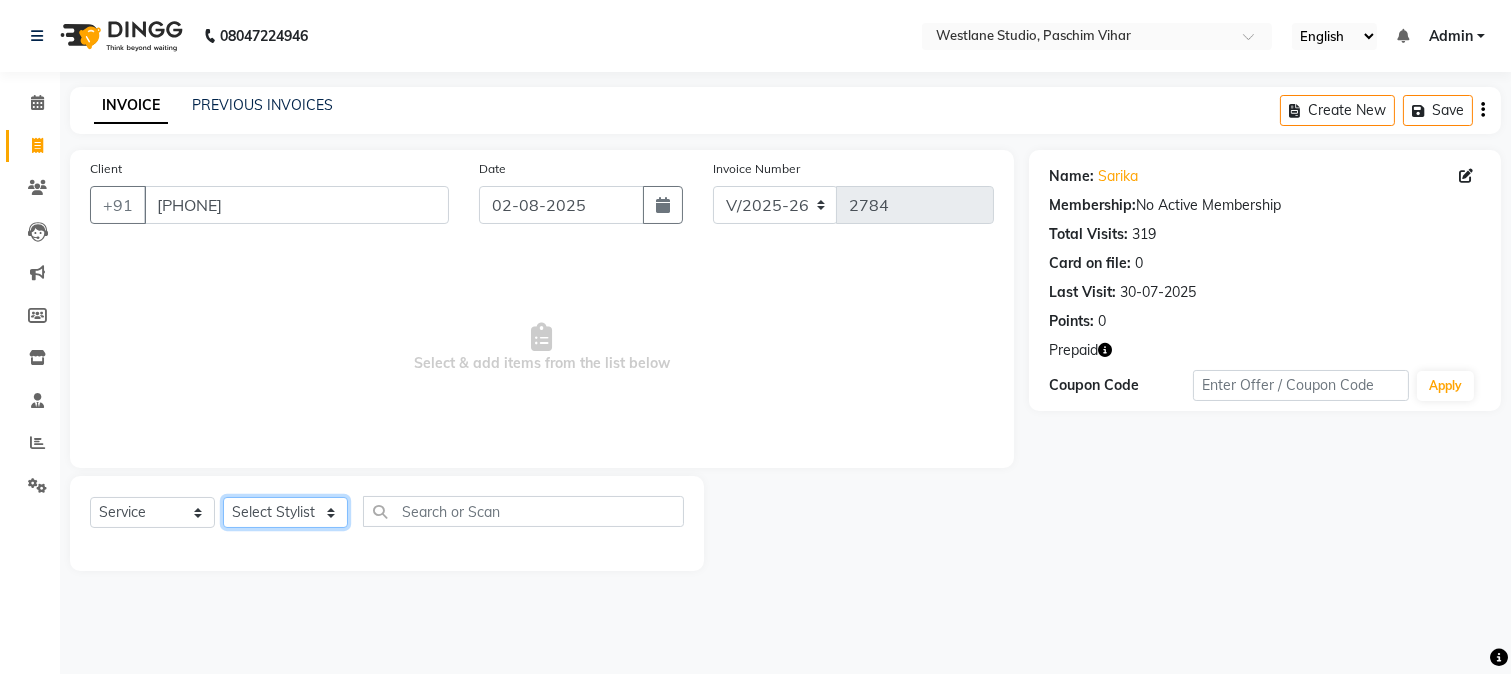select on "25198" 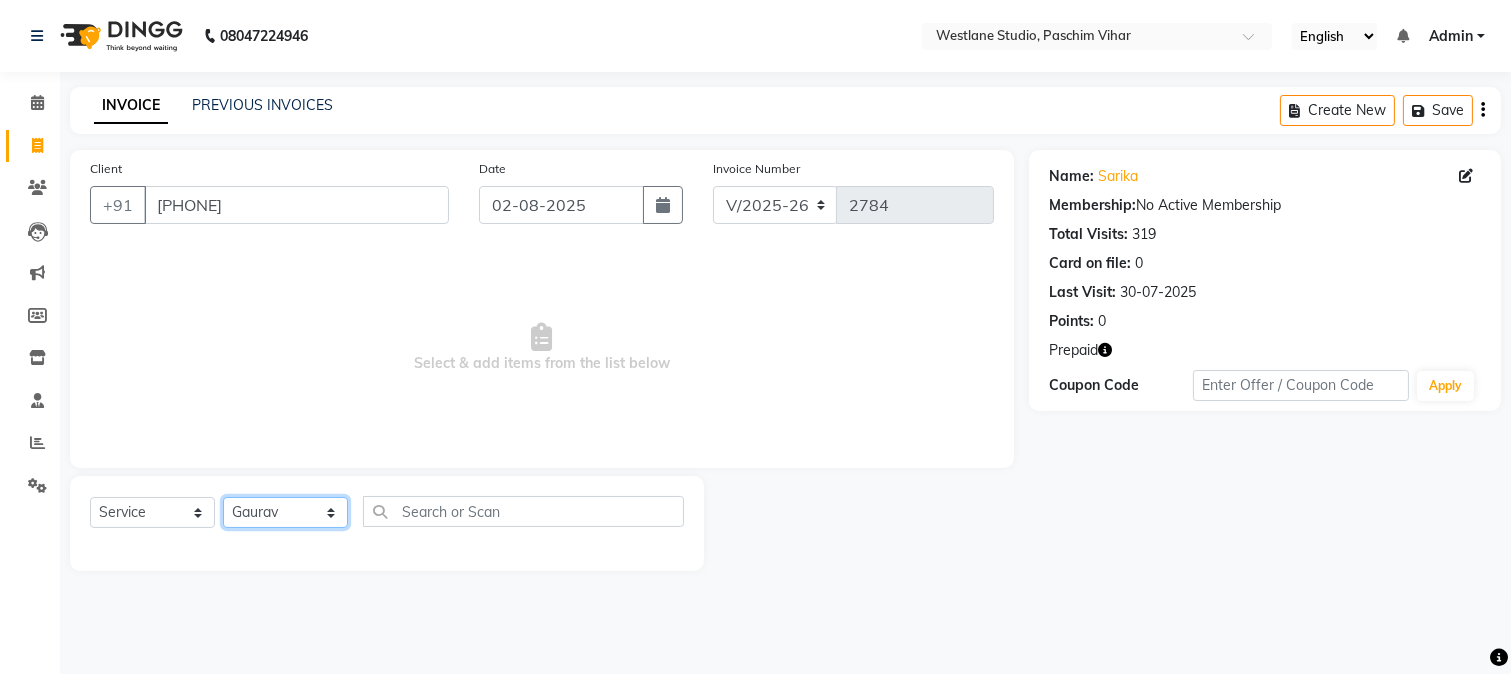 click on "Select Stylist [FIRST] [FIRST] [FIRST] [FIRST] [FIRST] [FIRST] [FIRST] [FIRST] [FIRST] [FIRST] [FIRST] [FIRST] [FIRST] [FIRST] [FIRST] [FIRST] [FIRST] [FIRST] [FIRST] [FIRST] [FIRST]" 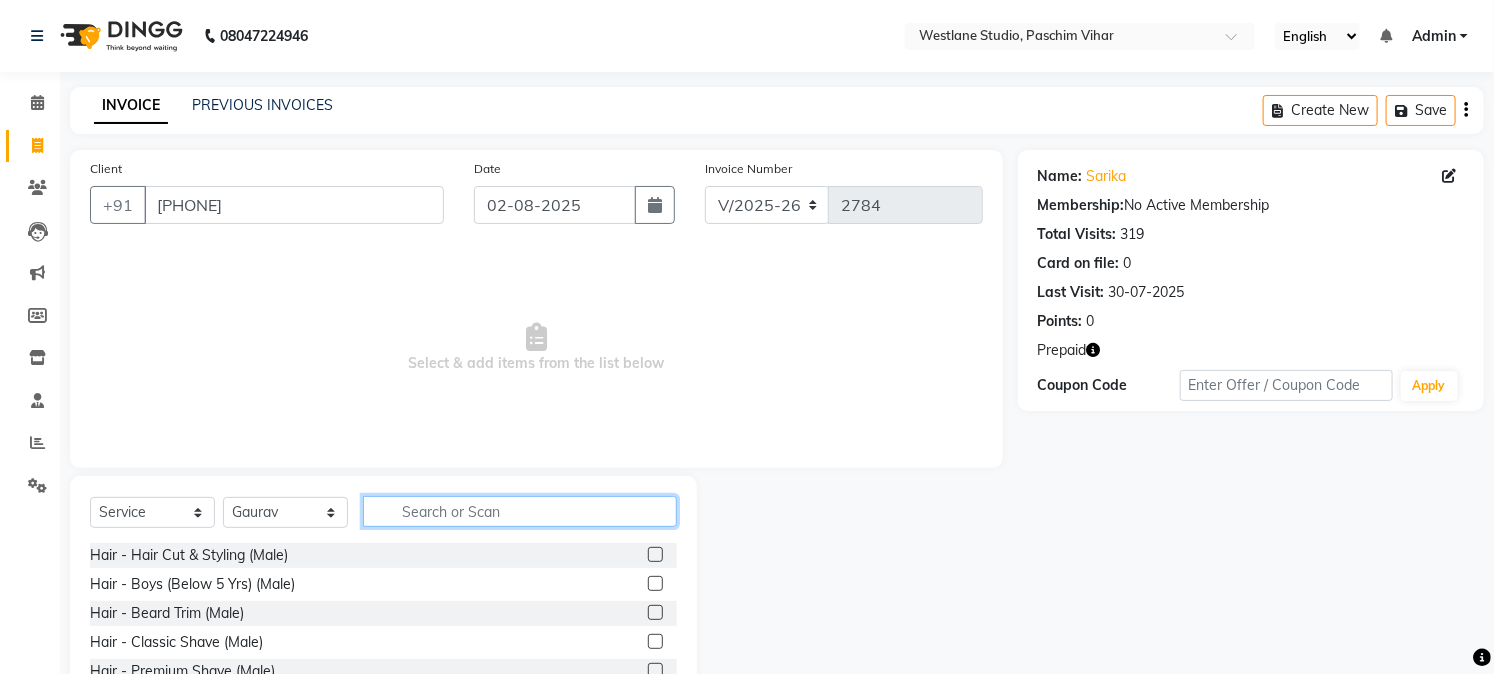 click 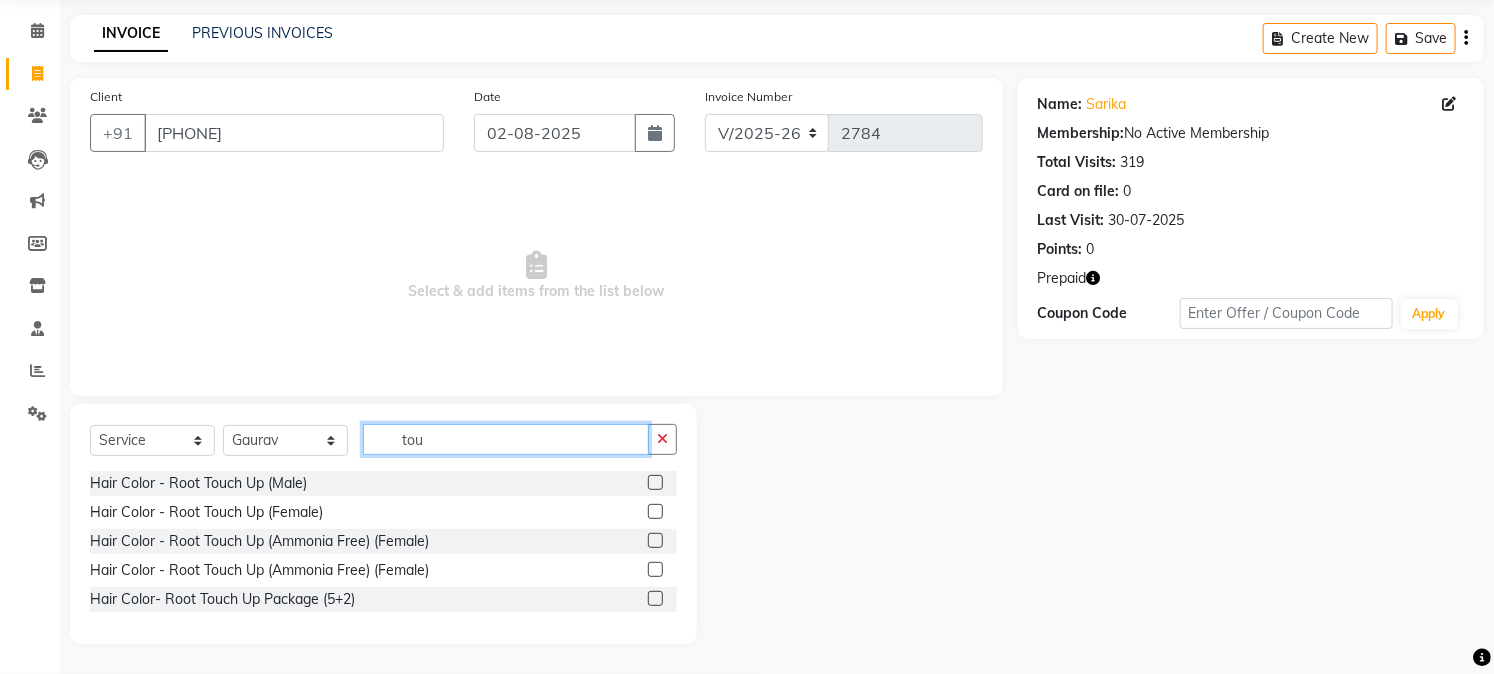 scroll, scrollTop: 72, scrollLeft: 0, axis: vertical 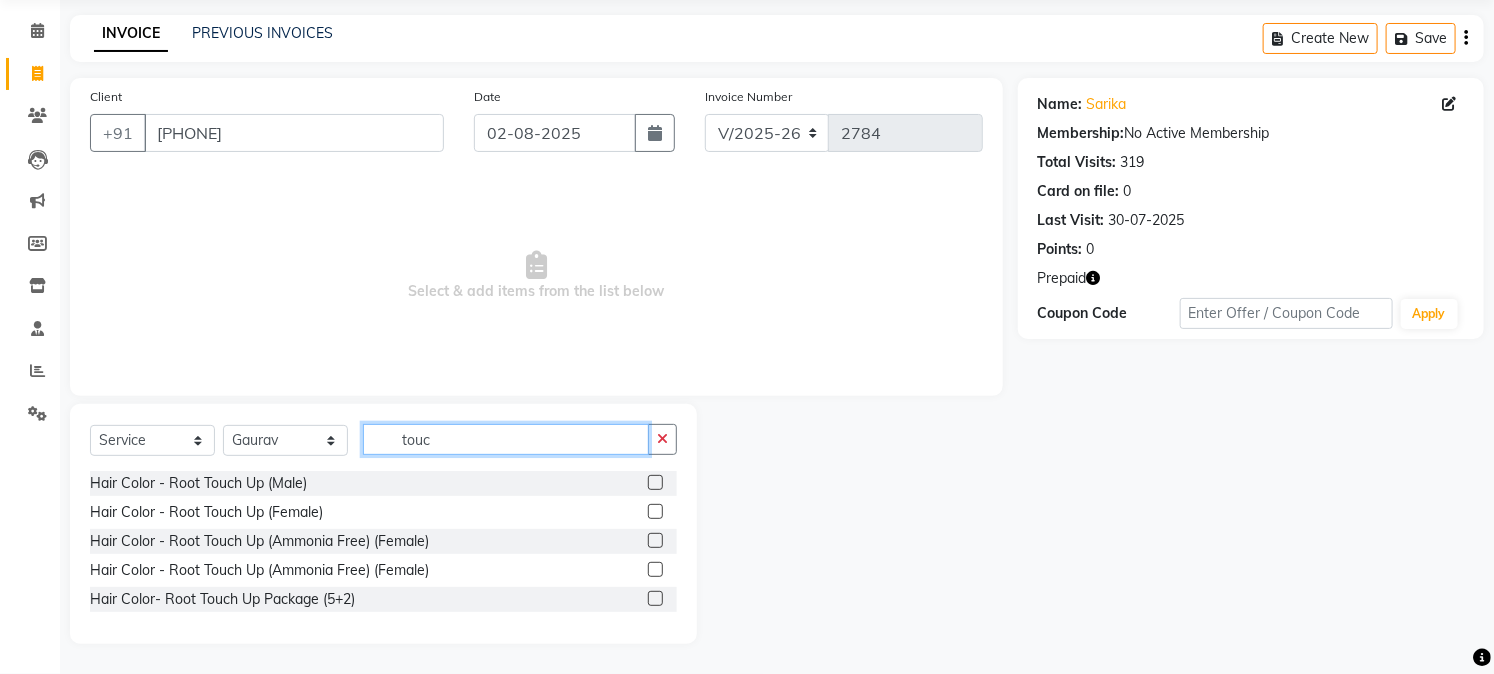 type on "touc" 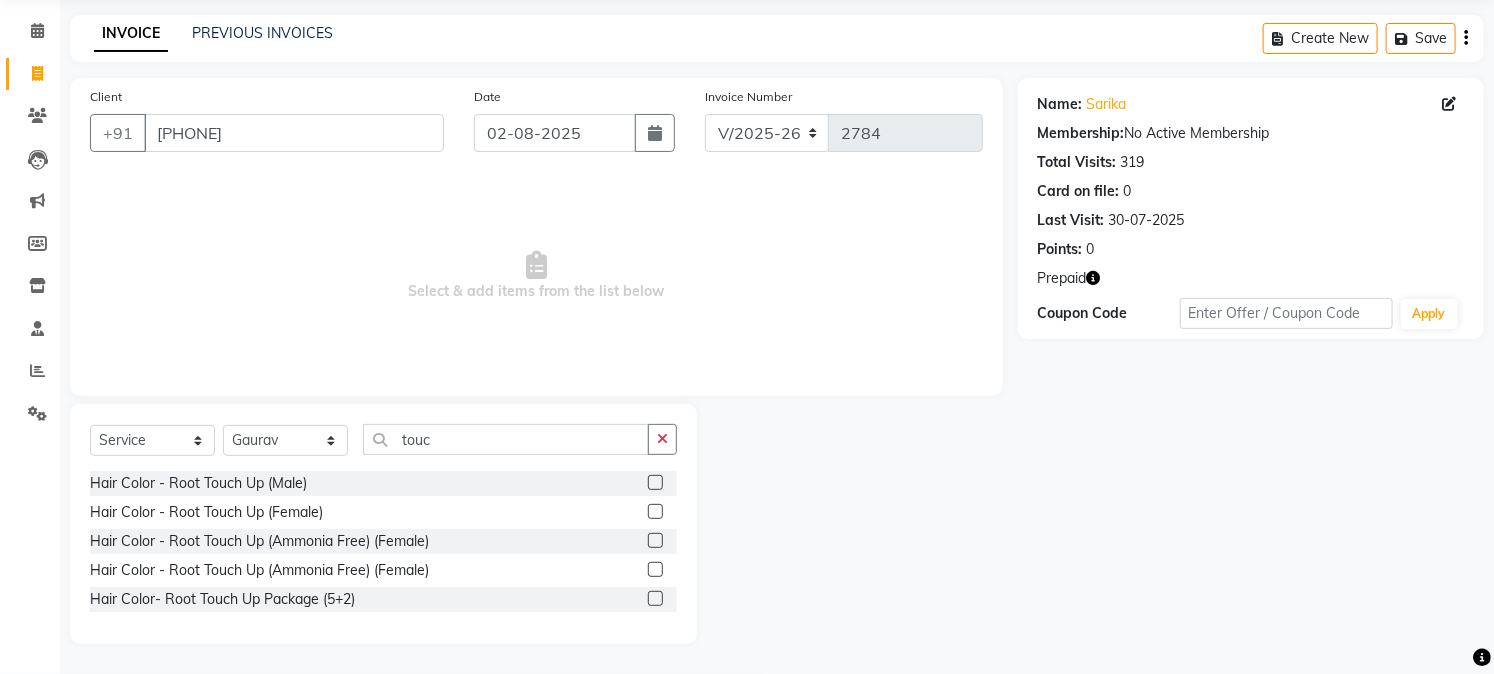 click 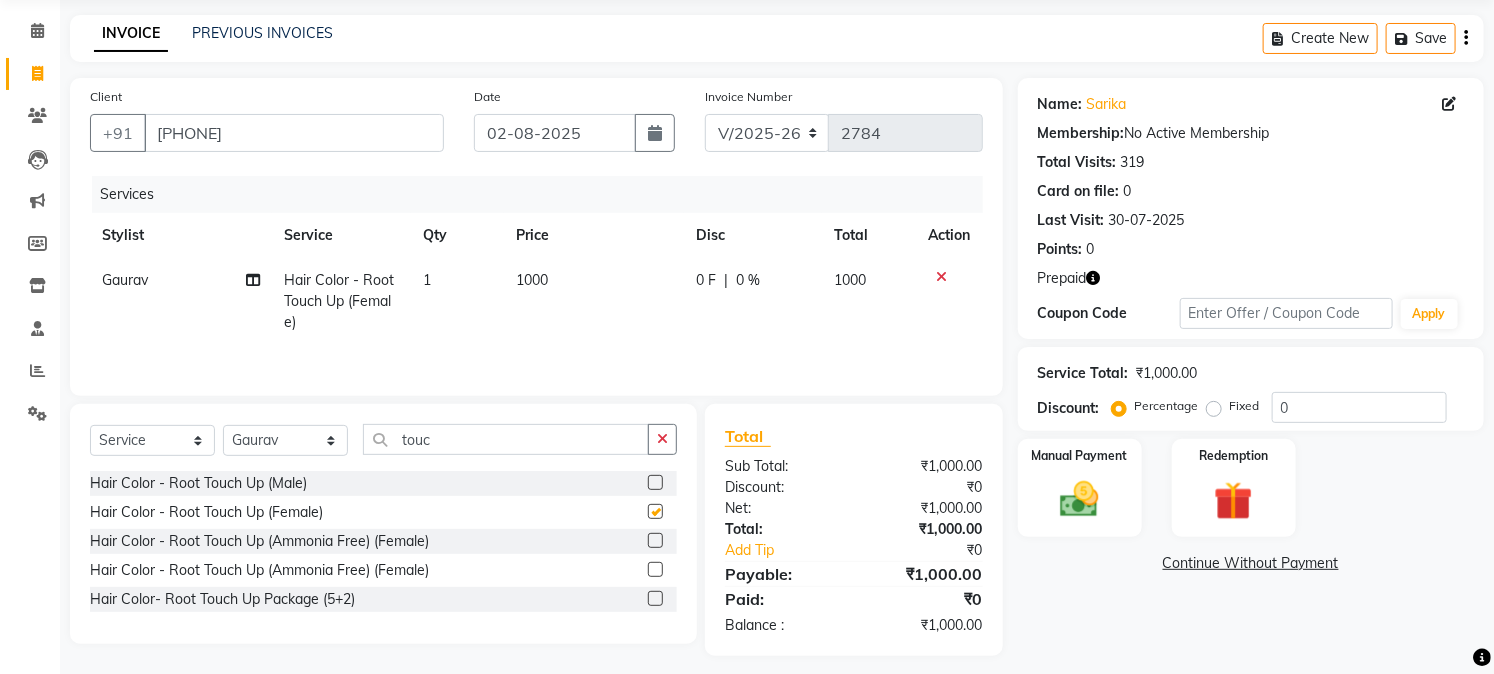 checkbox on "false" 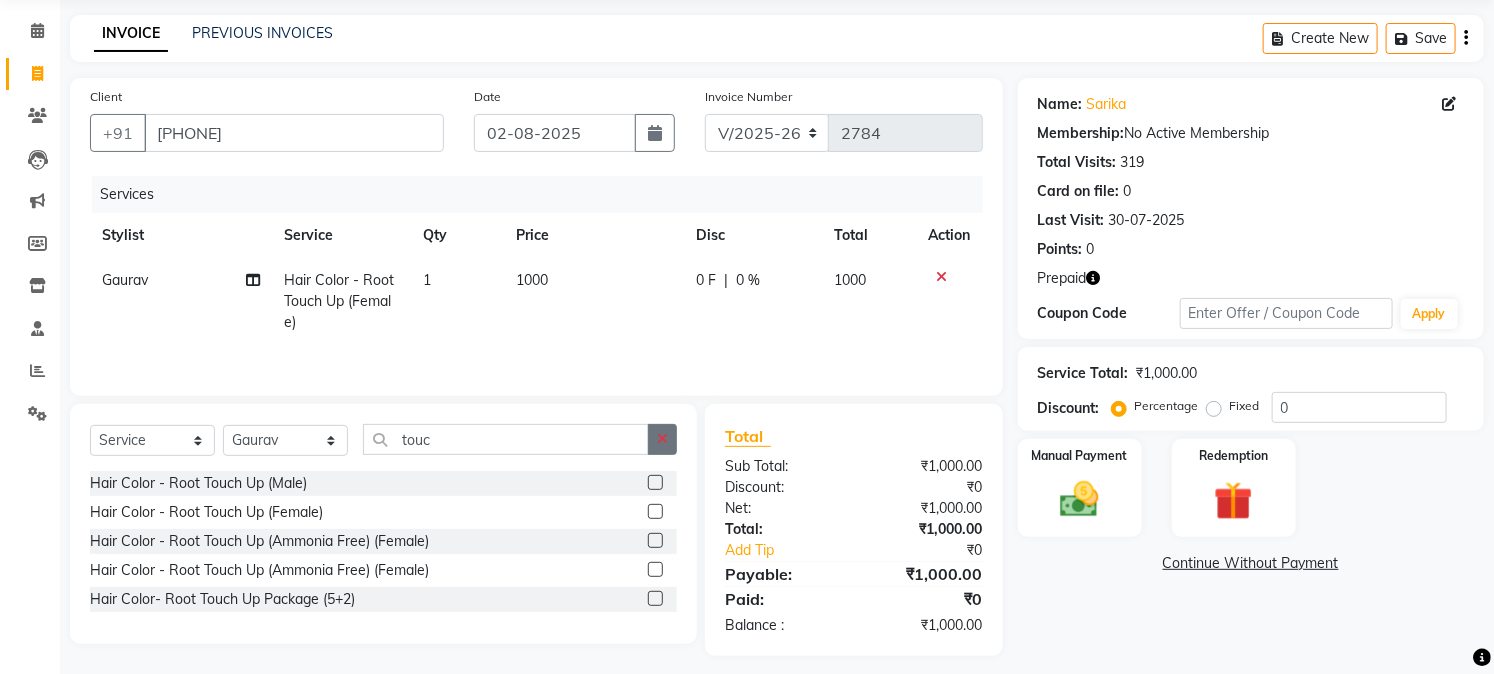 click 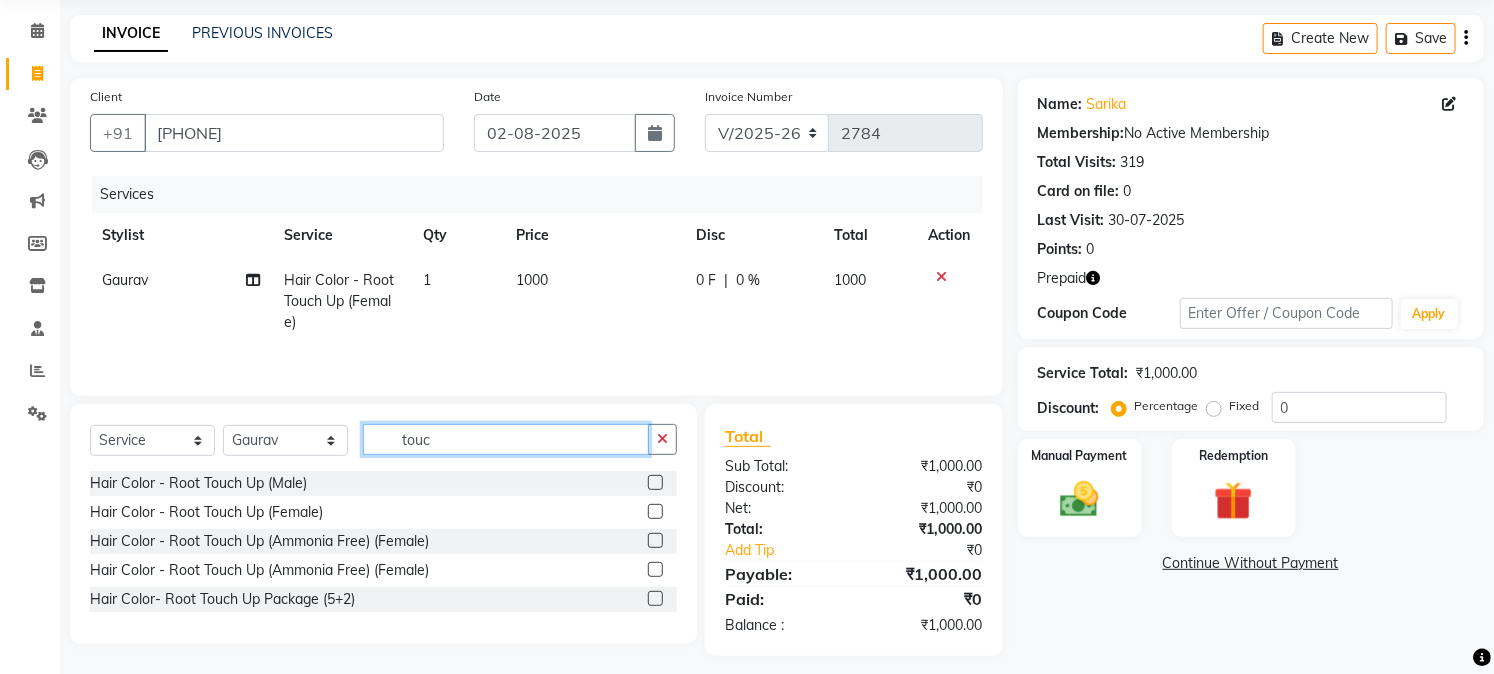type 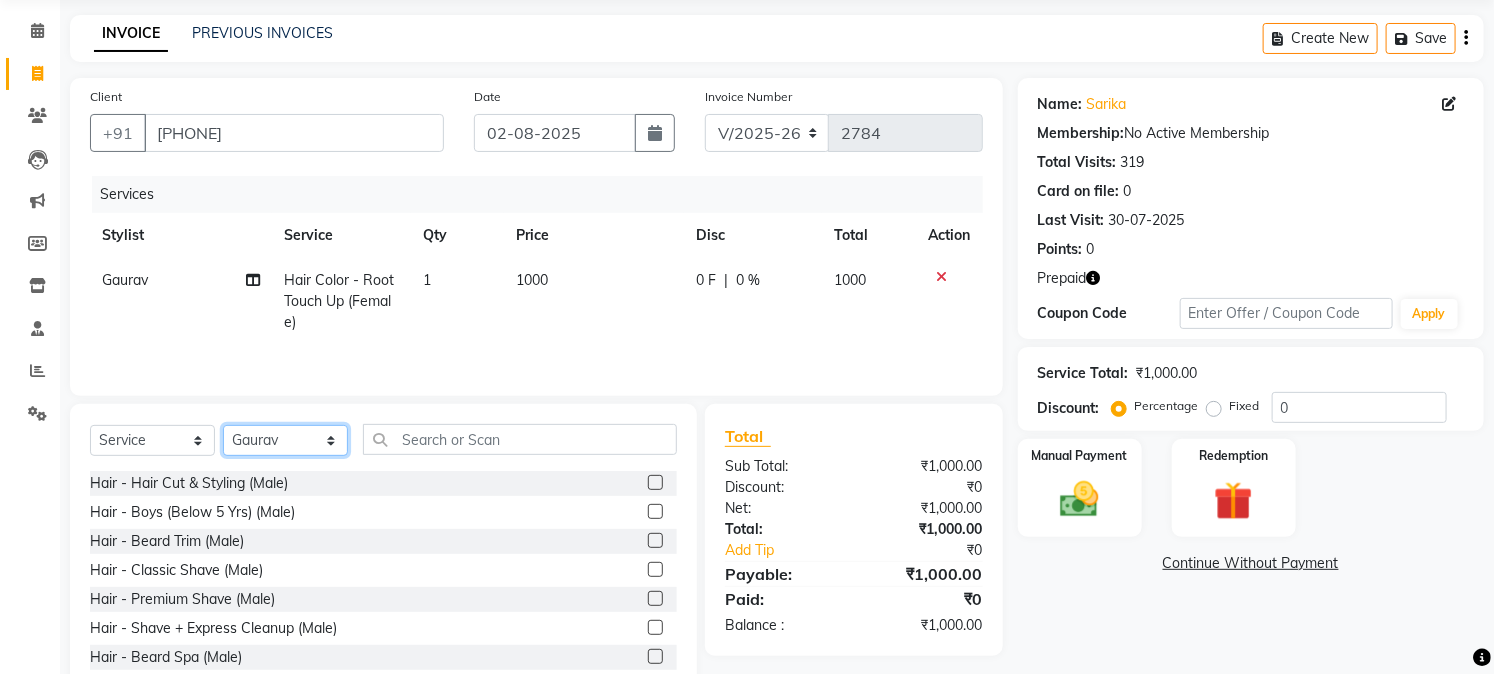 click on "Select Stylist [FIRST] [FIRST] [FIRST] [FIRST] [FIRST] [FIRST] [FIRST] [FIRST] [FIRST] [FIRST] [FIRST] [FIRST] [FIRST] [FIRST] [FIRST] [FIRST] [FIRST] [FIRST] [FIRST] [FIRST] [FIRST]" 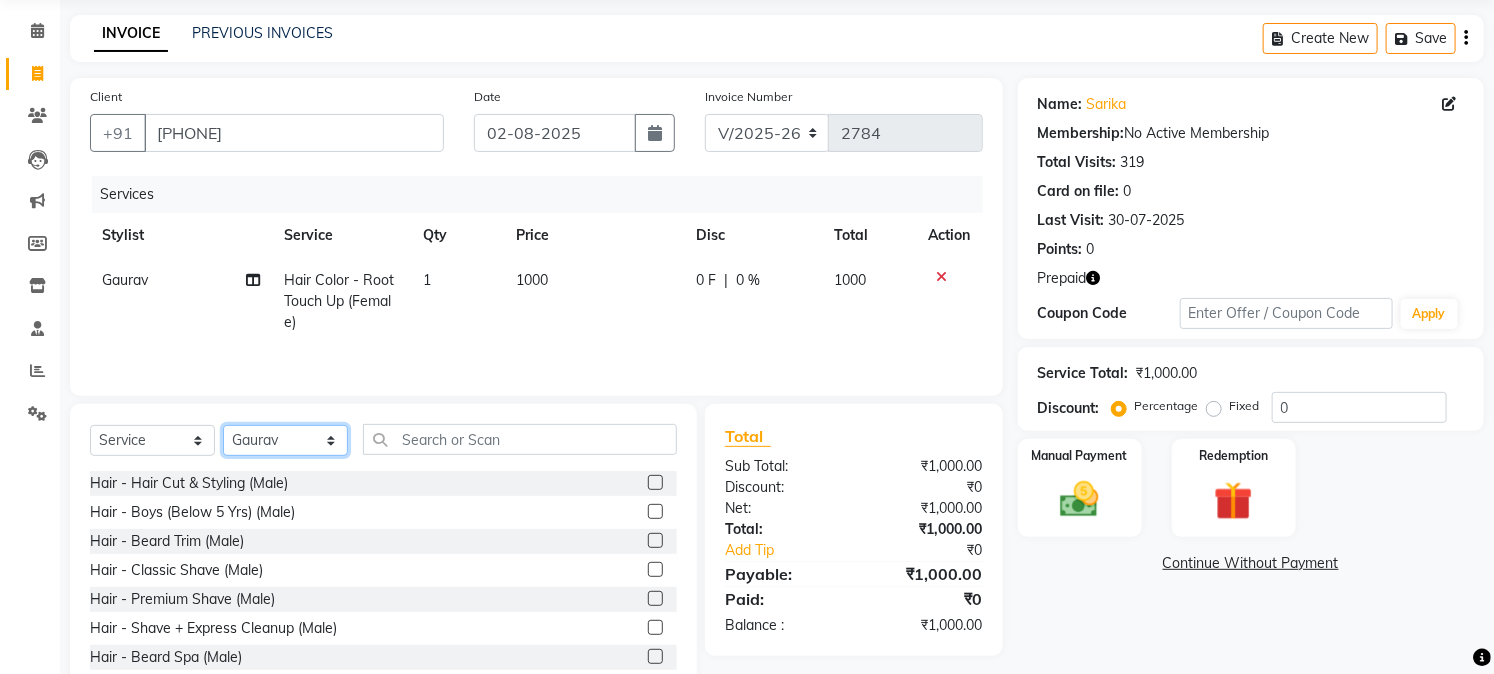 select on "15077" 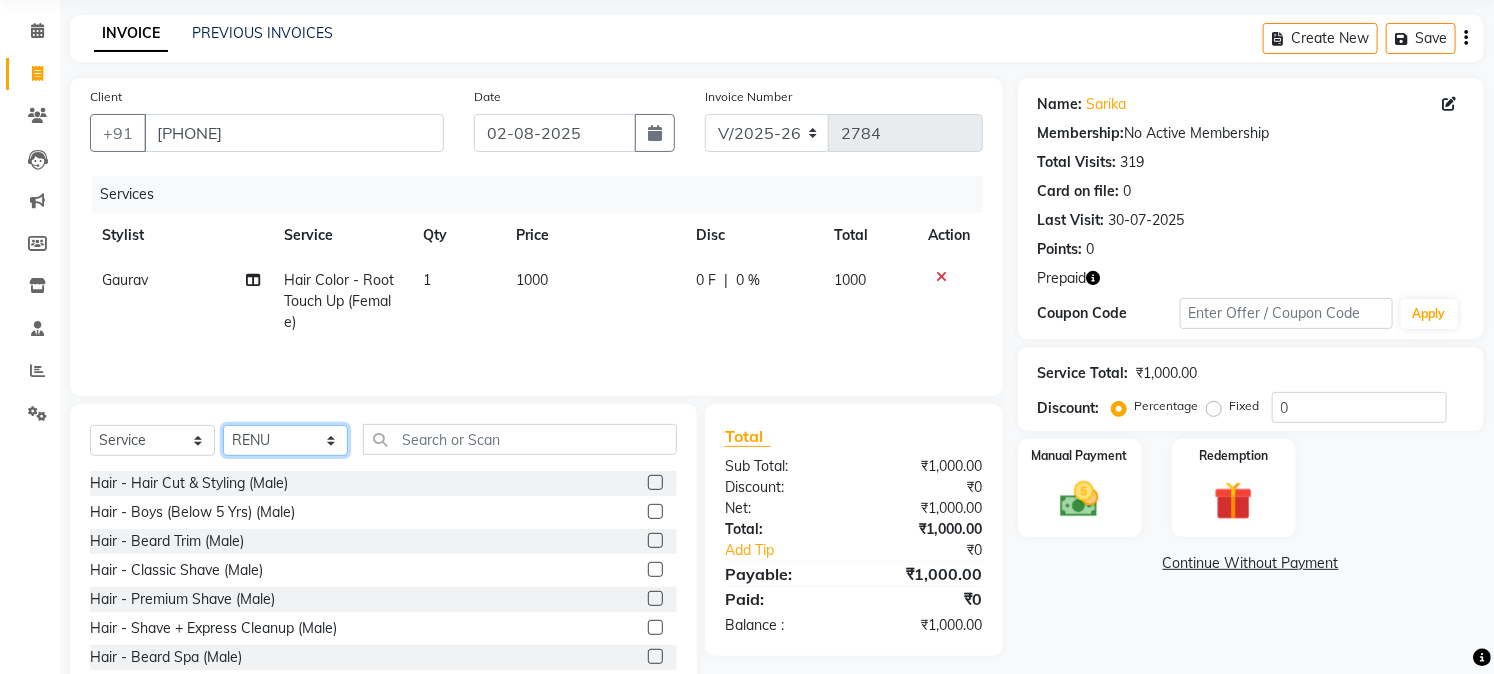 click on "Select Stylist [FIRST] [FIRST] [FIRST] [FIRST] [FIRST] [FIRST] [FIRST] [FIRST] [FIRST] [FIRST] [FIRST] [FIRST] [FIRST] [FIRST] [FIRST] [FIRST] [FIRST] [FIRST] [FIRST] [FIRST] [FIRST]" 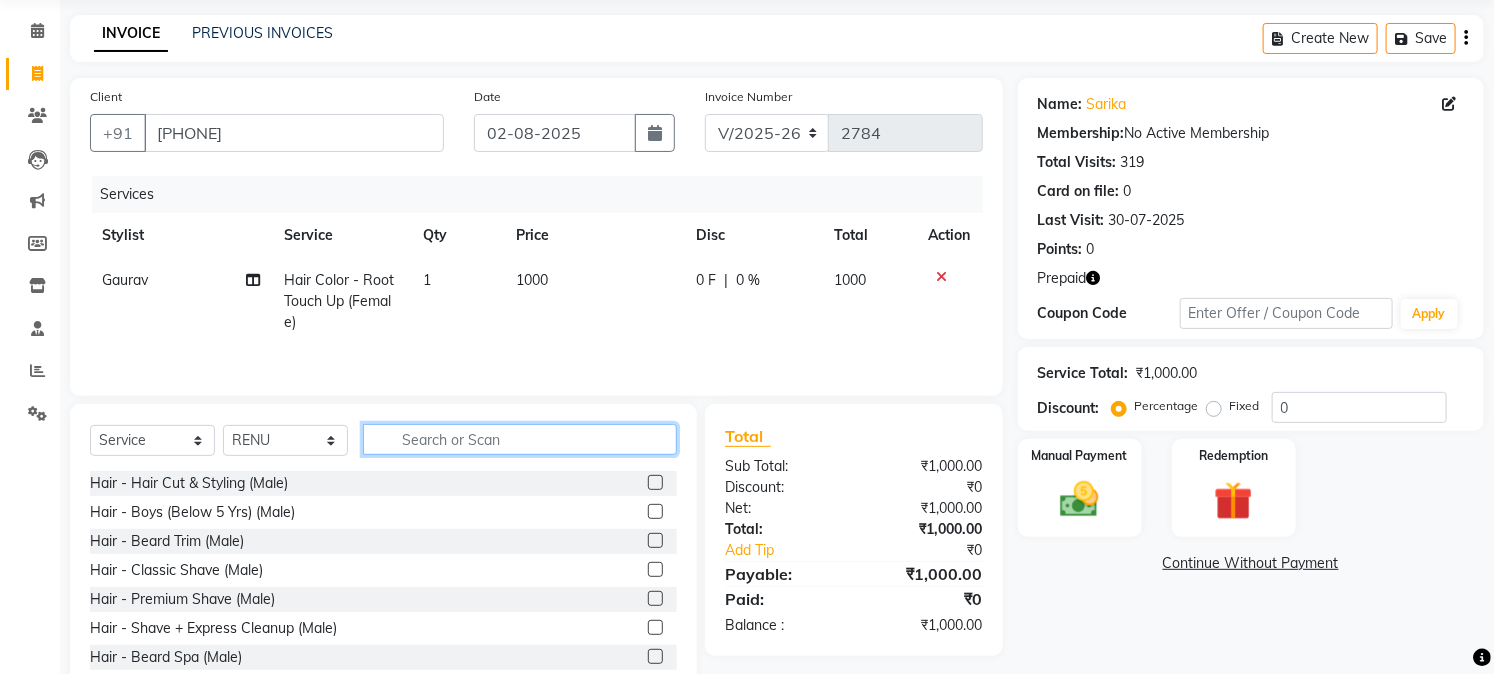 click 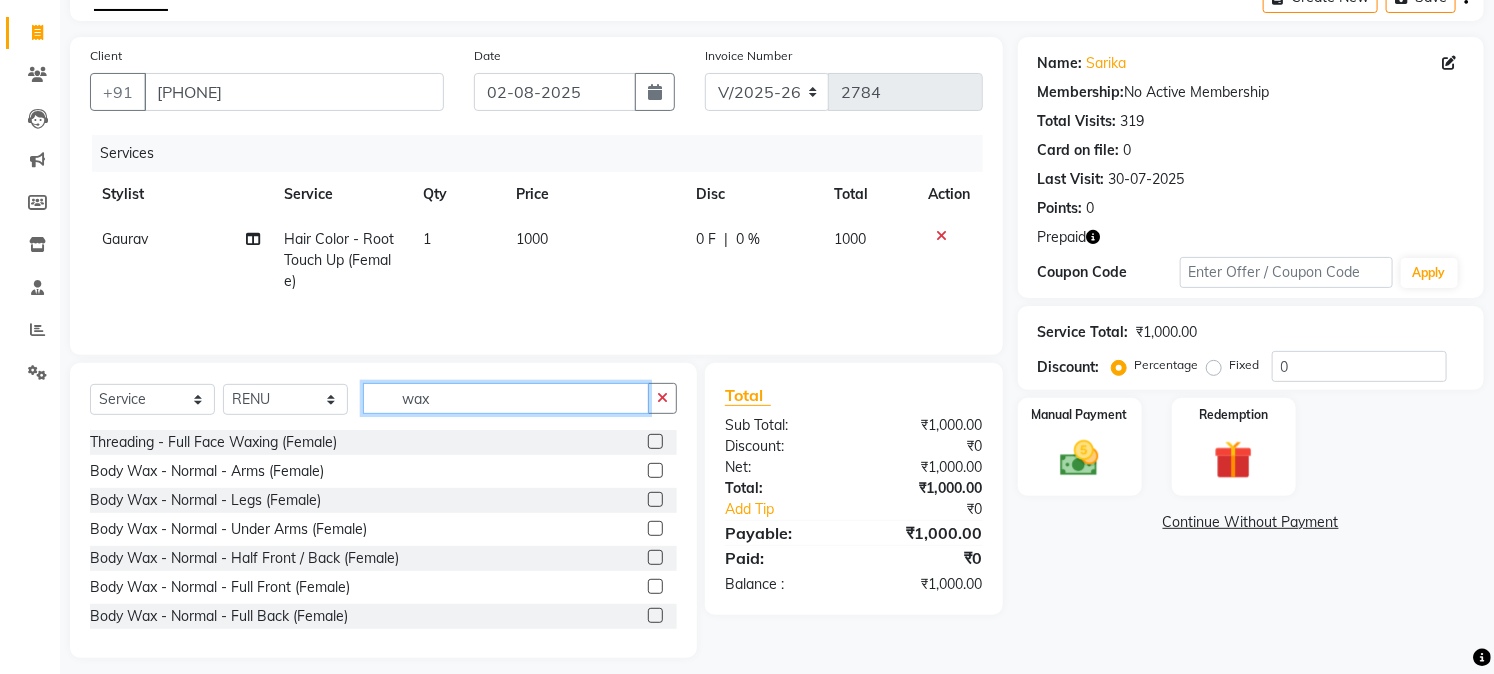 scroll, scrollTop: 128, scrollLeft: 0, axis: vertical 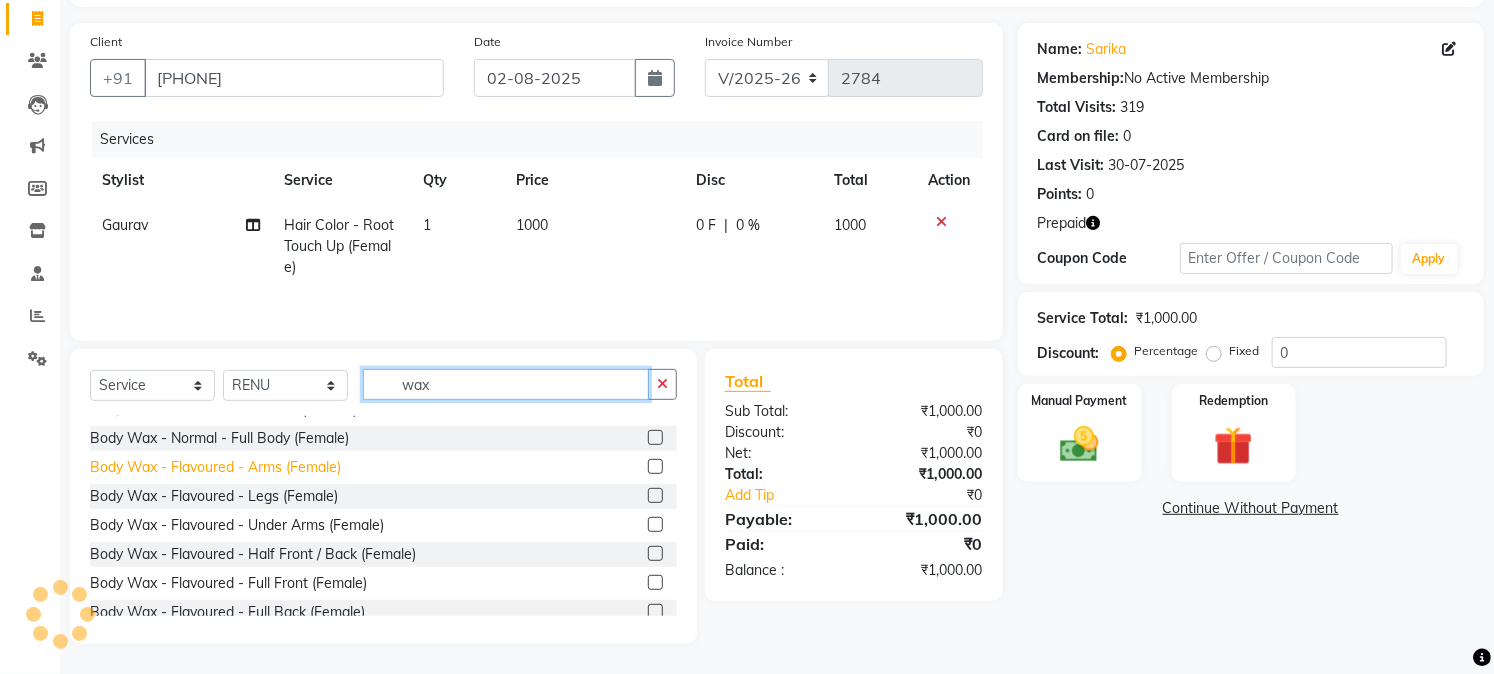 type on "wax" 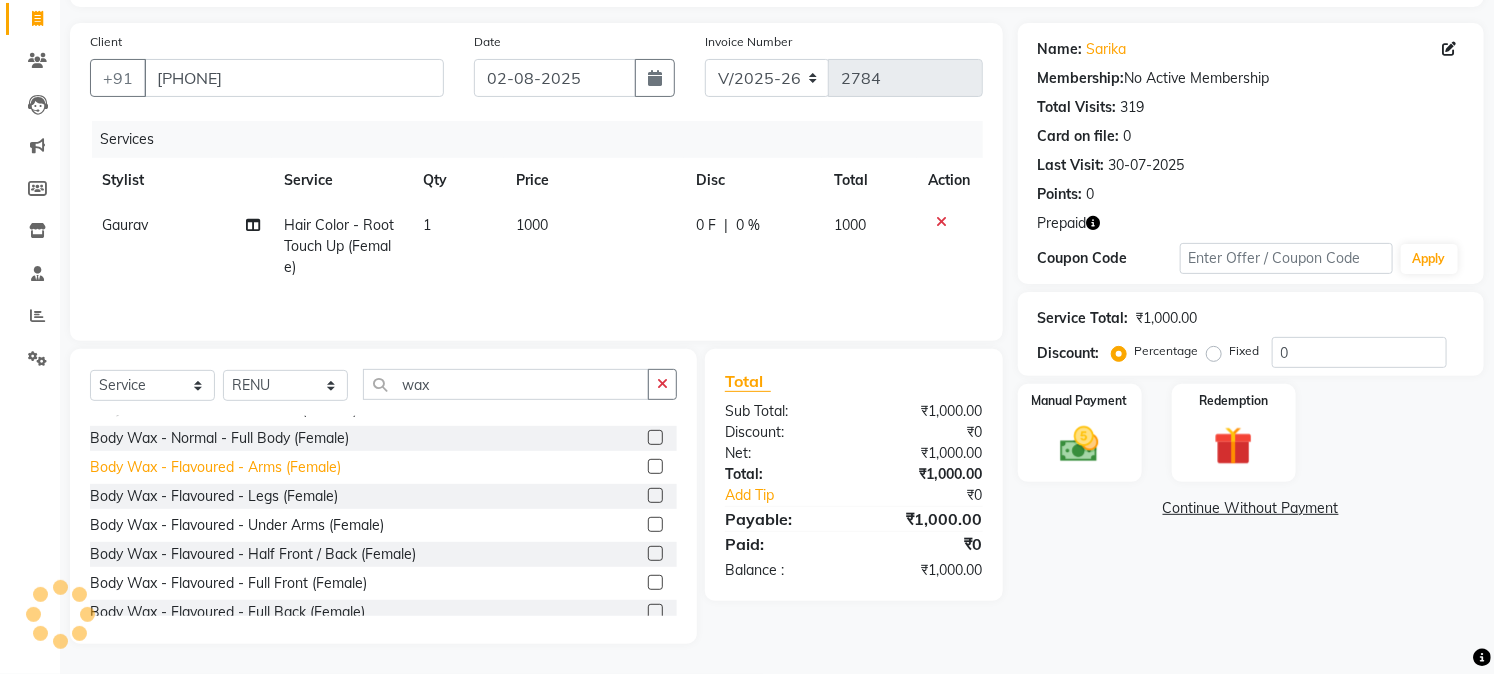 click on "Body Wax - Flavoured - Arms (Female)" 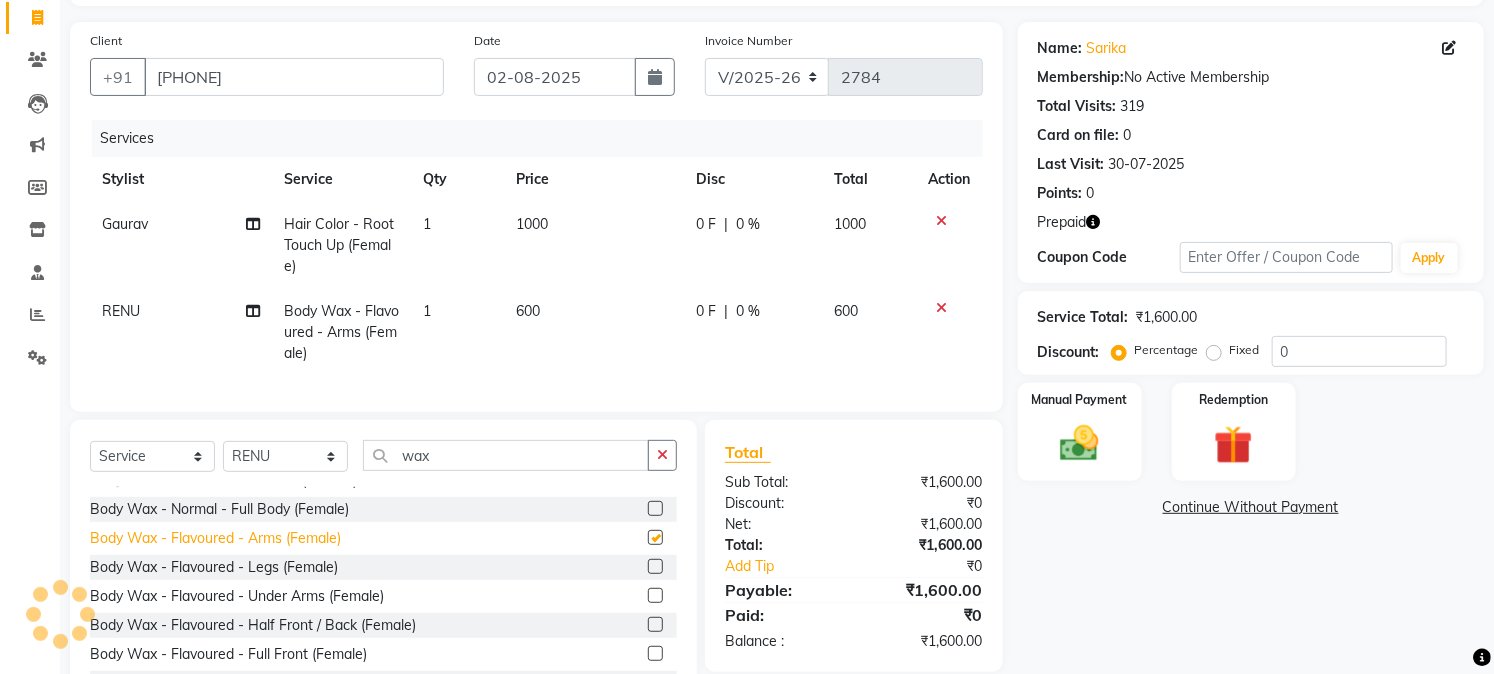 checkbox on "false" 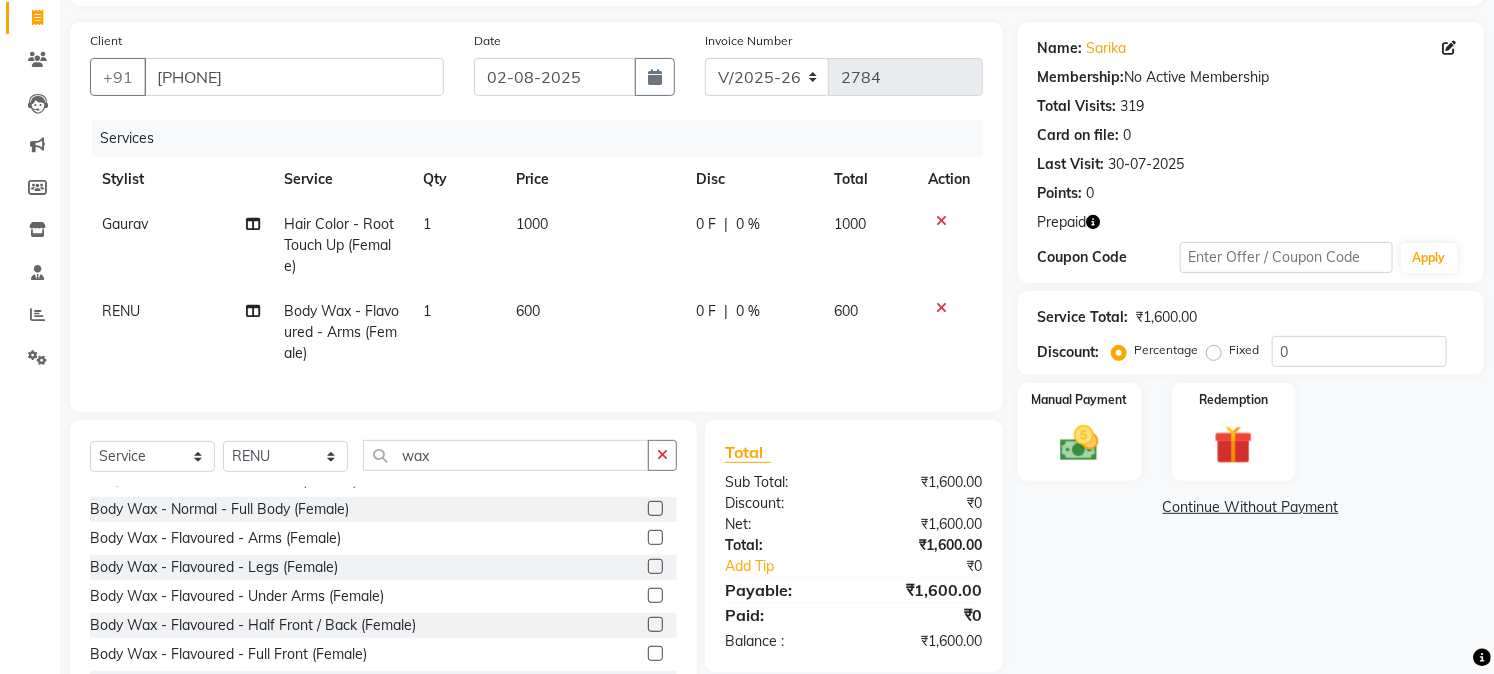 click on "Body Wax - Flavoured - Legs (Female)" 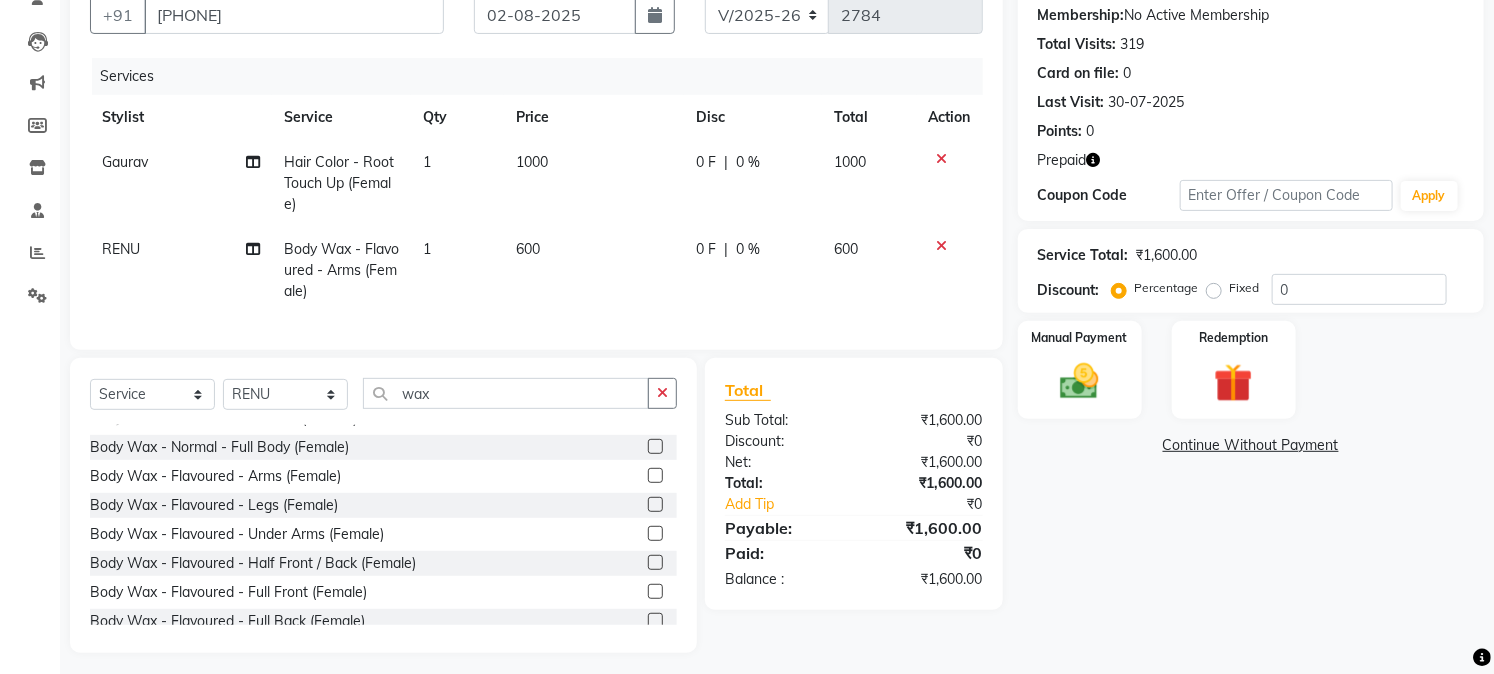 scroll, scrollTop: 215, scrollLeft: 0, axis: vertical 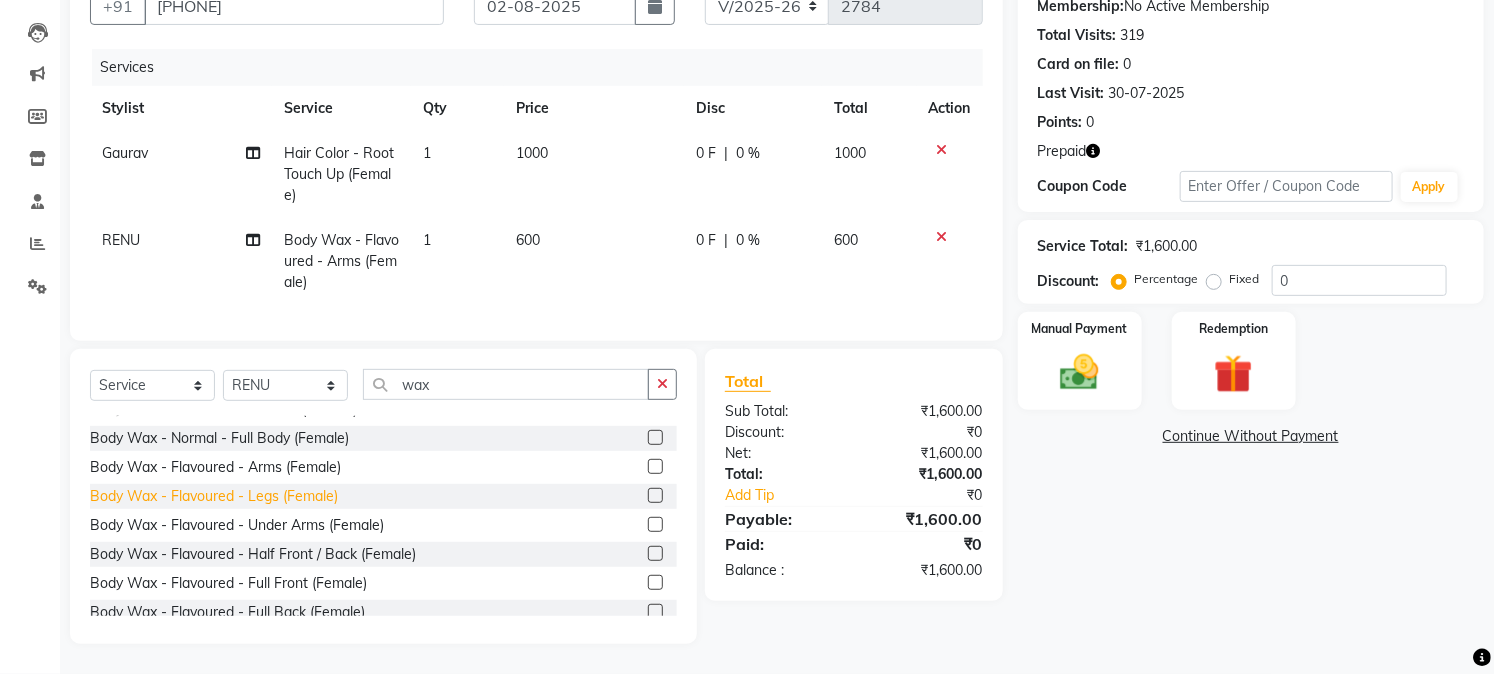 click on "Body Wax - Flavoured - Legs (Female)" 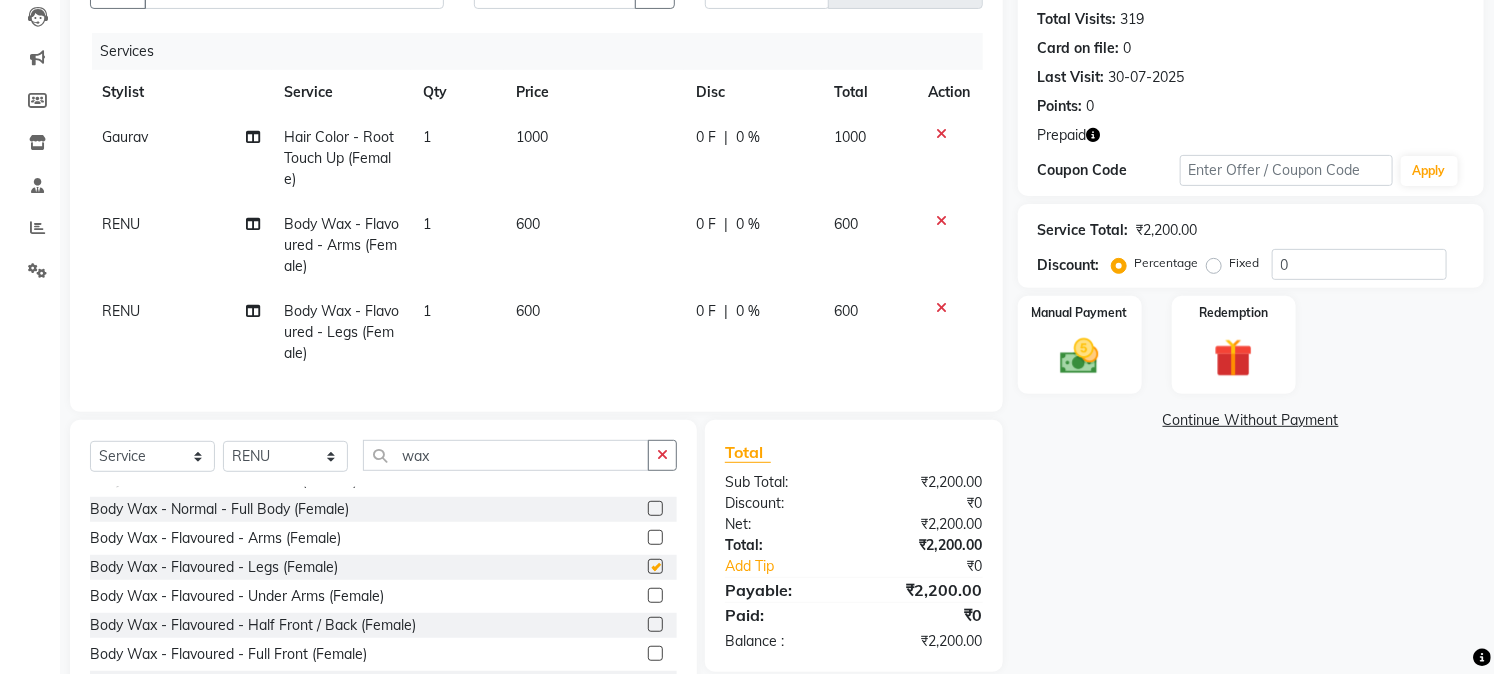 checkbox on "false" 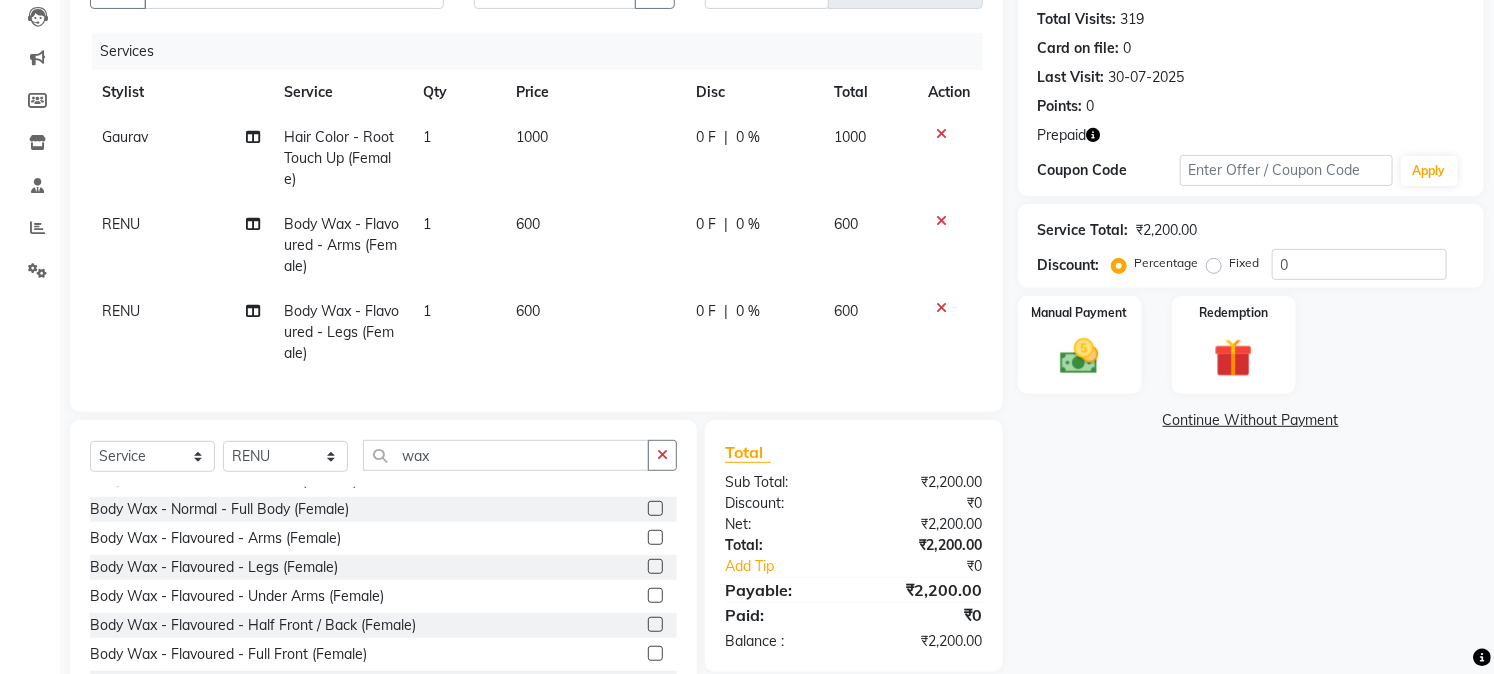 click on "600" 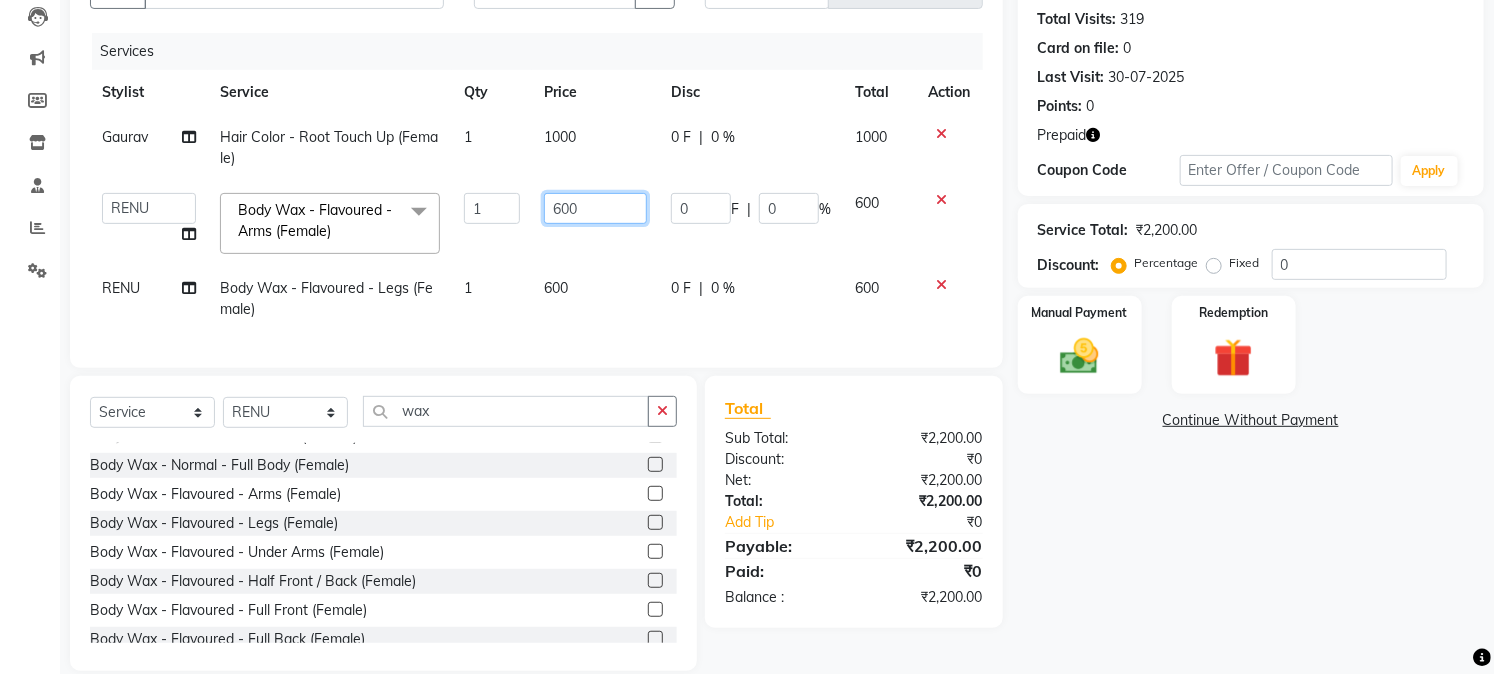 click on "600" 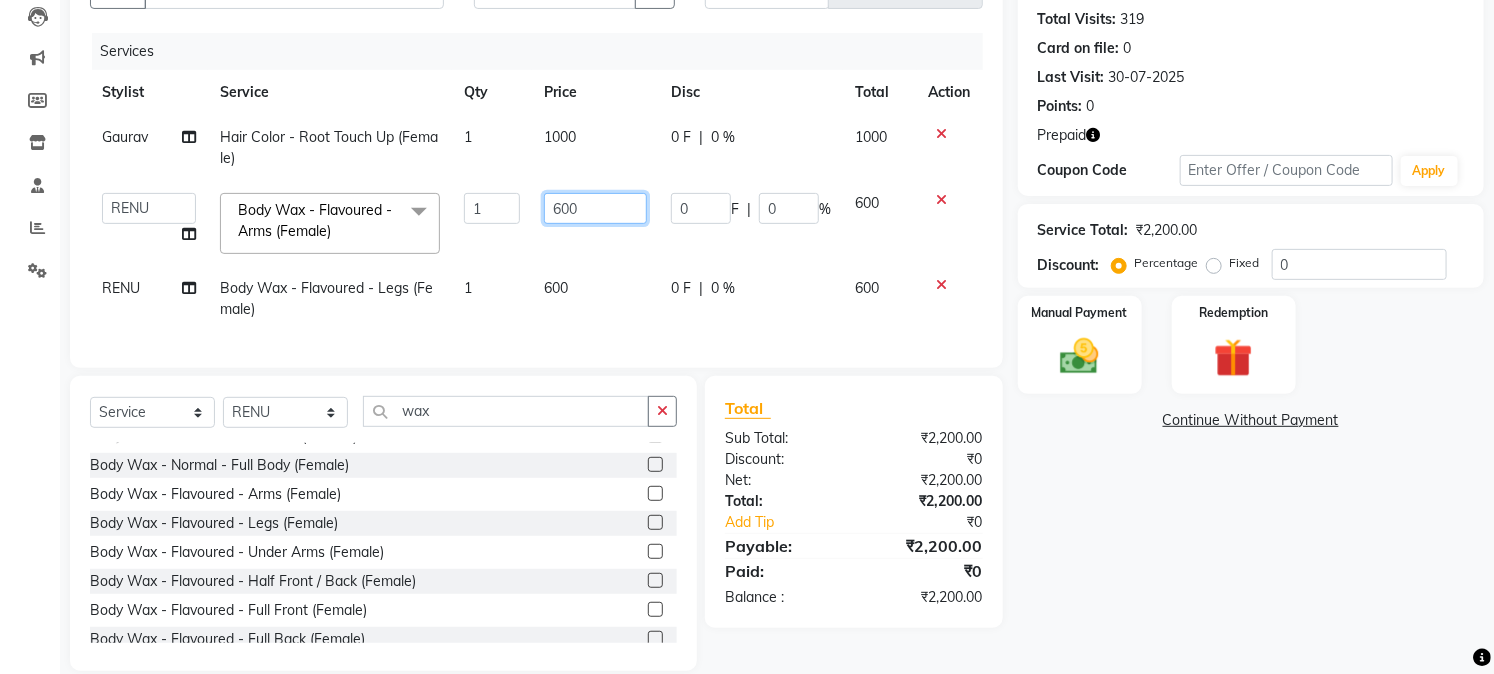 click on "600" 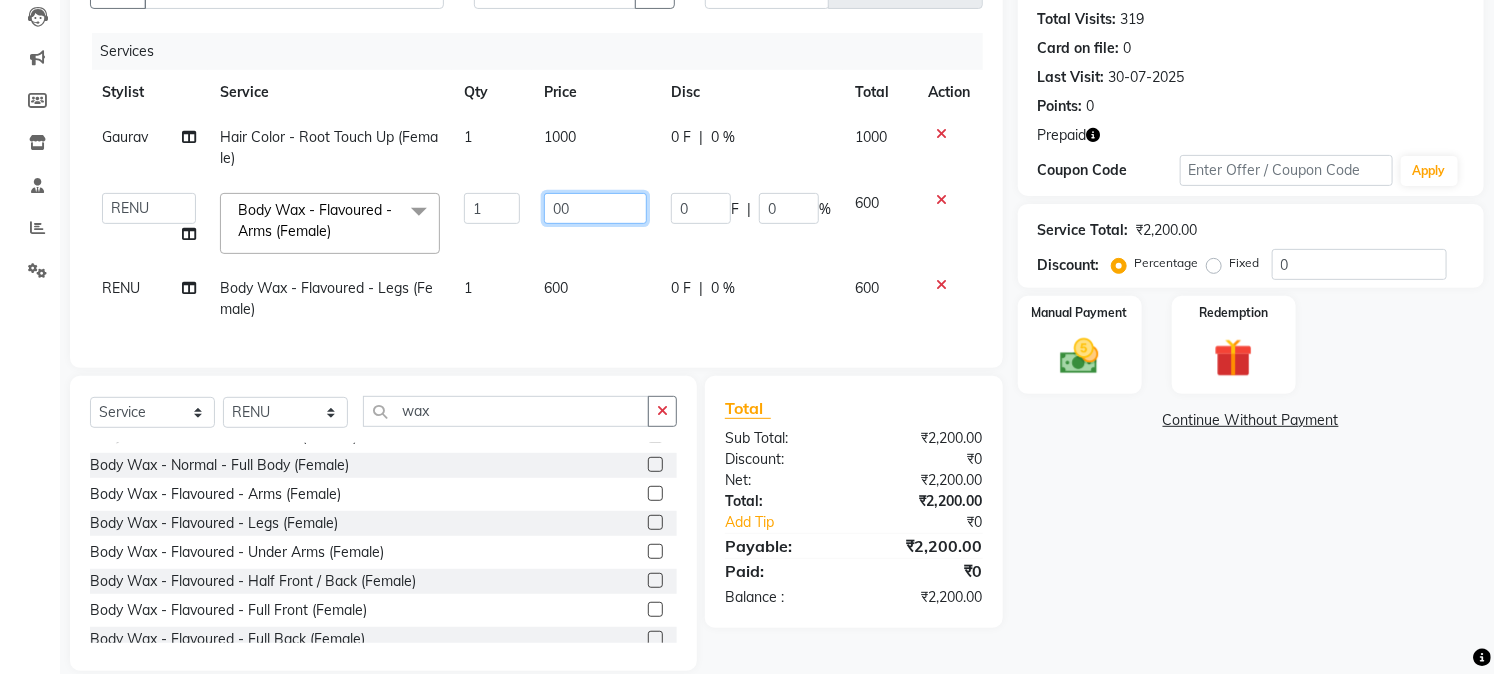 type on "400" 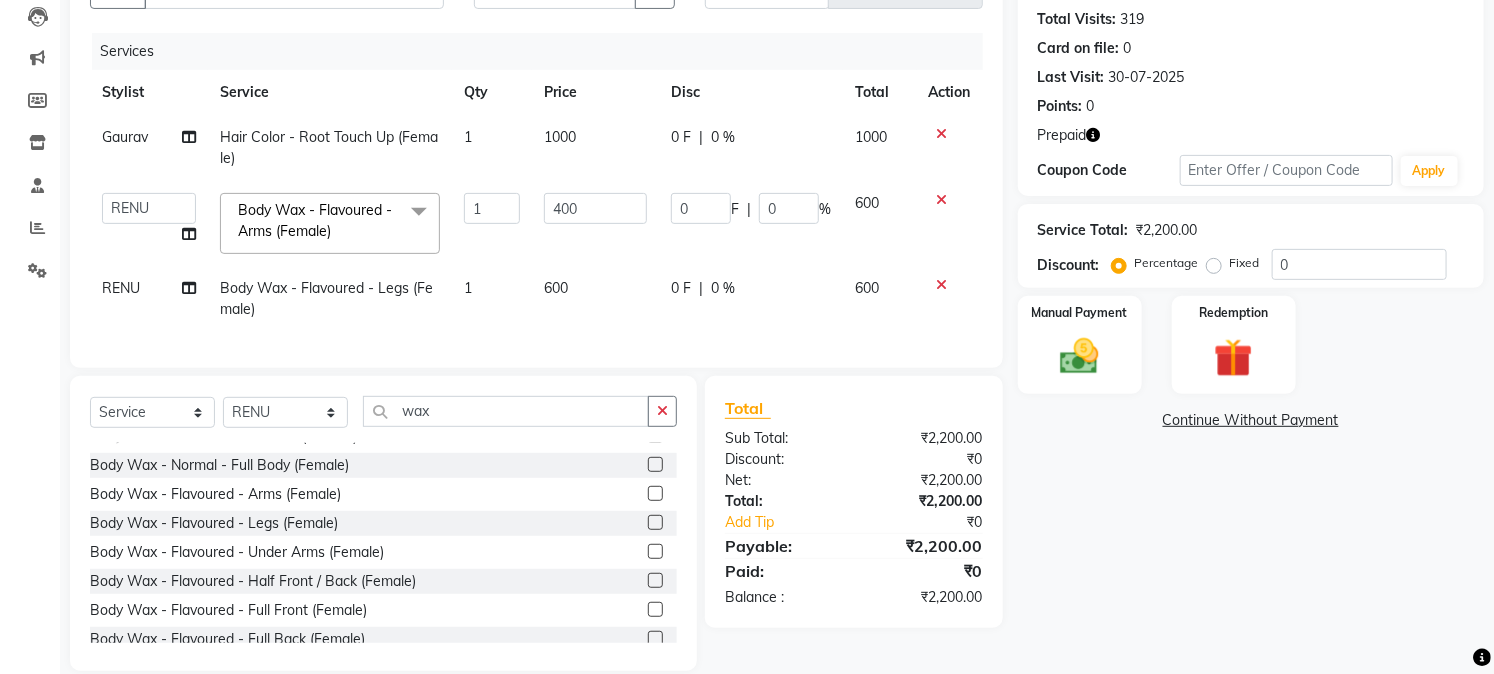 click on "[FIRST] Hair Color - Global Amonia Free(Female) 1 5000 0 F | 0 % 5000 [FIRST] [FIRST] [FIRST] [FIRST] [FIRST] [FIRST] [FIRST] [FIRST] [FIRST] [FIRST] [FIRST] [FIRST] [FIRST] [FIRST] [FIRST] [FIRST] [FIRST] [FIRST] [FIRST] [FIRST] [FIRST] Body Wax - Flavoured - Arms (Female)  x Hair - Hair Cut & Styling  (Male) Hair - Boys (Below 5 Yrs) (Male) Hair - Beard Trim (Male) Hair - Classic Shave (Male) Hair - Premium Shave (Male) Hair - Shave + Express Cleanup (Male) Hair - Beard Spa (Male) Hair - Hair Cut (Female) Hair - Head Massage (Male) Hair - Split Ends ( Male) Hair - Fringes / Flicks (Female) Hair-  Trimming Hair- blow dry (Straight\Curls) Hair Pressing- Ironing Hair- Outcurls\Wringles\Updo Hair - Loreal Headwash Hair - GK Headwash Hair - Head Massage (Female) Hair- Spa Metal DX Treatment Advance OTHERS Hair Extensions HEAD WASH PACKAGE (10+5) Mythic hair spa package (3+1) Texture Service - Keratin (Male) Texture Service - Perming (Male) Texture Service - Straight Therapy (Male) Wella Plex 1 400" 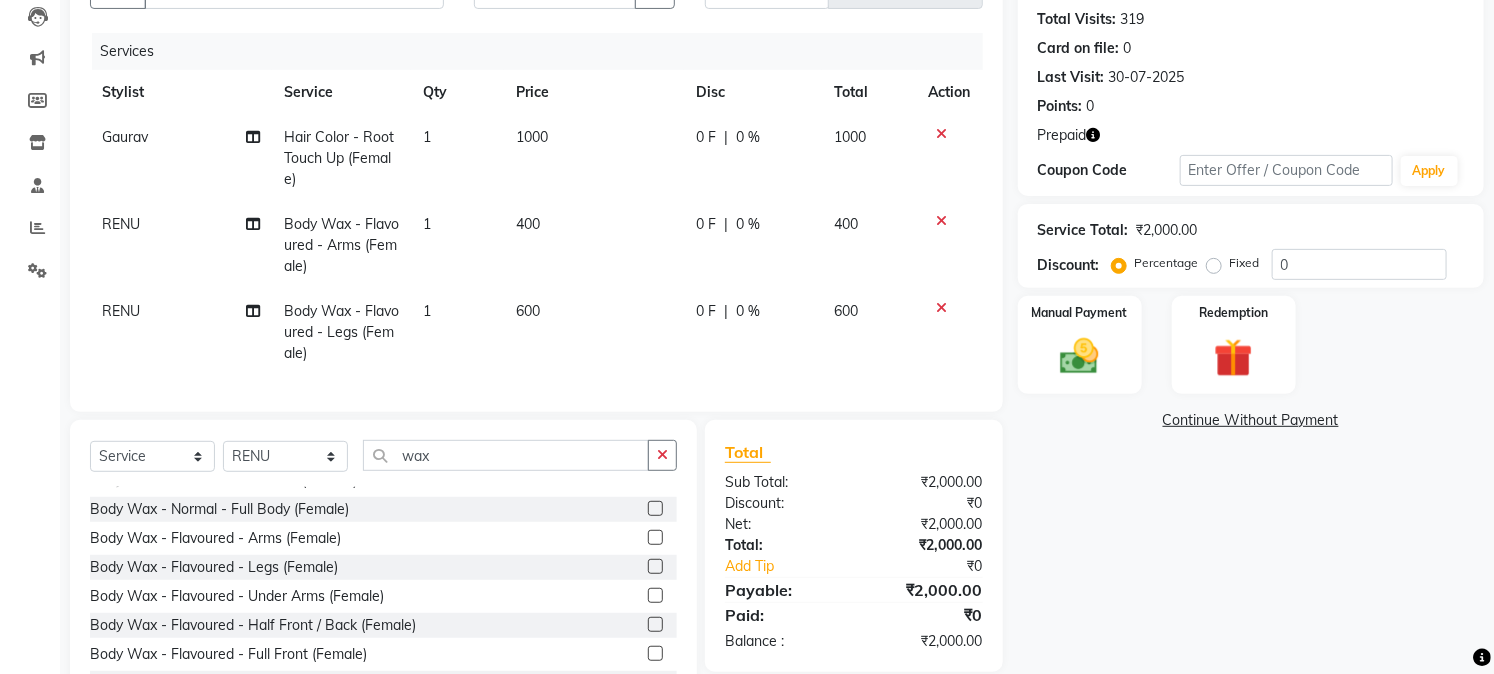 click on "600" 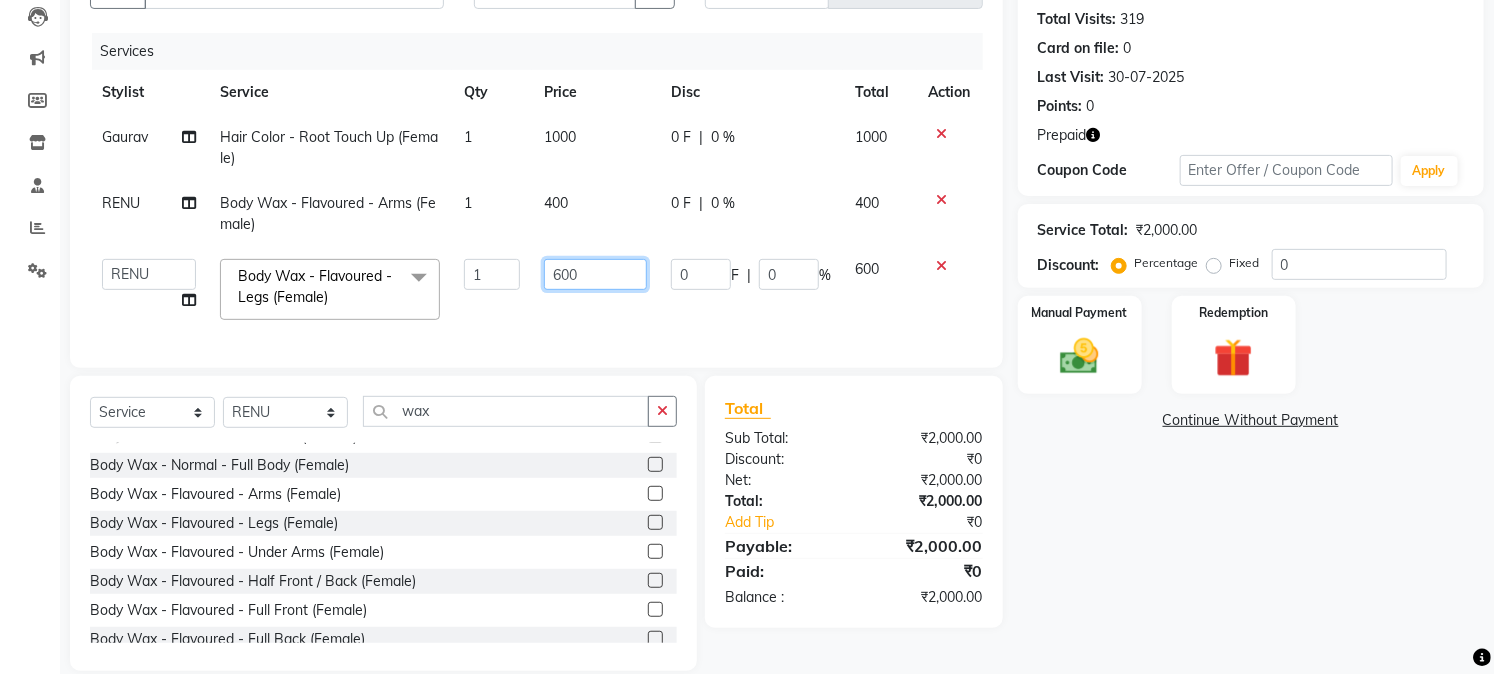 click on "600" 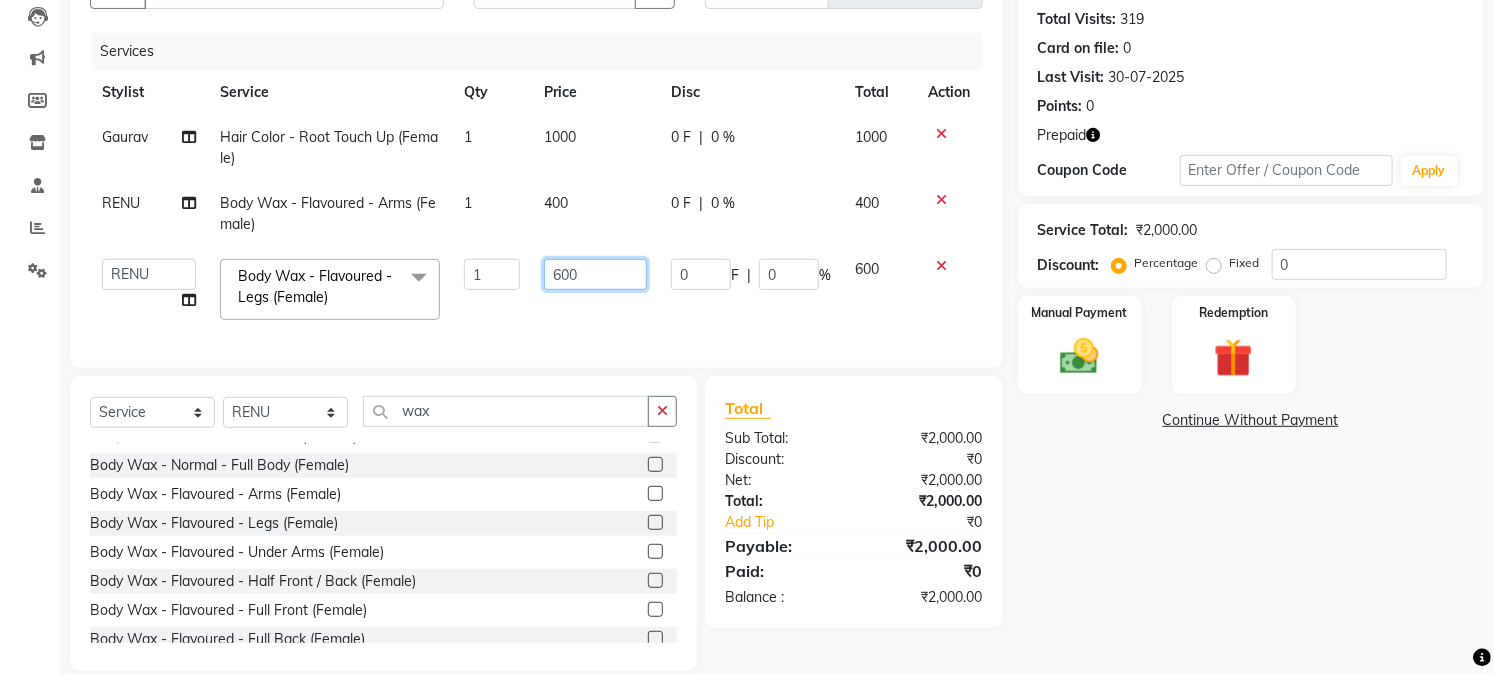 click on "600" 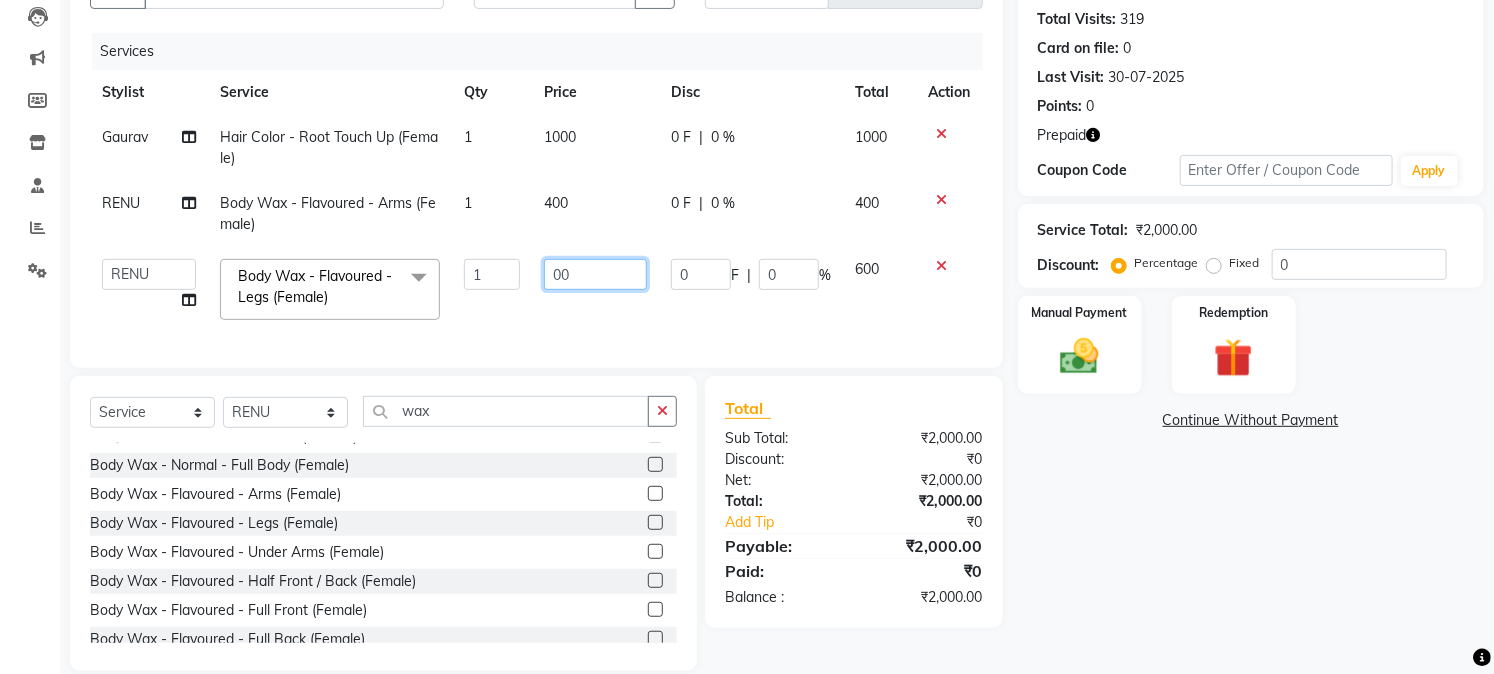 type on "500" 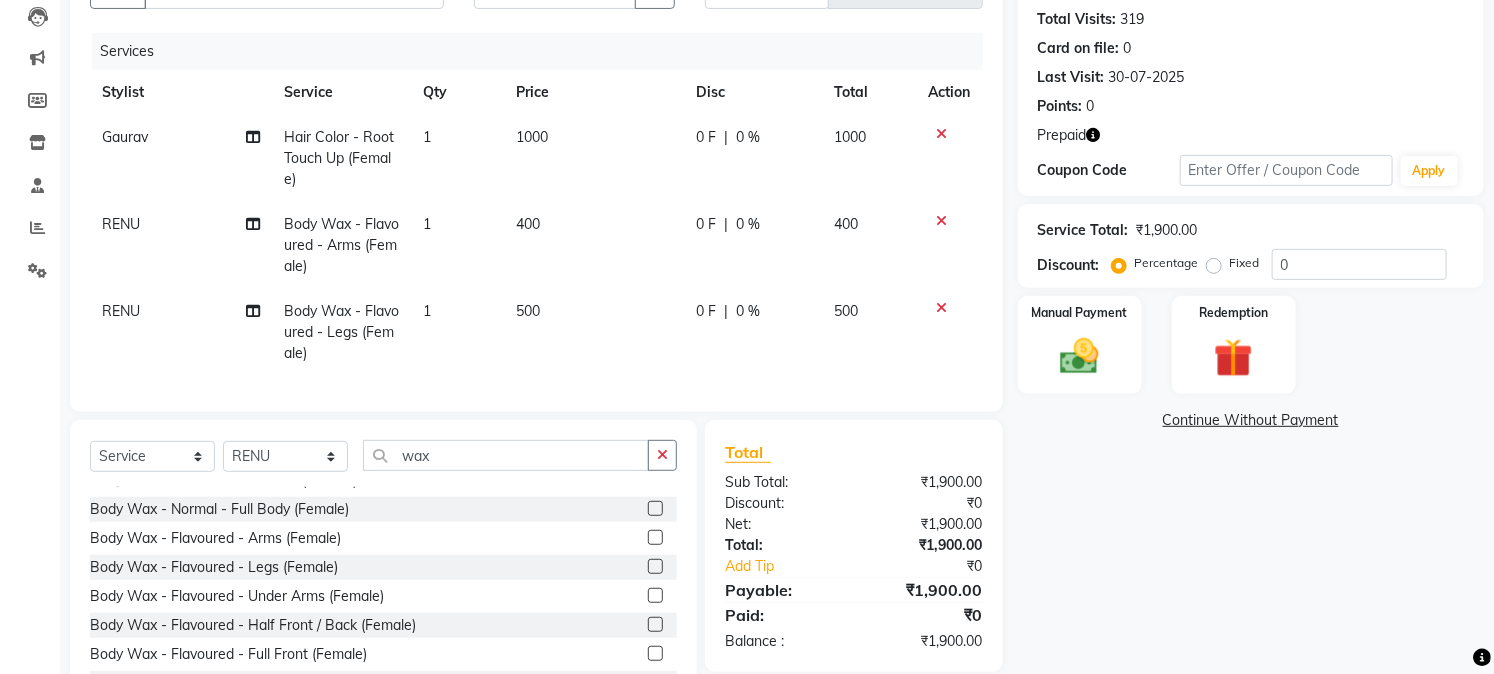 click on "RENU" 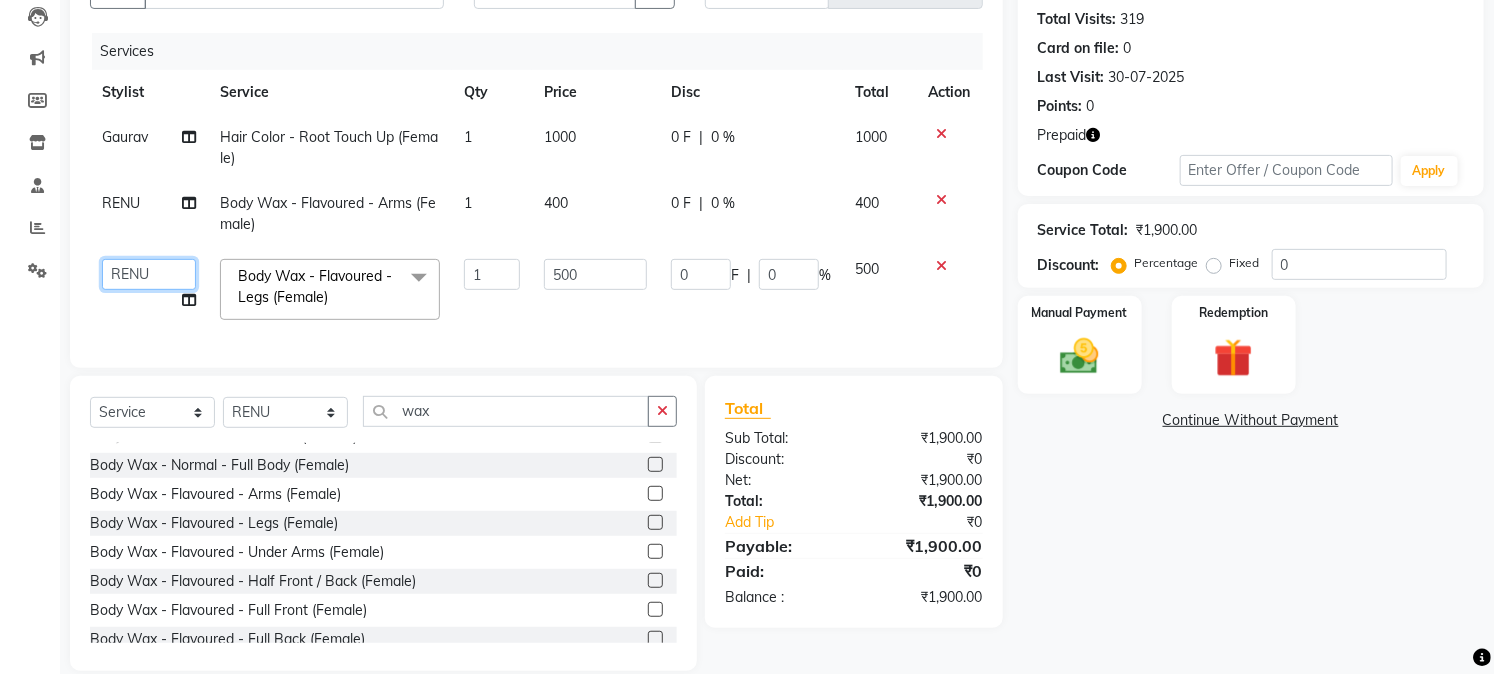 click on "[FIRST] [FIRST] [FIRST] [FIRST] [FIRST] [FIRST] [FIRST] [FIRST] [FIRST] [FIRST] [FIRST] [FIRST] [FIRST] [FIRST] [FIRST] [FIRST] [FIRST] [FIRST] [FIRST] [FIRST] [FIRST]" 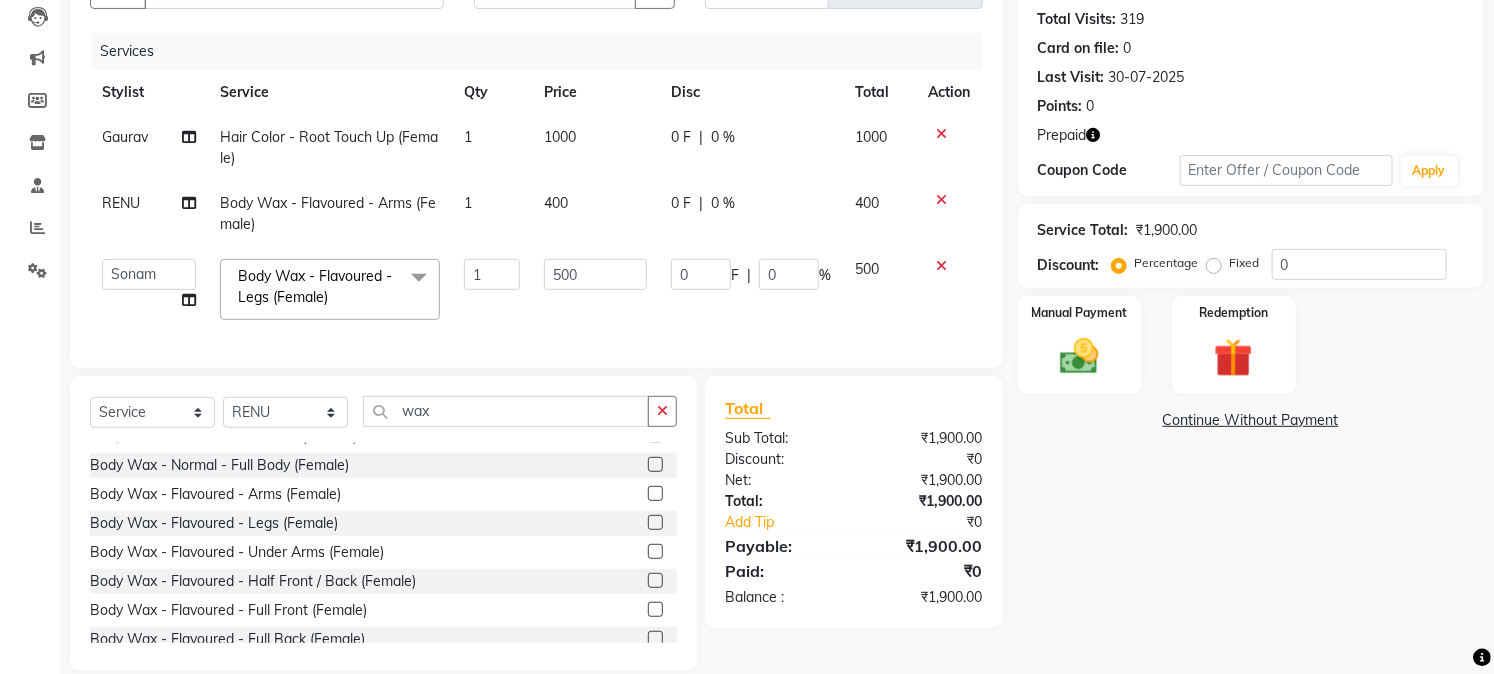 select on "59104" 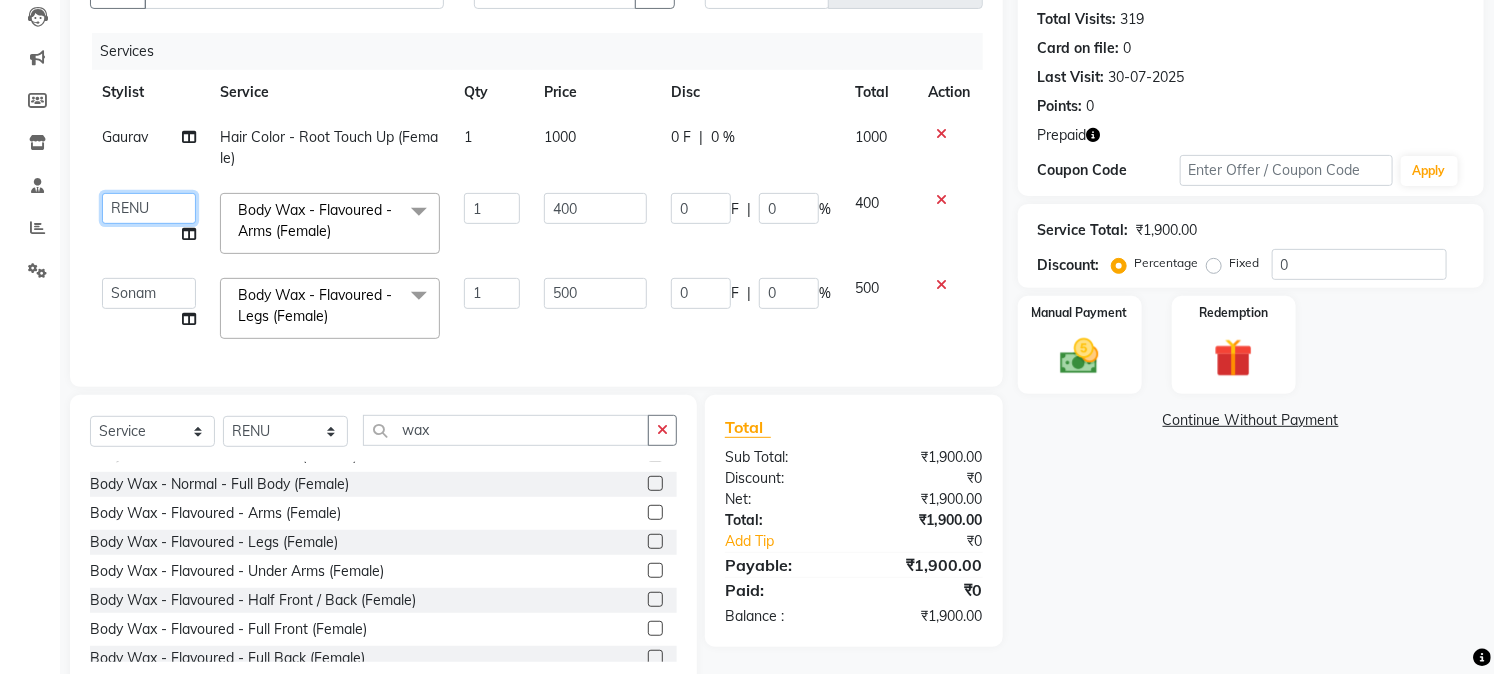click on "[FIRST] [FIRST] [FIRST] [FIRST] [FIRST] [FIRST] [FIRST] [FIRST] [FIRST] [FIRST] [FIRST] [FIRST] [FIRST] [FIRST] [FIRST] [FIRST] [FIRST] [FIRST] [FIRST] [FIRST] [FIRST]" 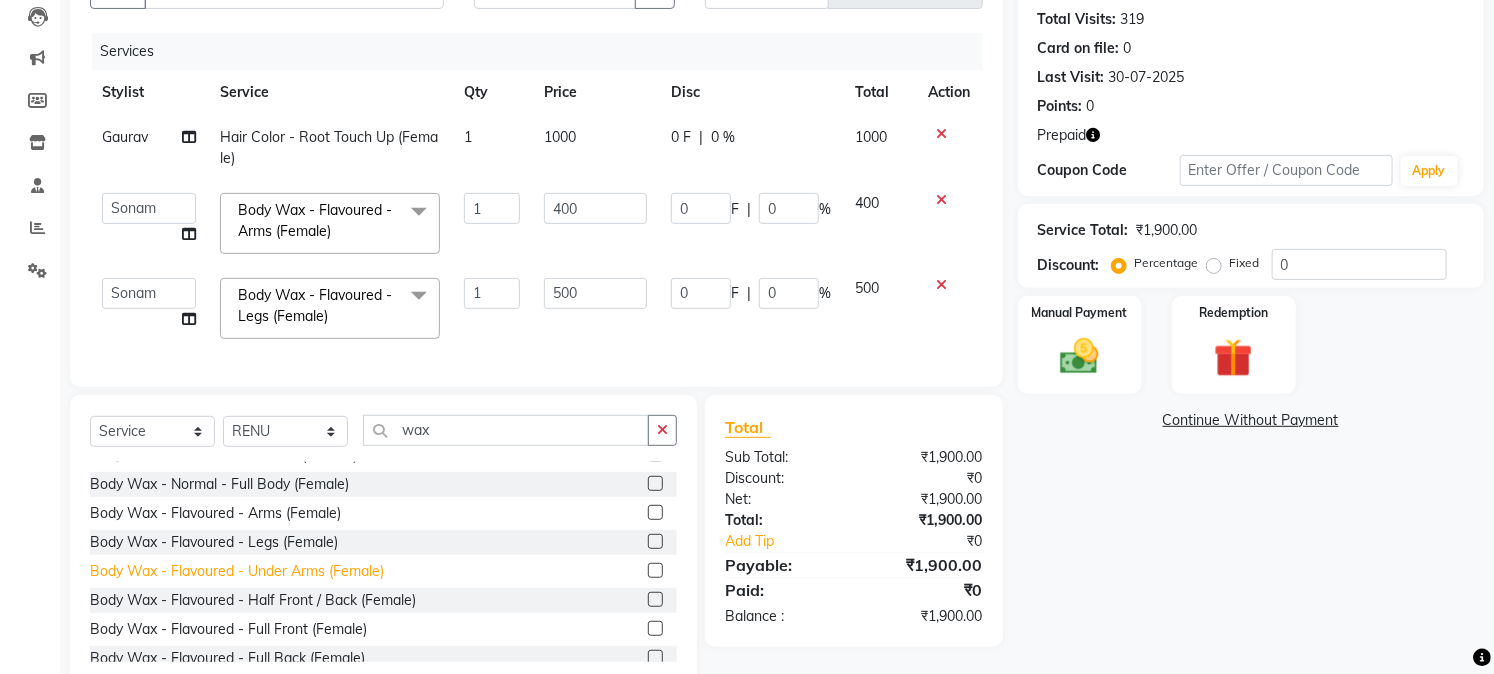 select on "59104" 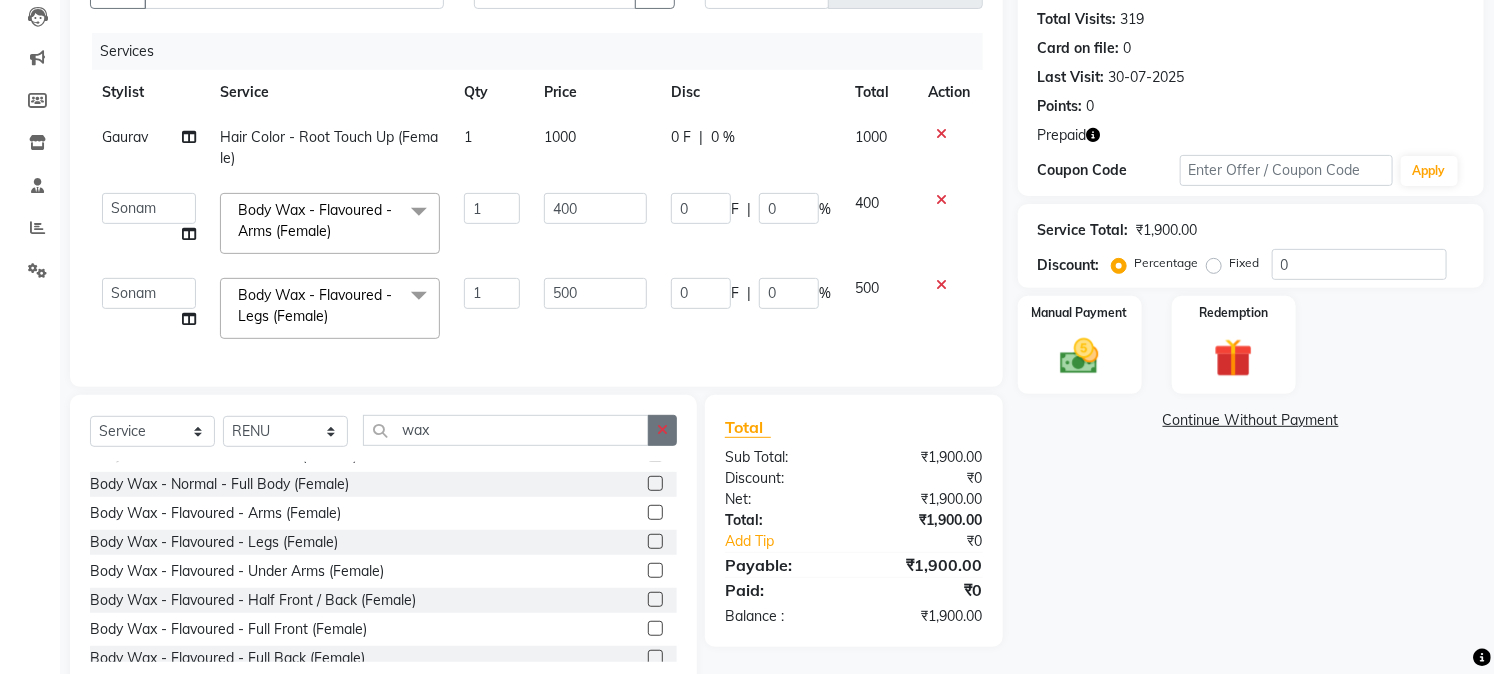 click 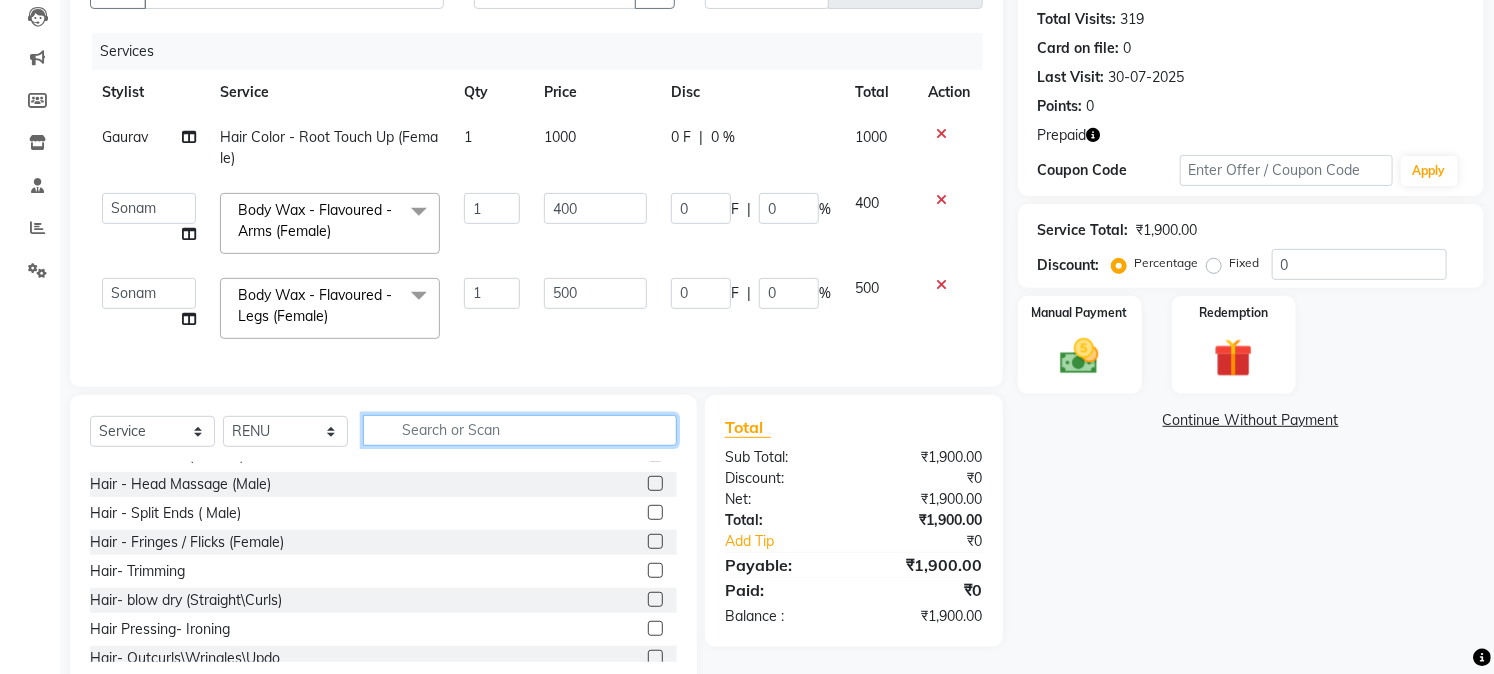 click 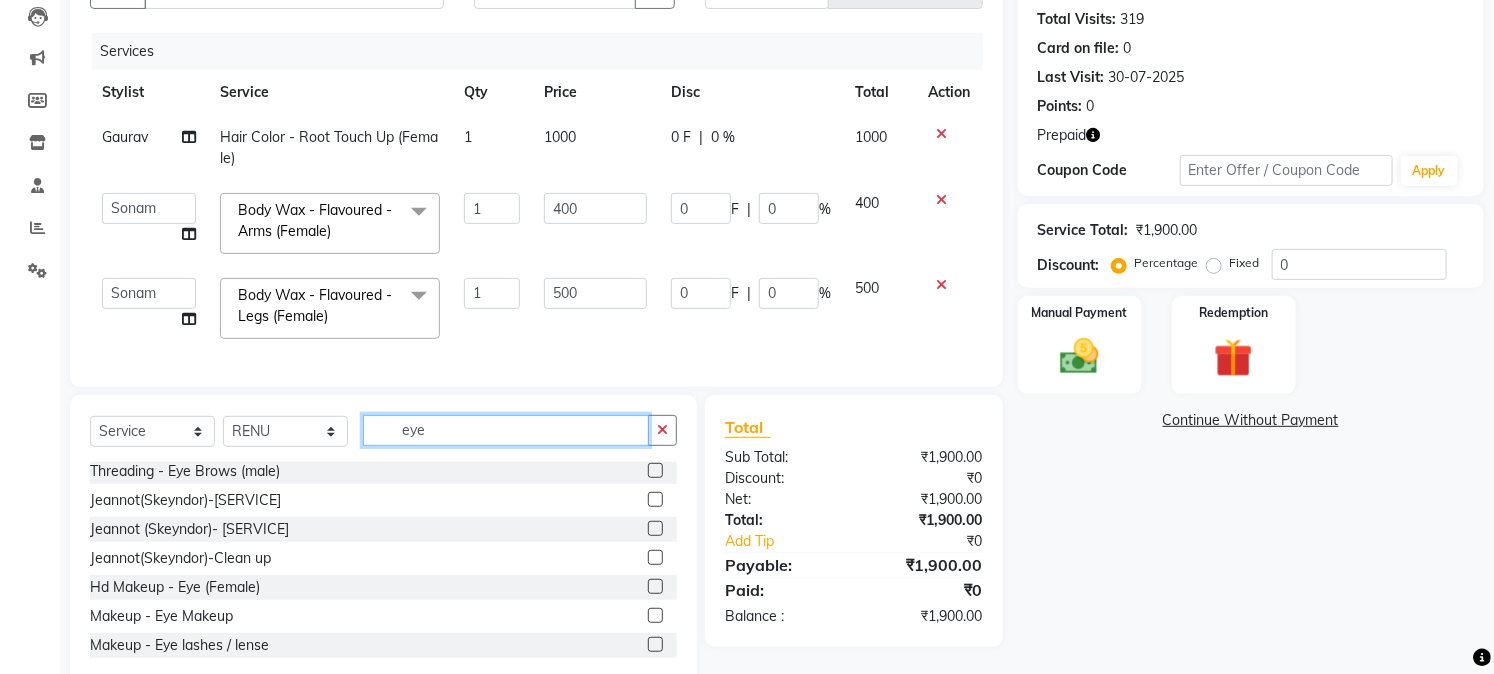 scroll, scrollTop: 0, scrollLeft: 0, axis: both 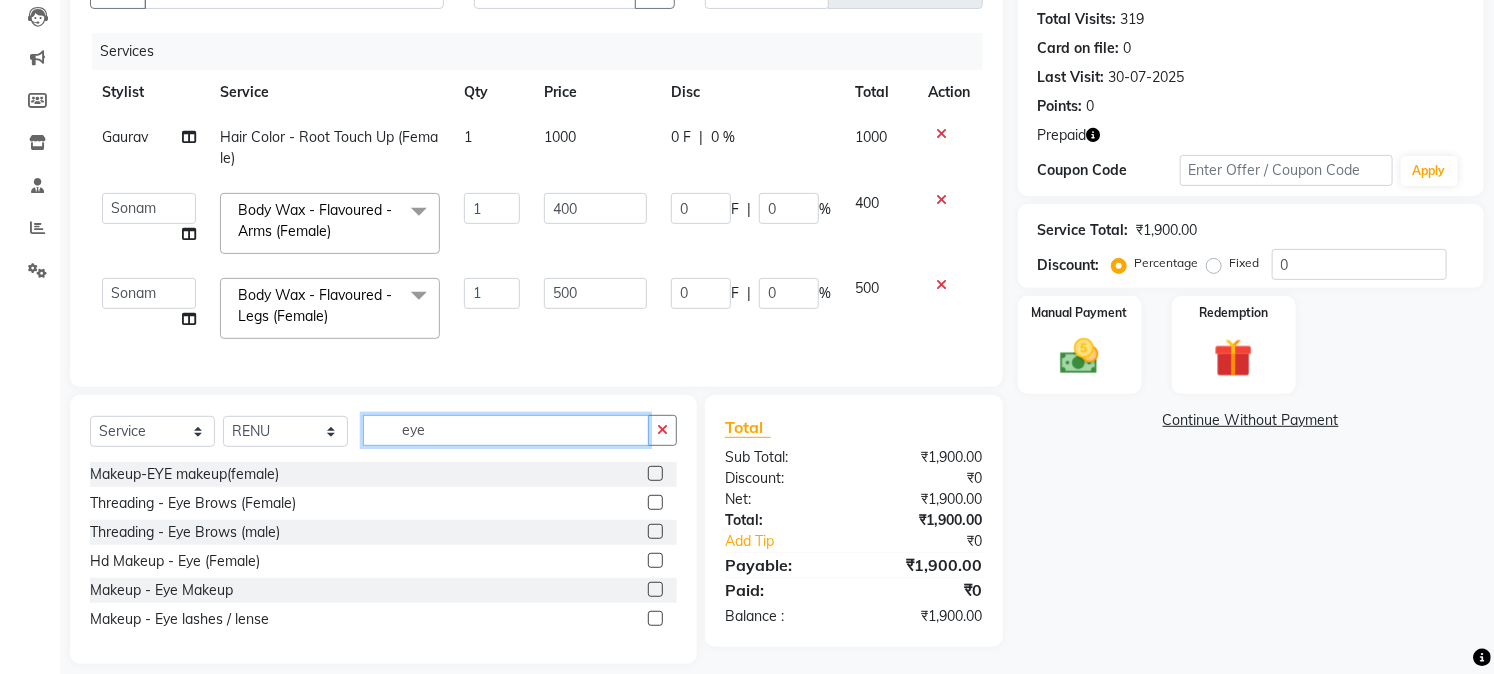 type on "eye" 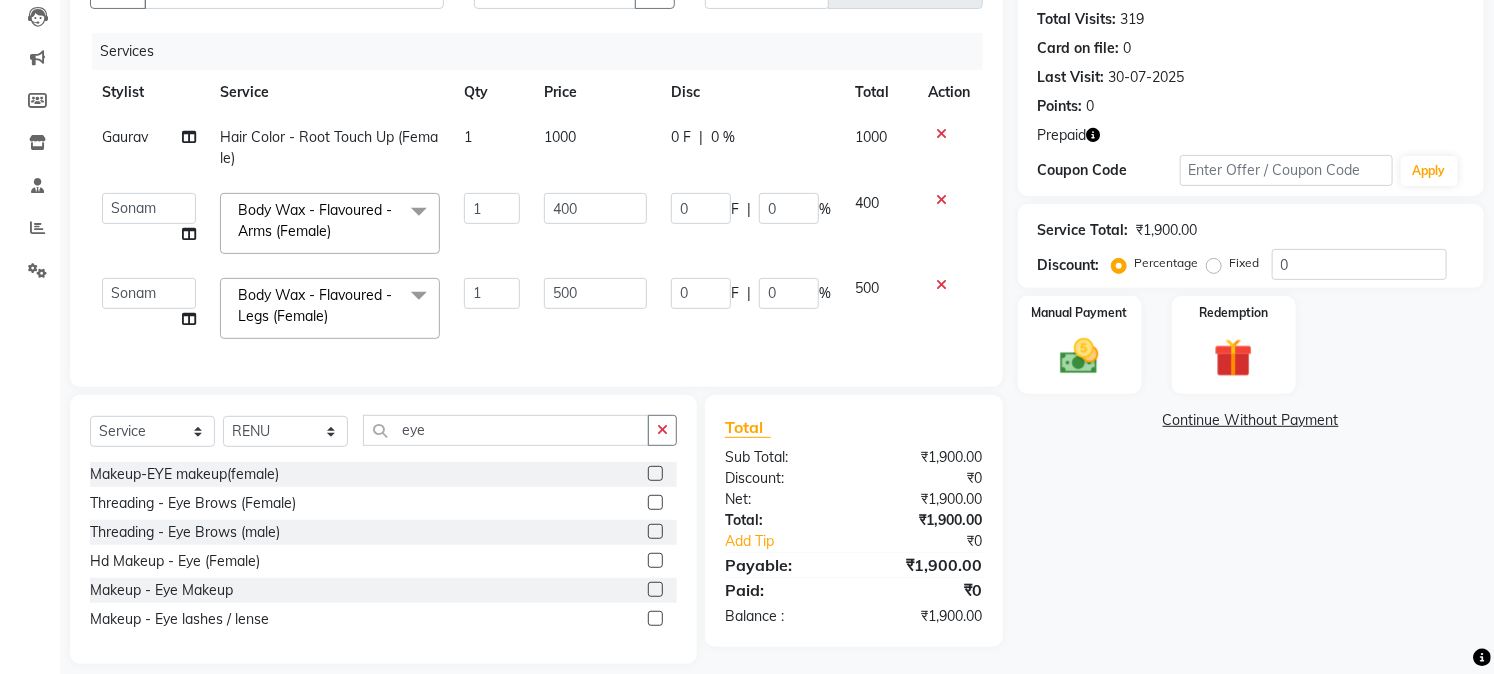 click 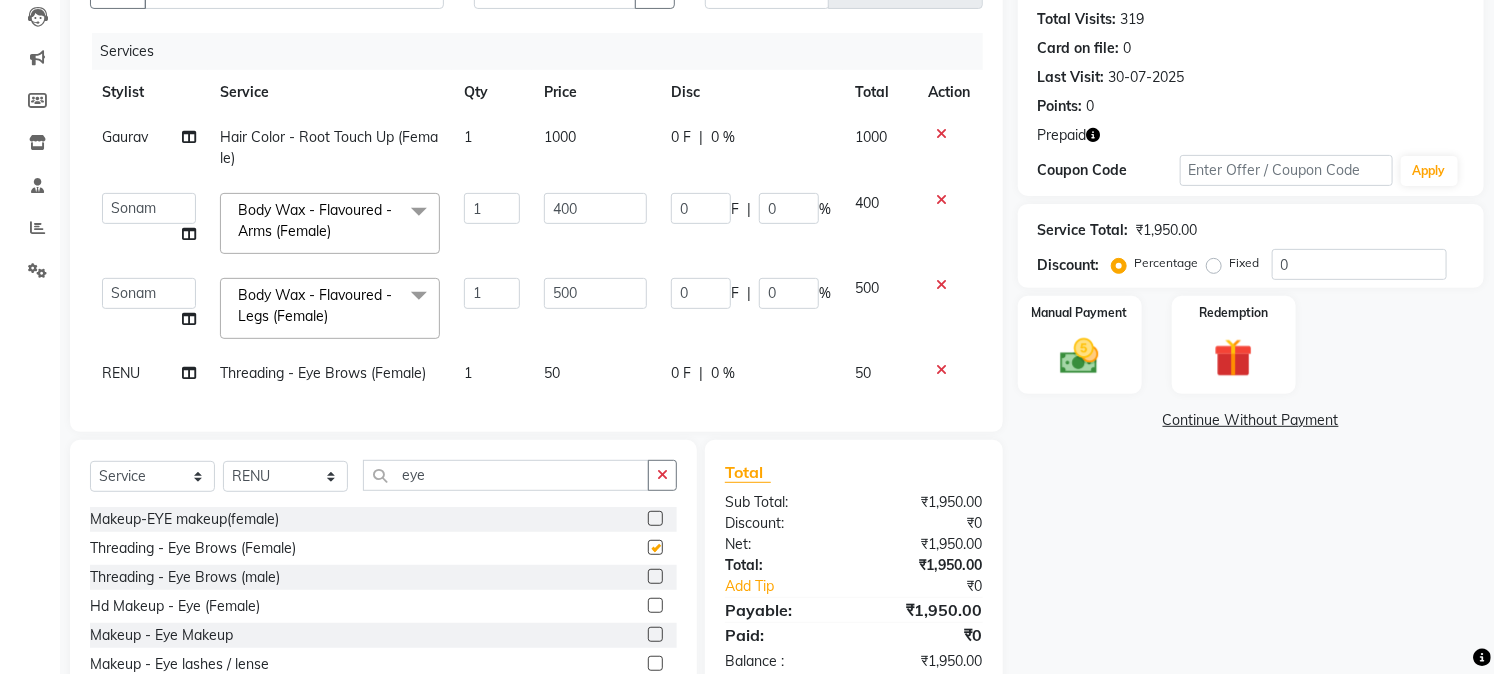 checkbox on "false" 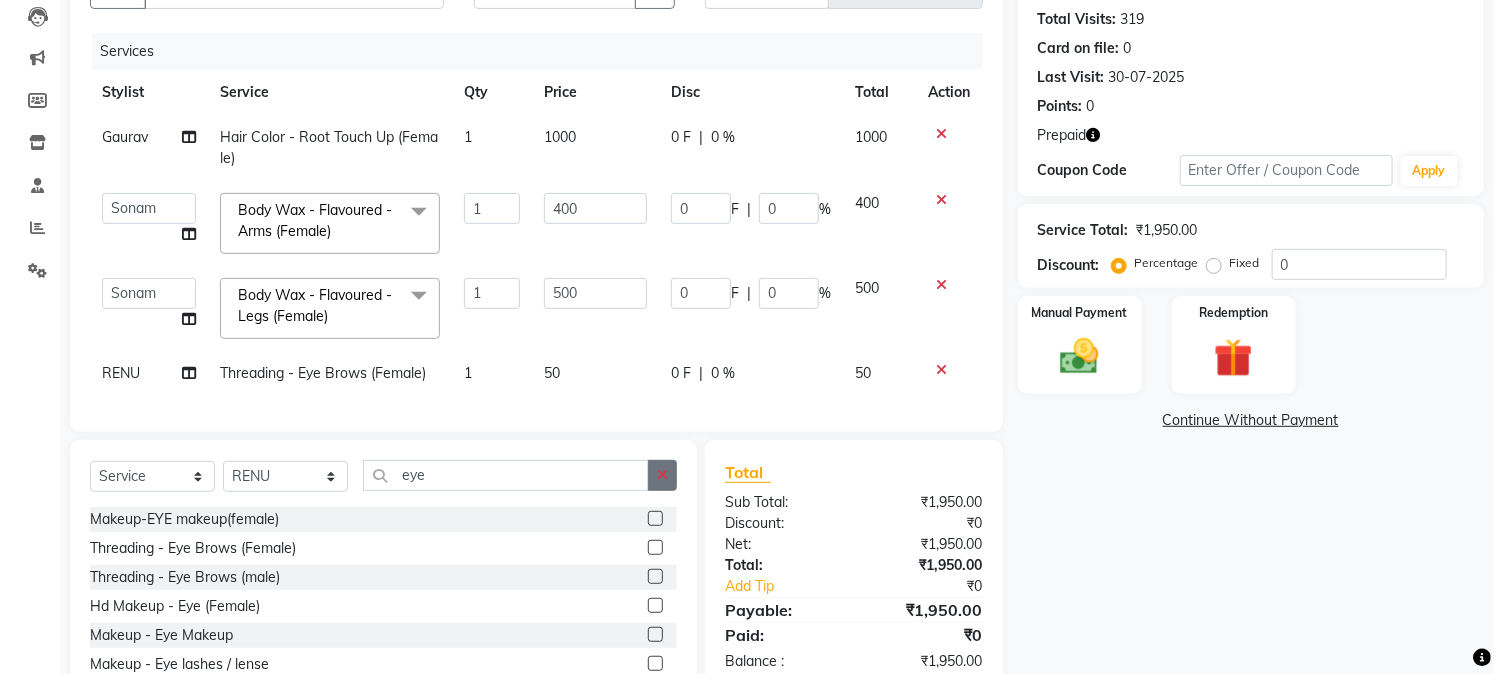 click 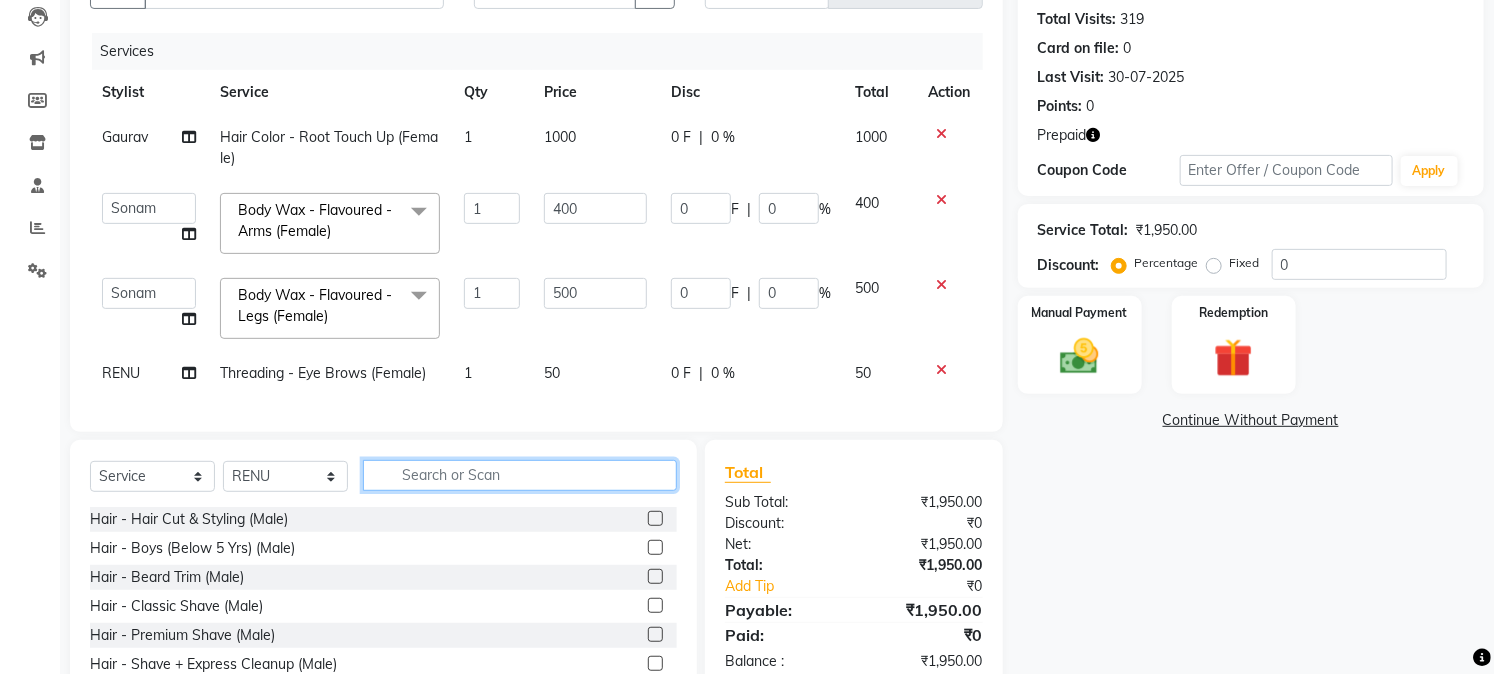 click 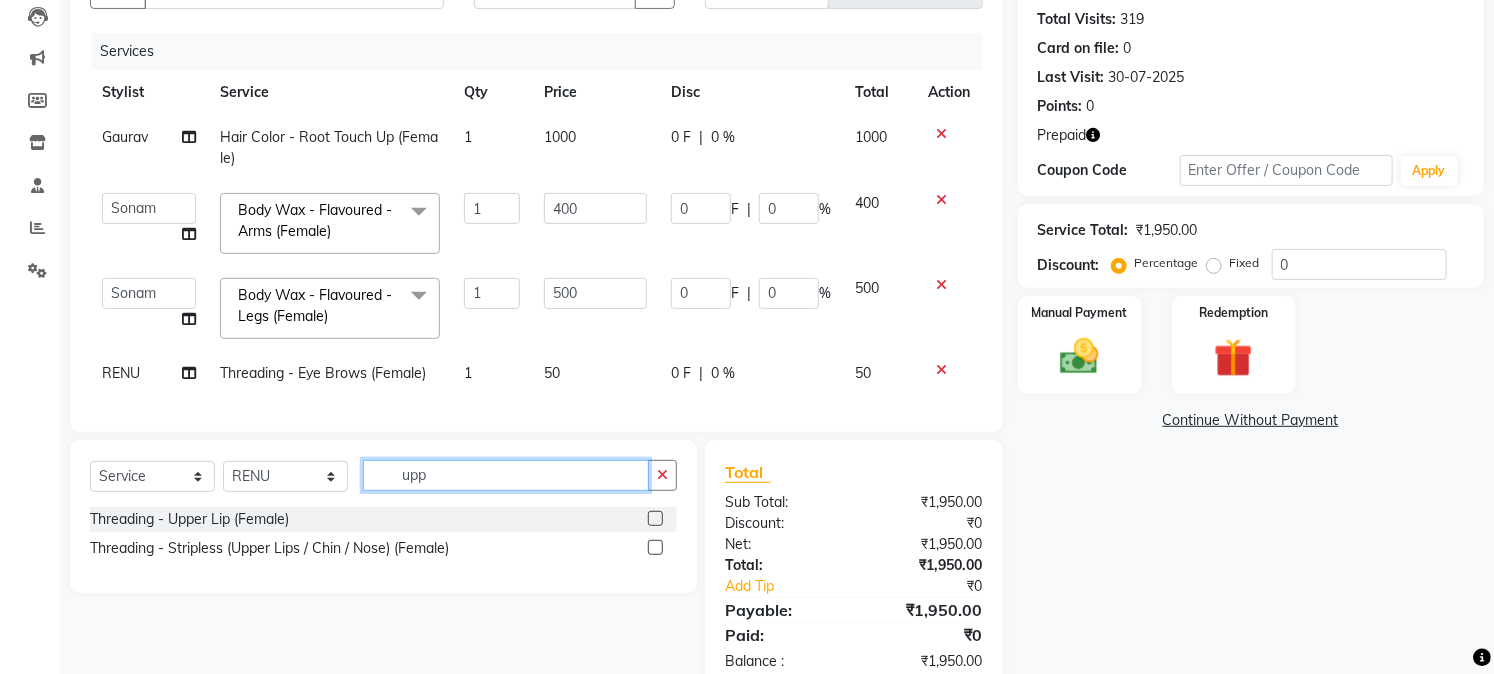type on "upp" 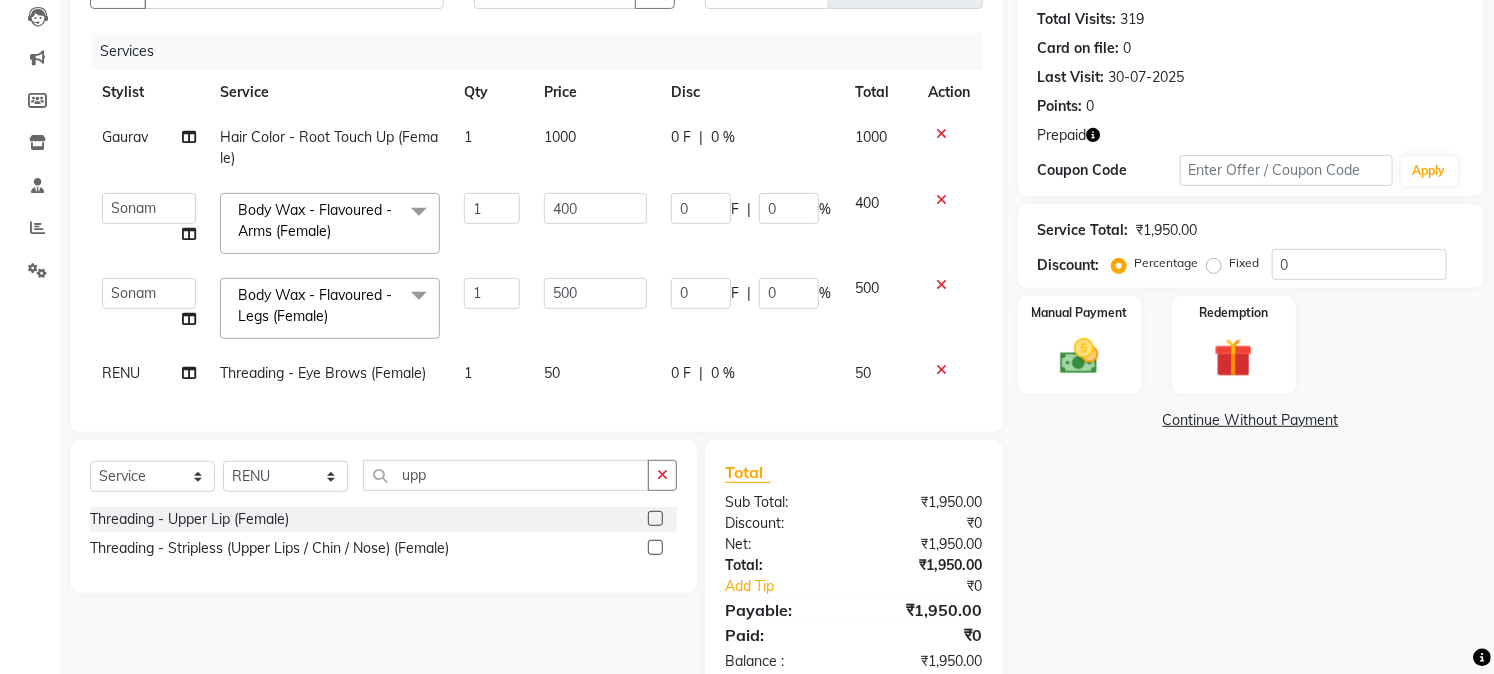click 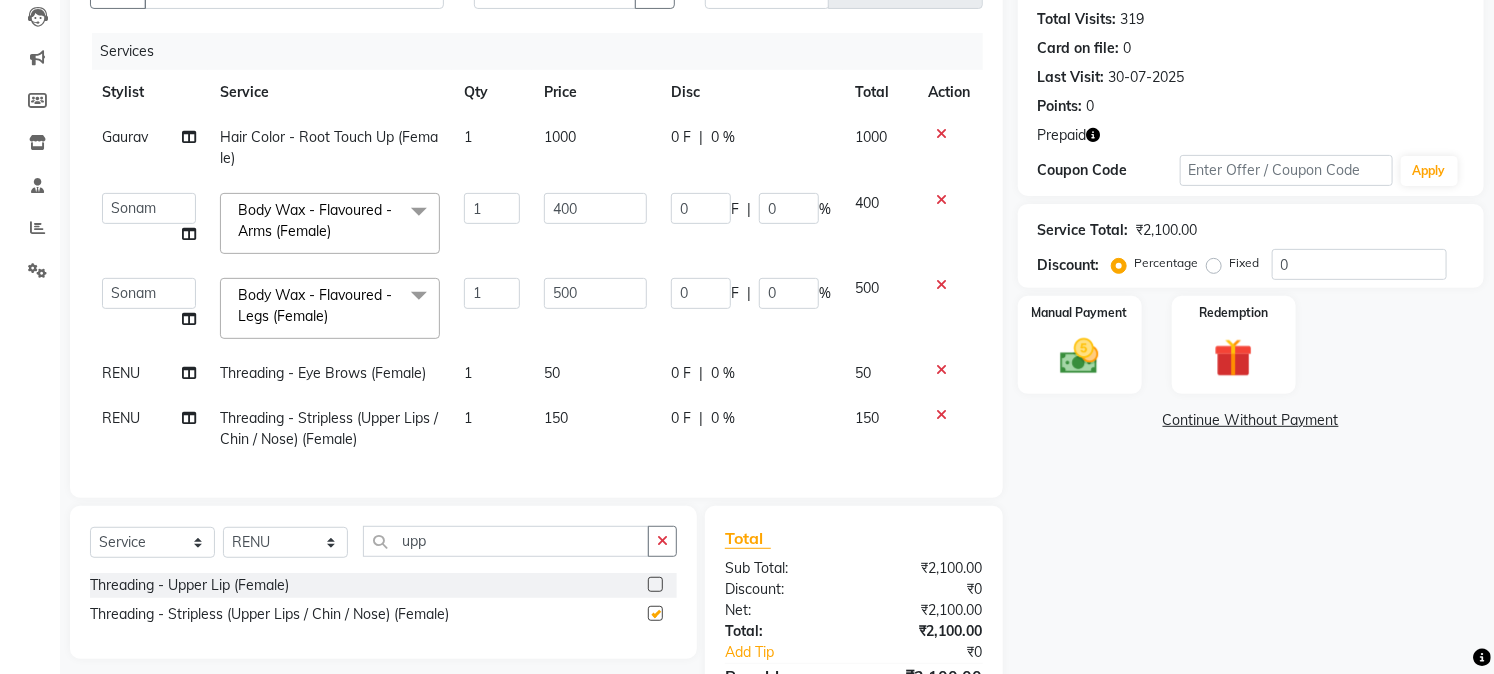 checkbox on "false" 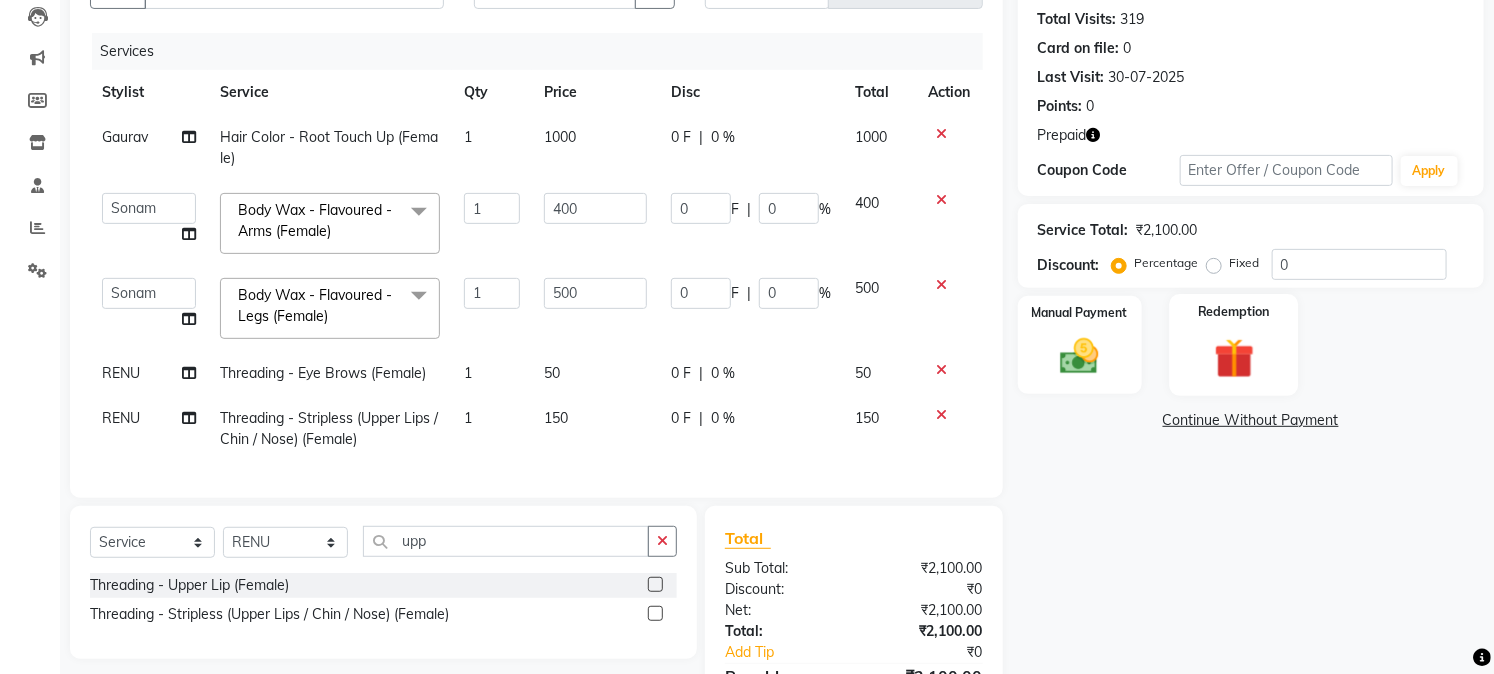 click 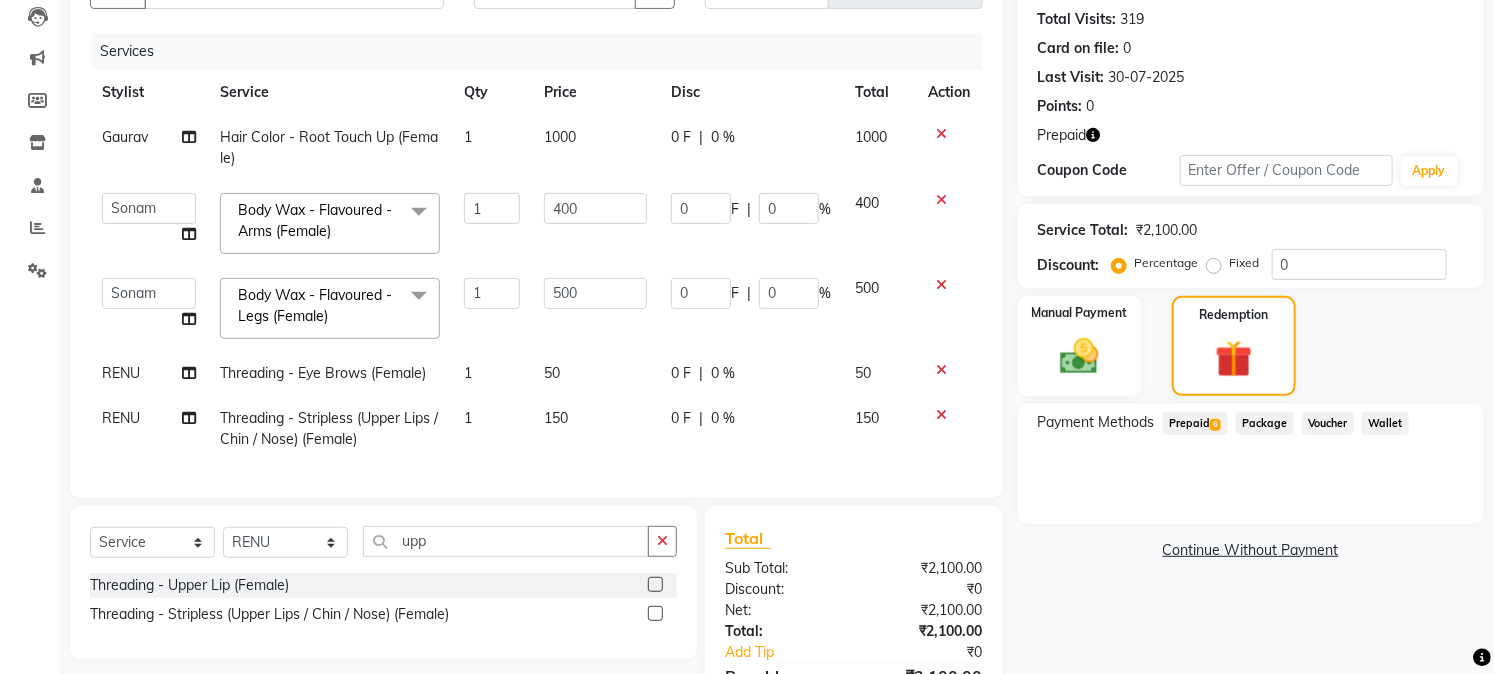 click on "150" 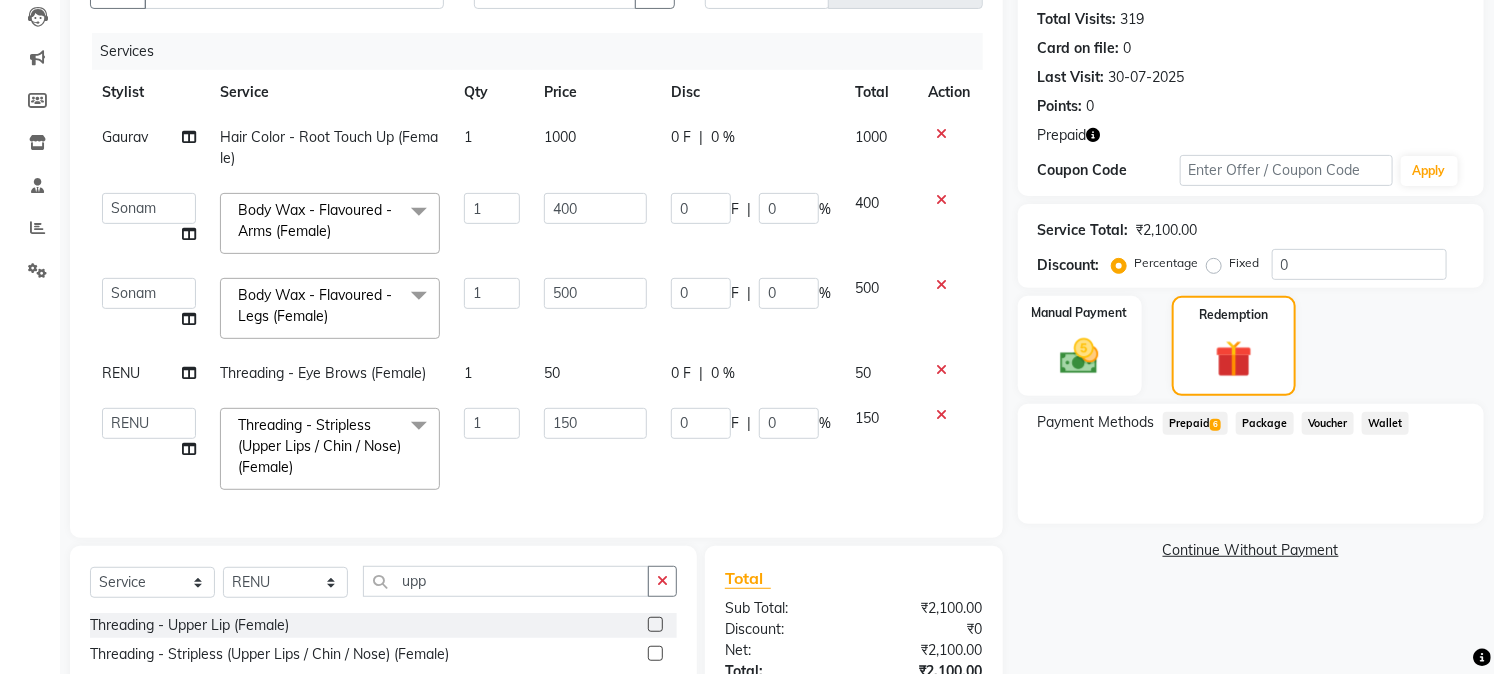 click 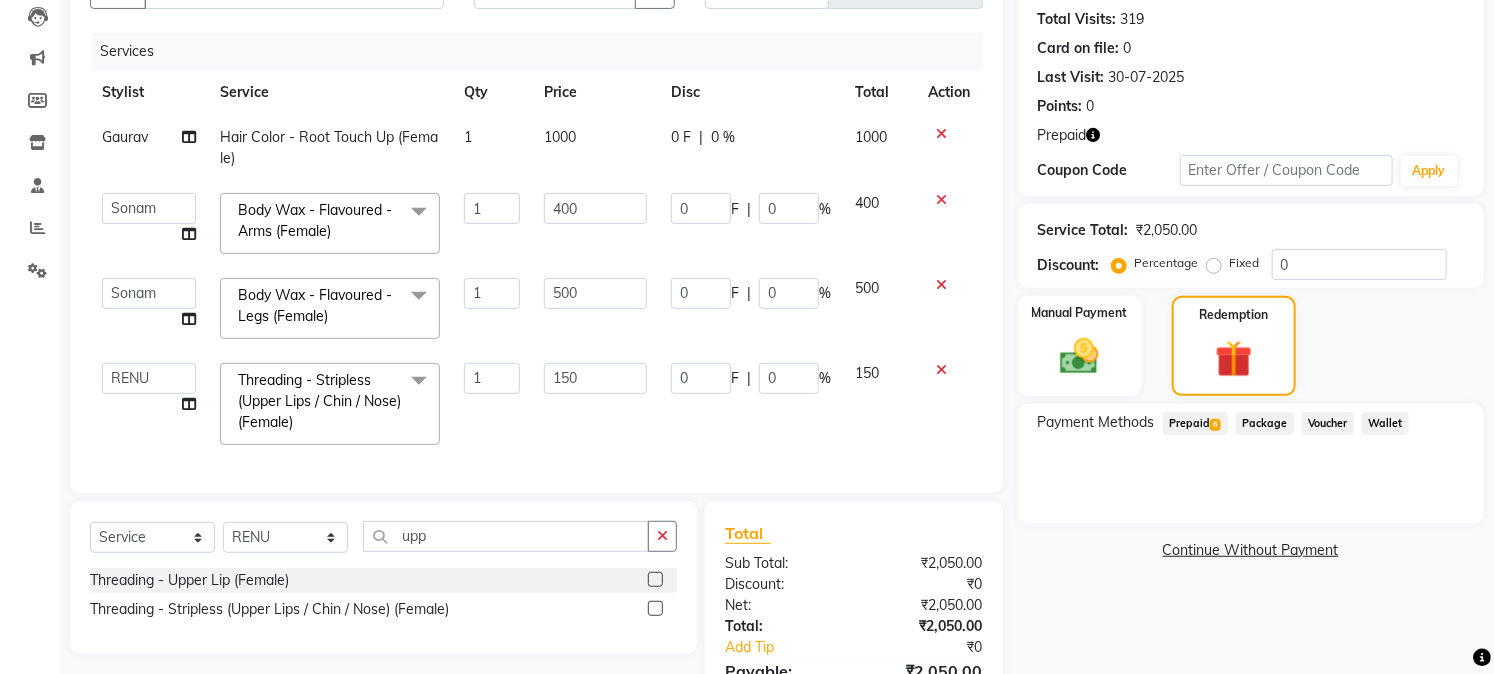 click on "Prepaid  6" 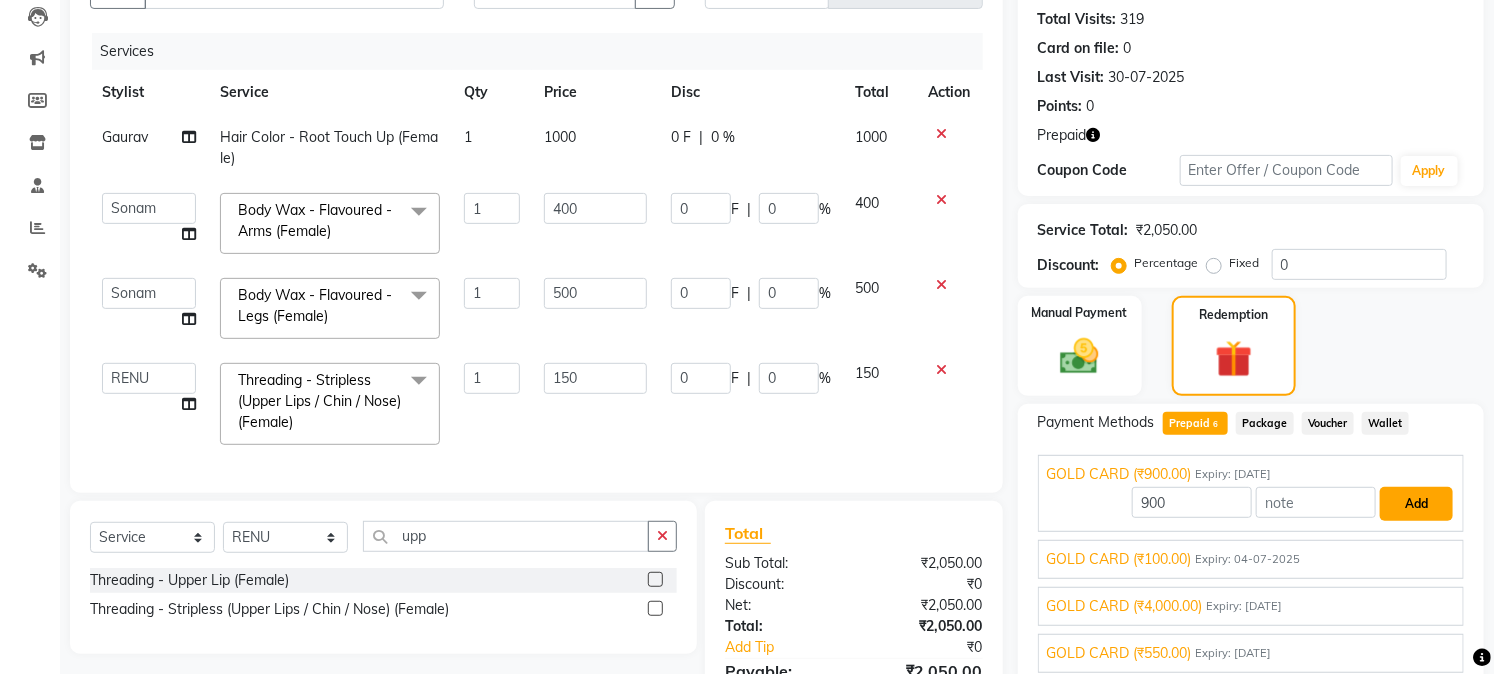 click on "Add" at bounding box center [1416, 504] 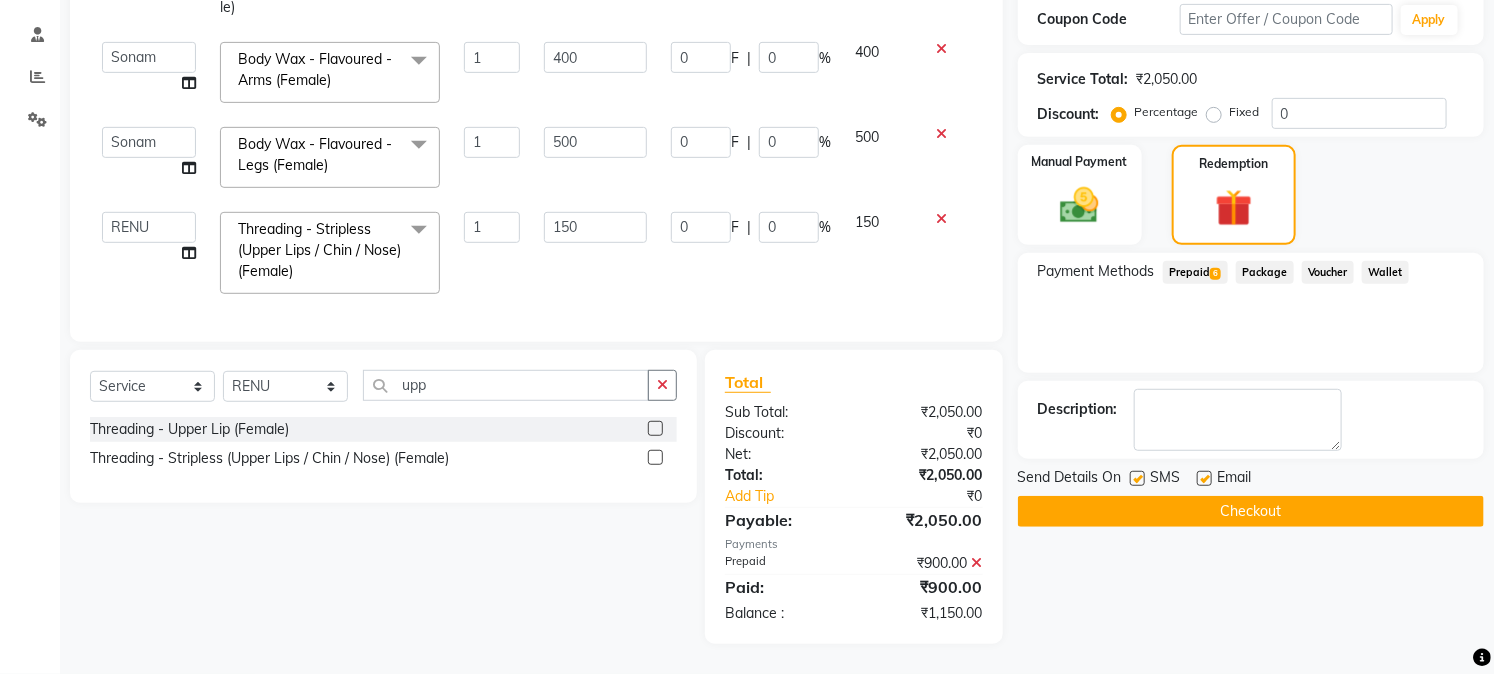 scroll, scrollTop: 382, scrollLeft: 0, axis: vertical 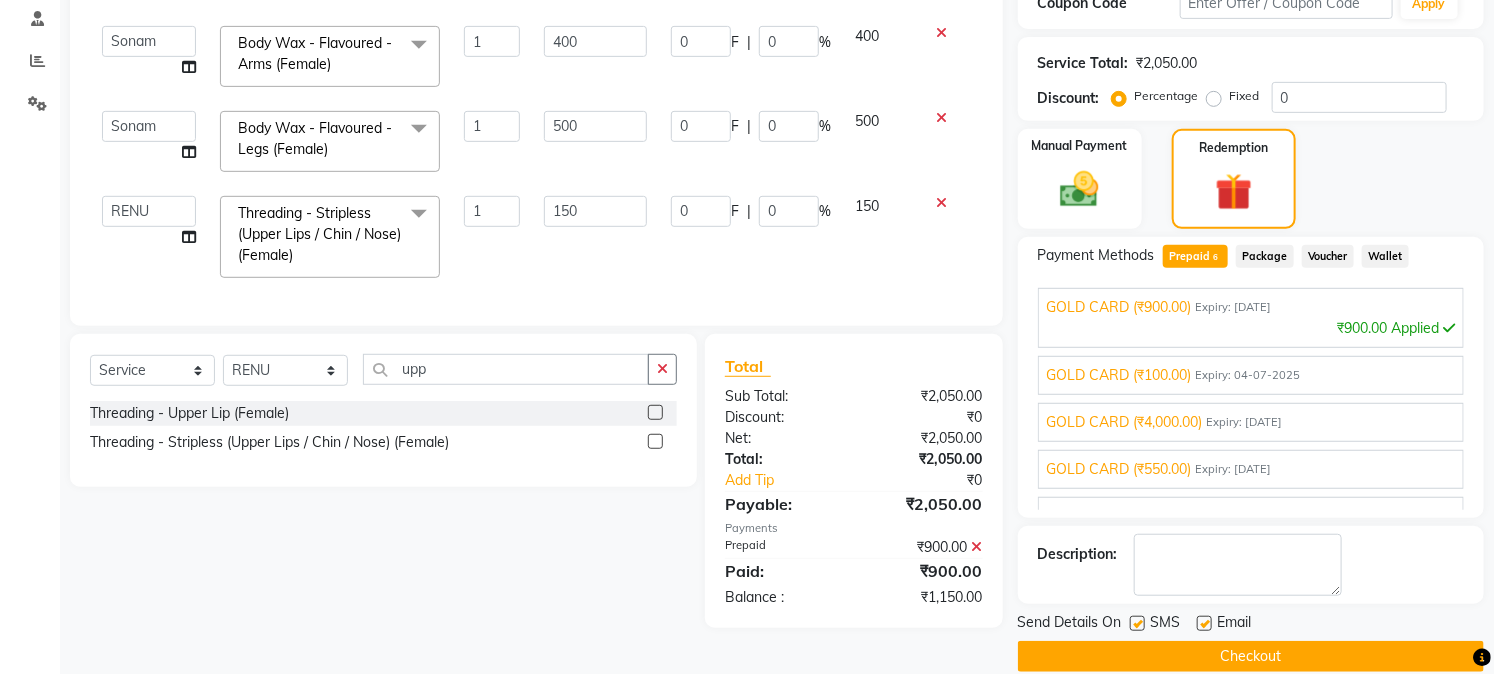 click on "Expiry: 04-07-2025" at bounding box center (1248, 375) 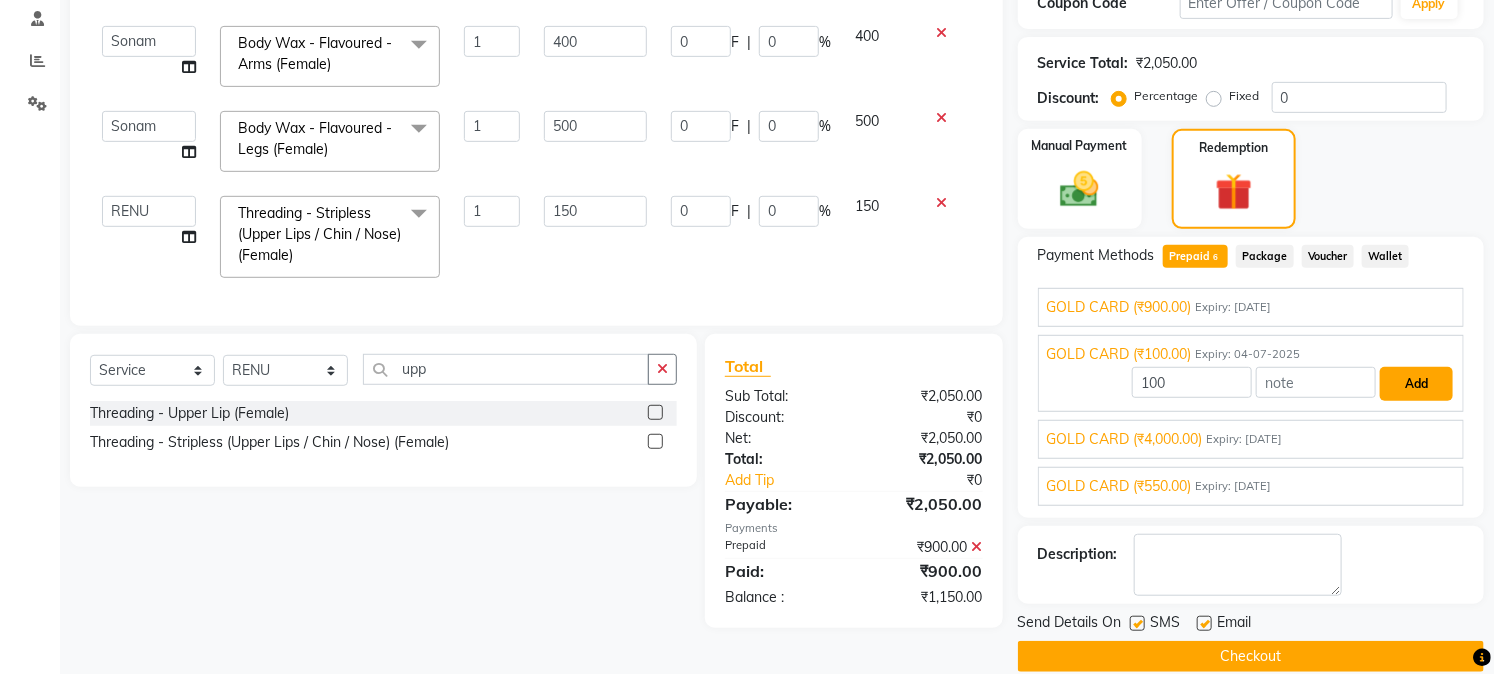 click on "Add" at bounding box center [1416, 384] 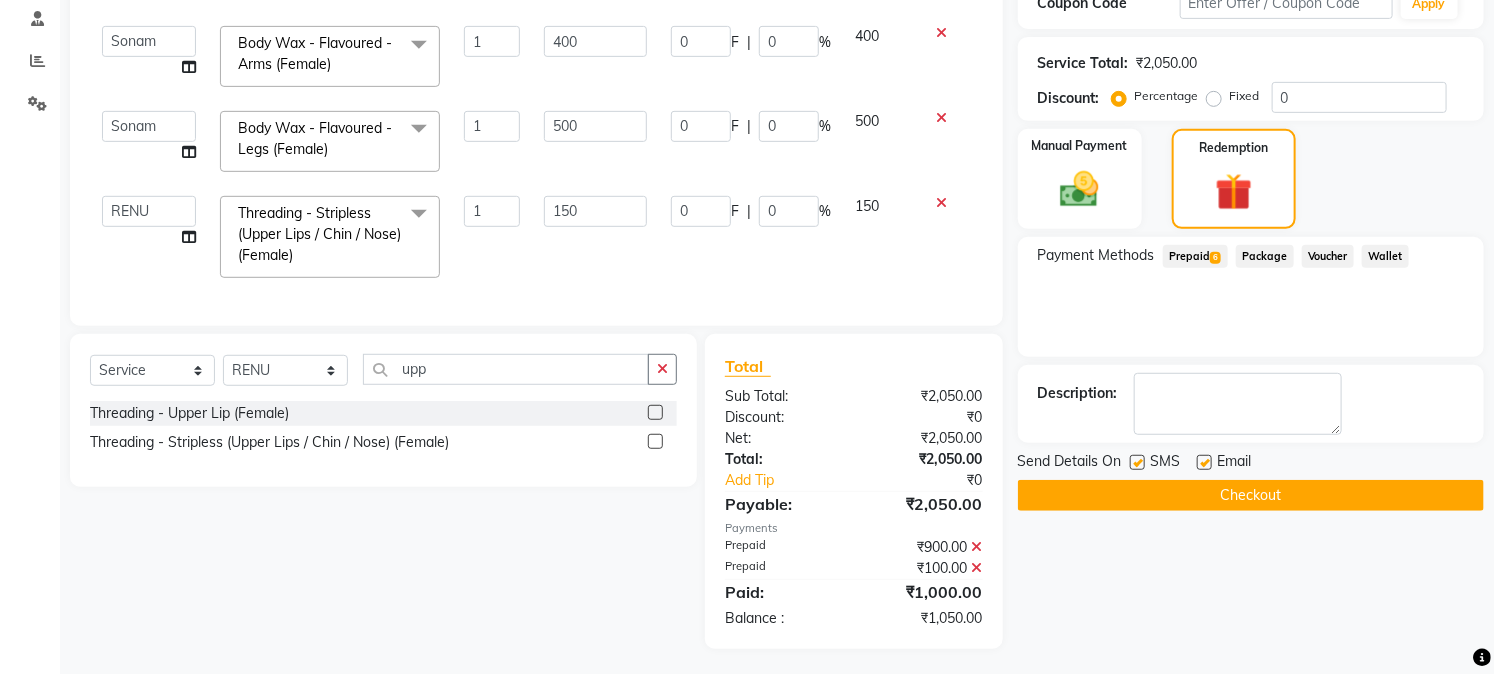 click on "Prepaid  6" 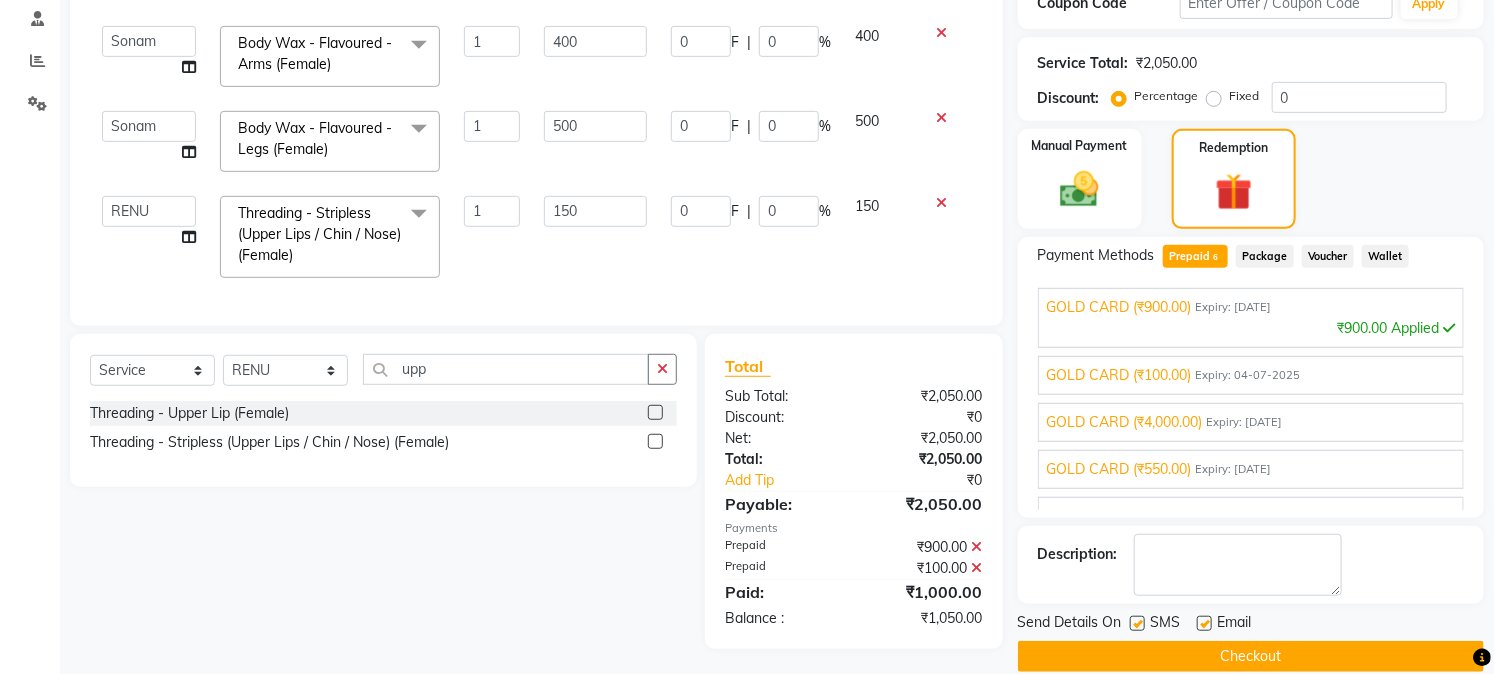 click on "Expiry: [DATE]" at bounding box center [1245, 422] 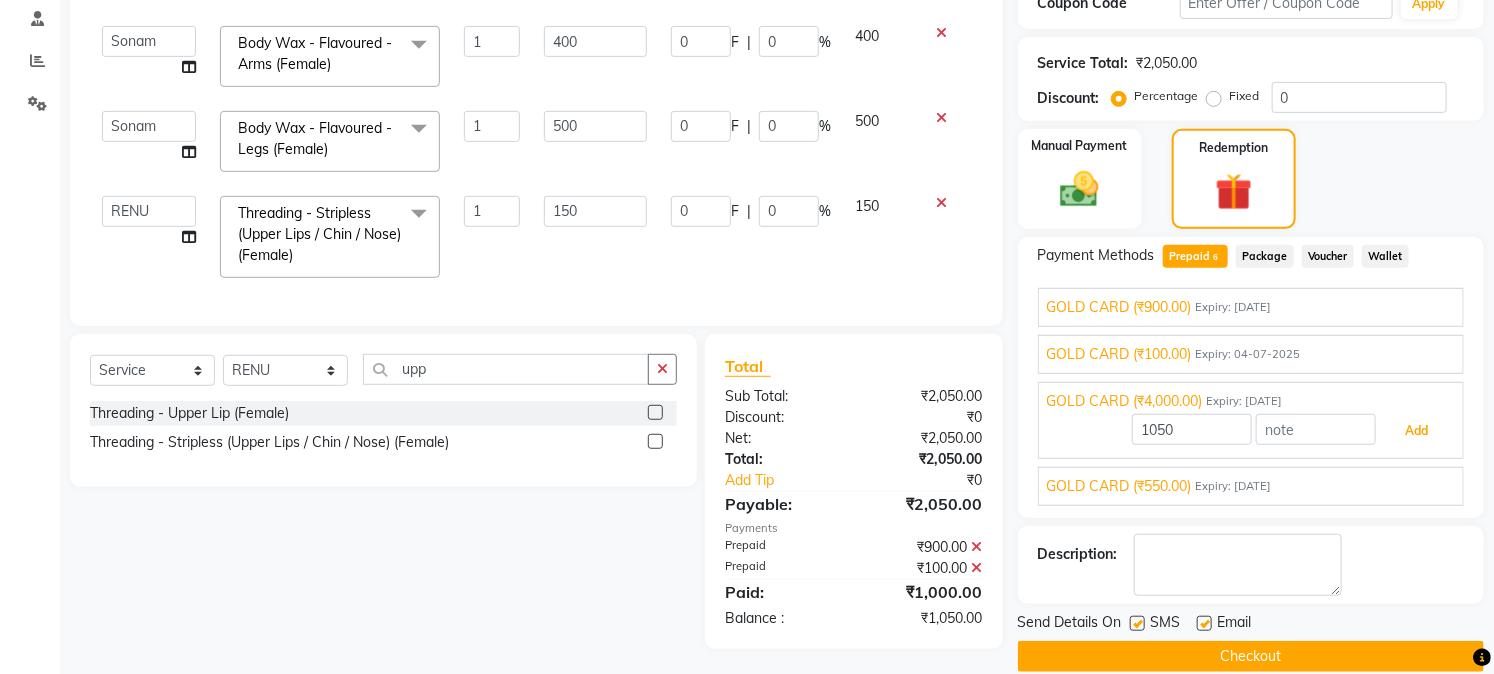 click on "Add" at bounding box center [1416, 431] 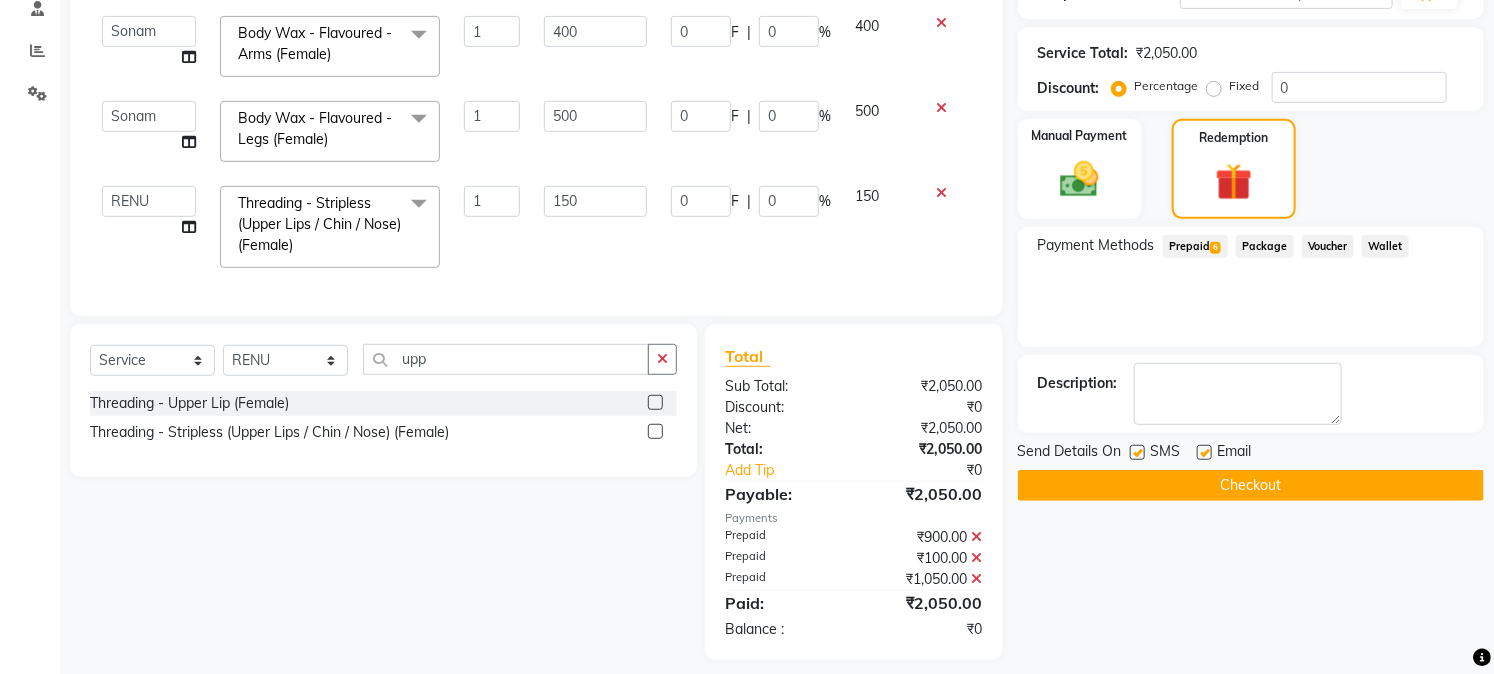 scroll, scrollTop: 424, scrollLeft: 0, axis: vertical 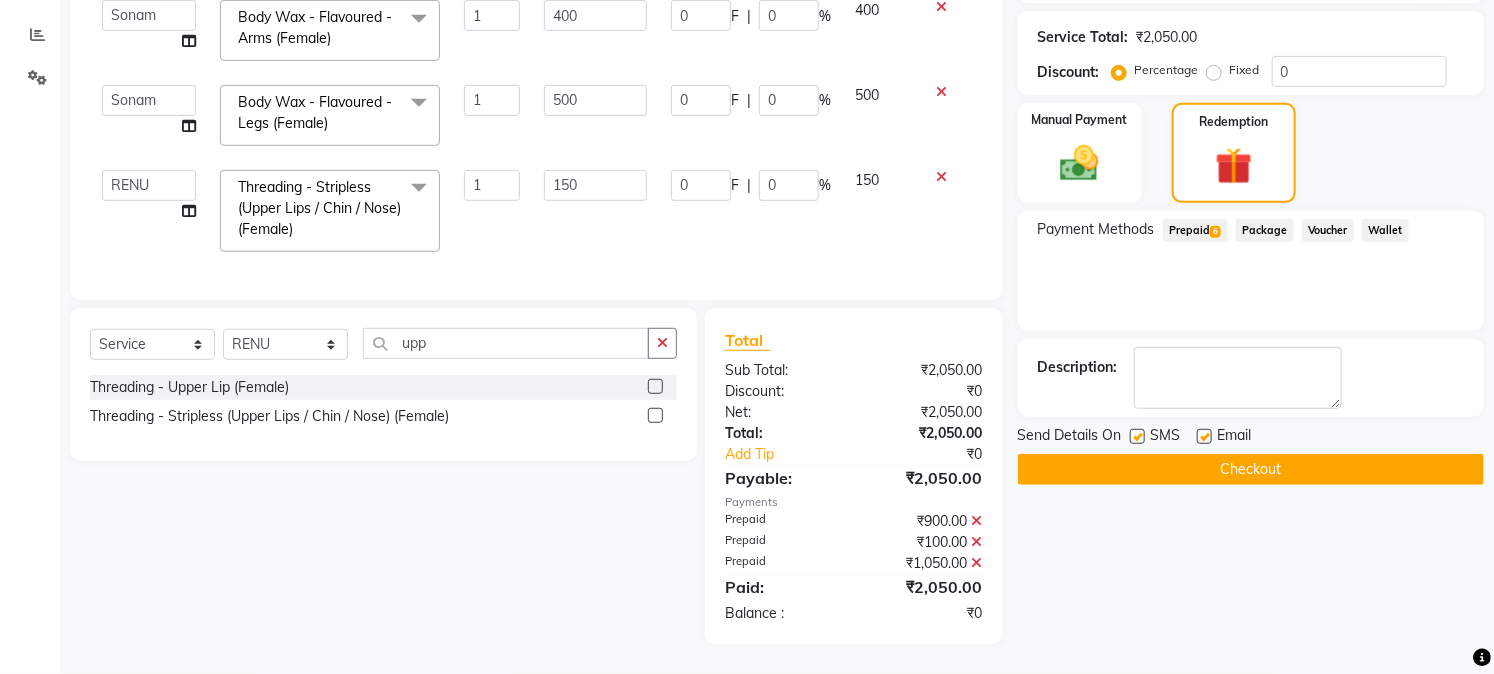 click on "Checkout" 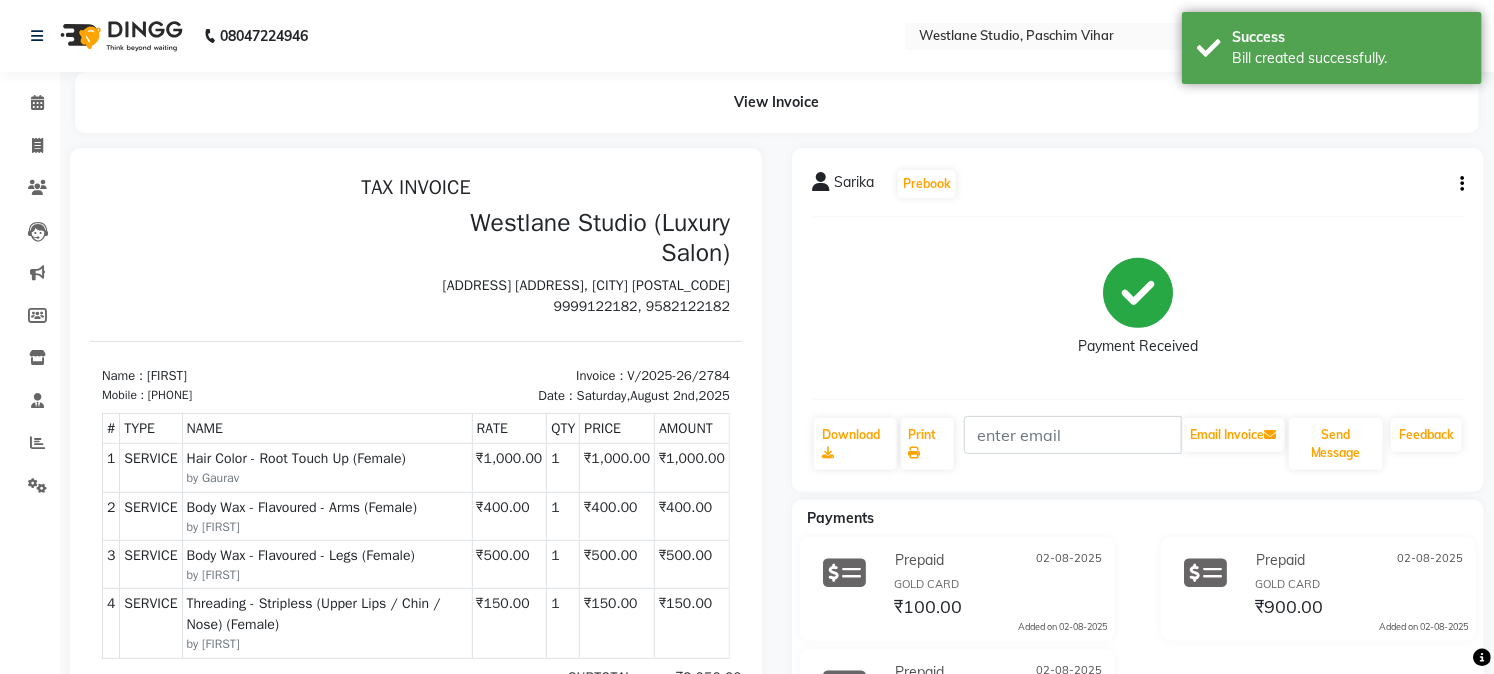 scroll, scrollTop: 0, scrollLeft: 0, axis: both 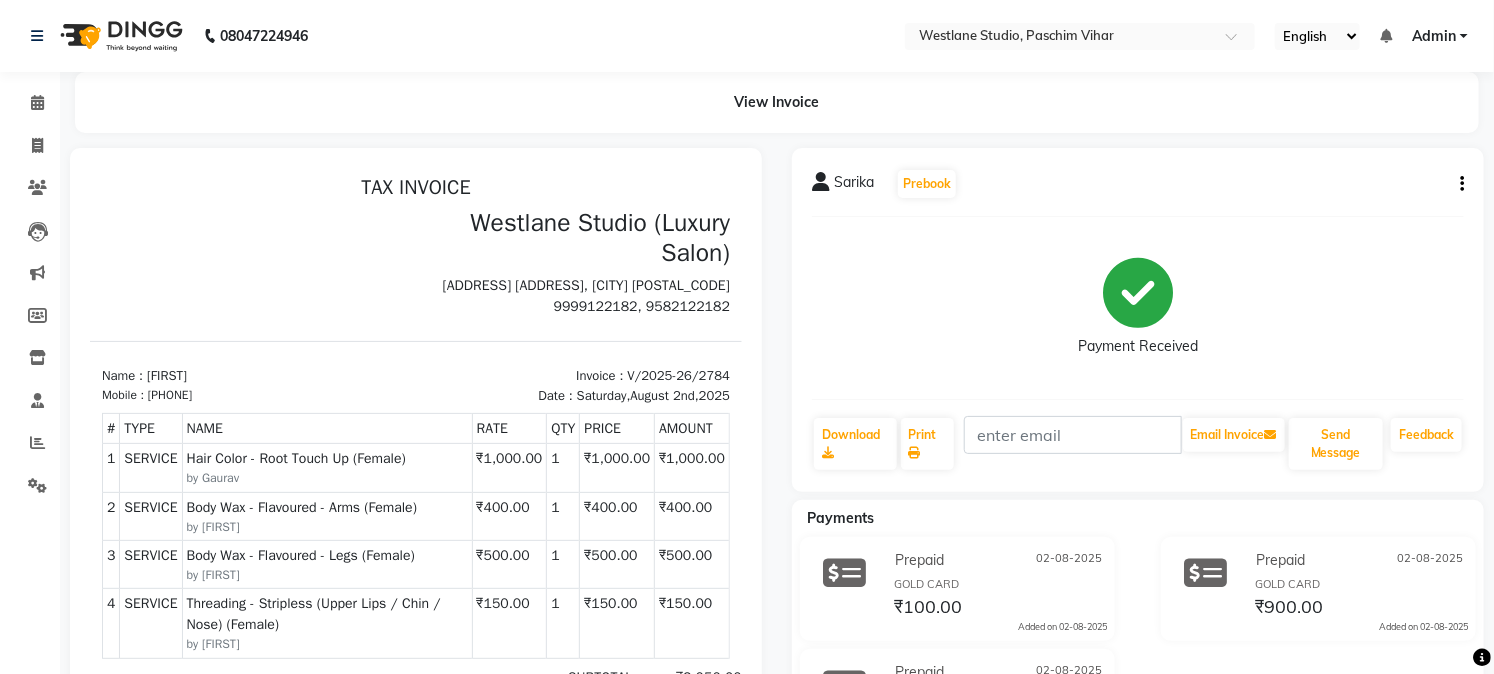 click 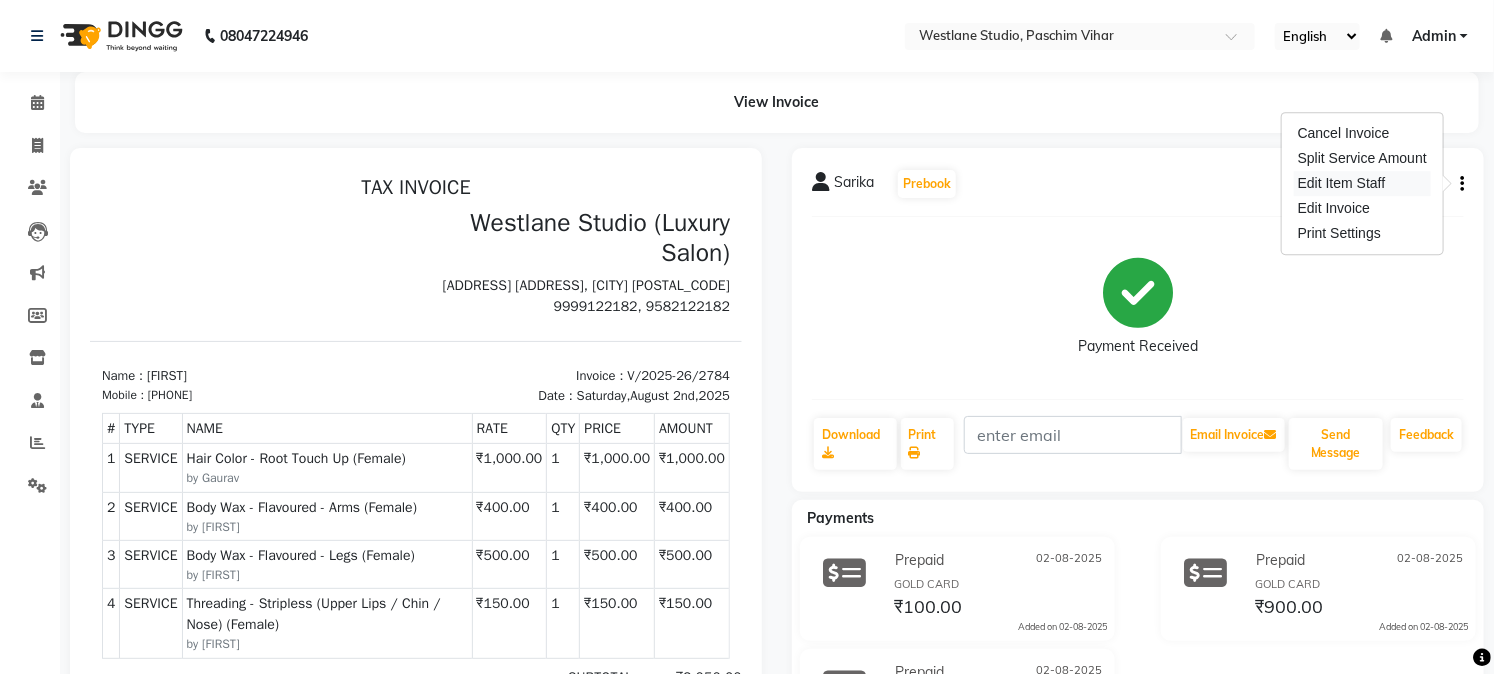 click on "Edit Item Staff" at bounding box center [1362, 183] 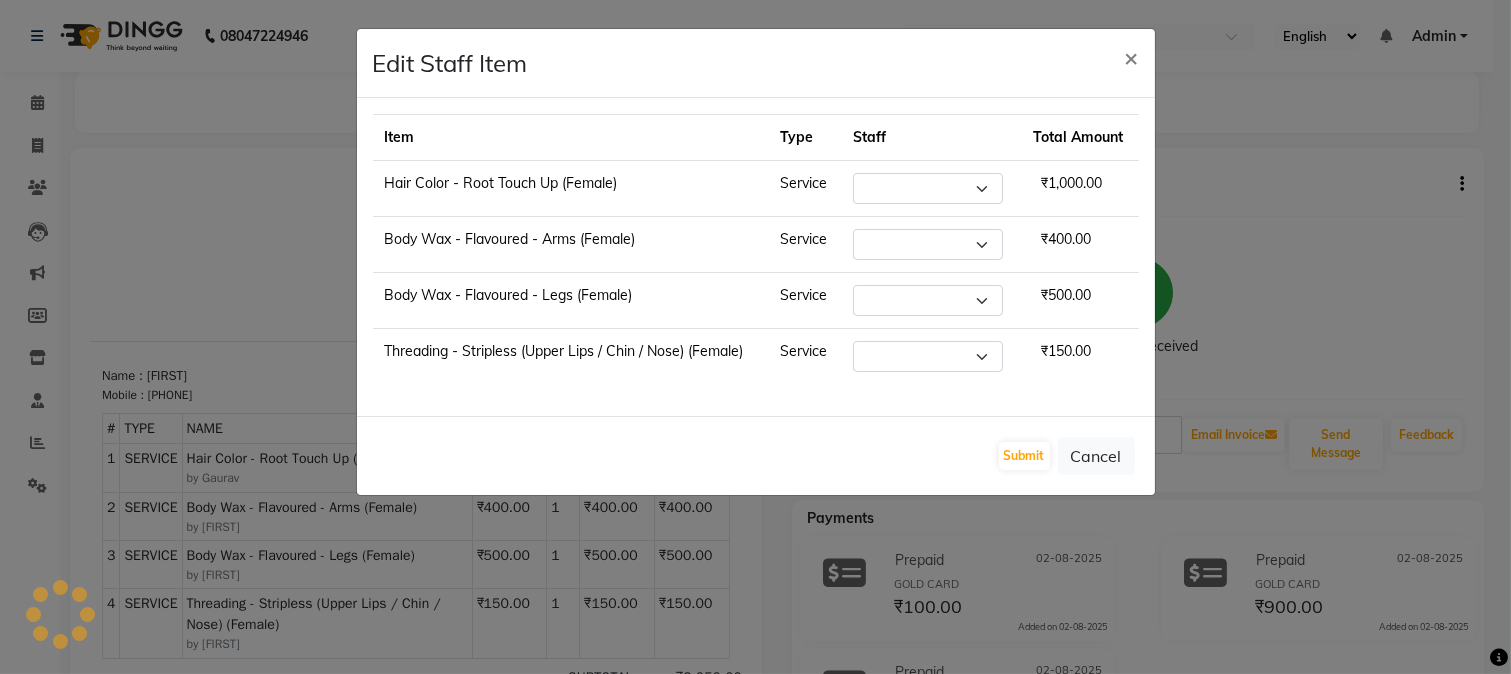 select on "25198" 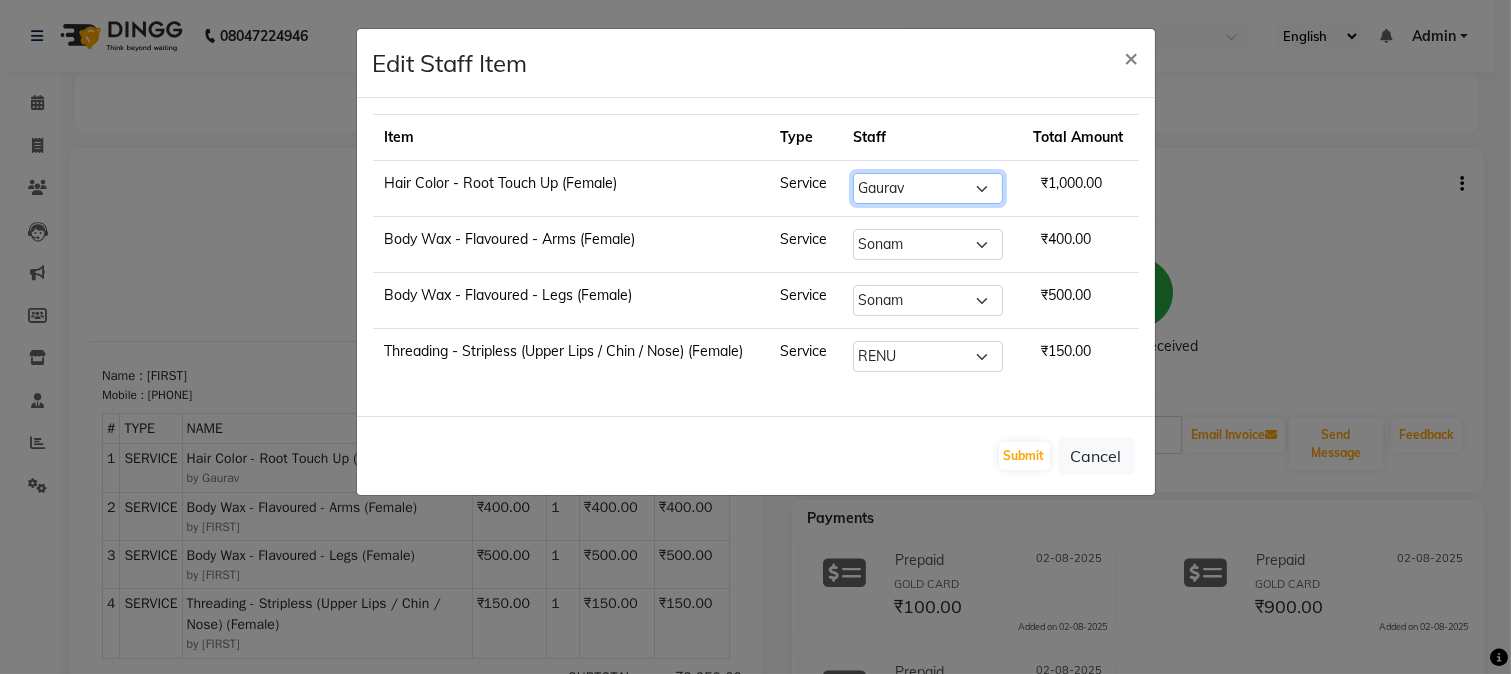 click on "Select  [FIRST] [FIRST] [FIRST] [FIRST] [FIRST] [FIRST] [FIRST] [FIRST] [FIRST] [FIRST] [FIRST] [FIRST] [FIRST] [FIRST] [FIRST] [FIRST] [FIRST] [FIRST] [FIRST] [FIRST] [FIRST]" 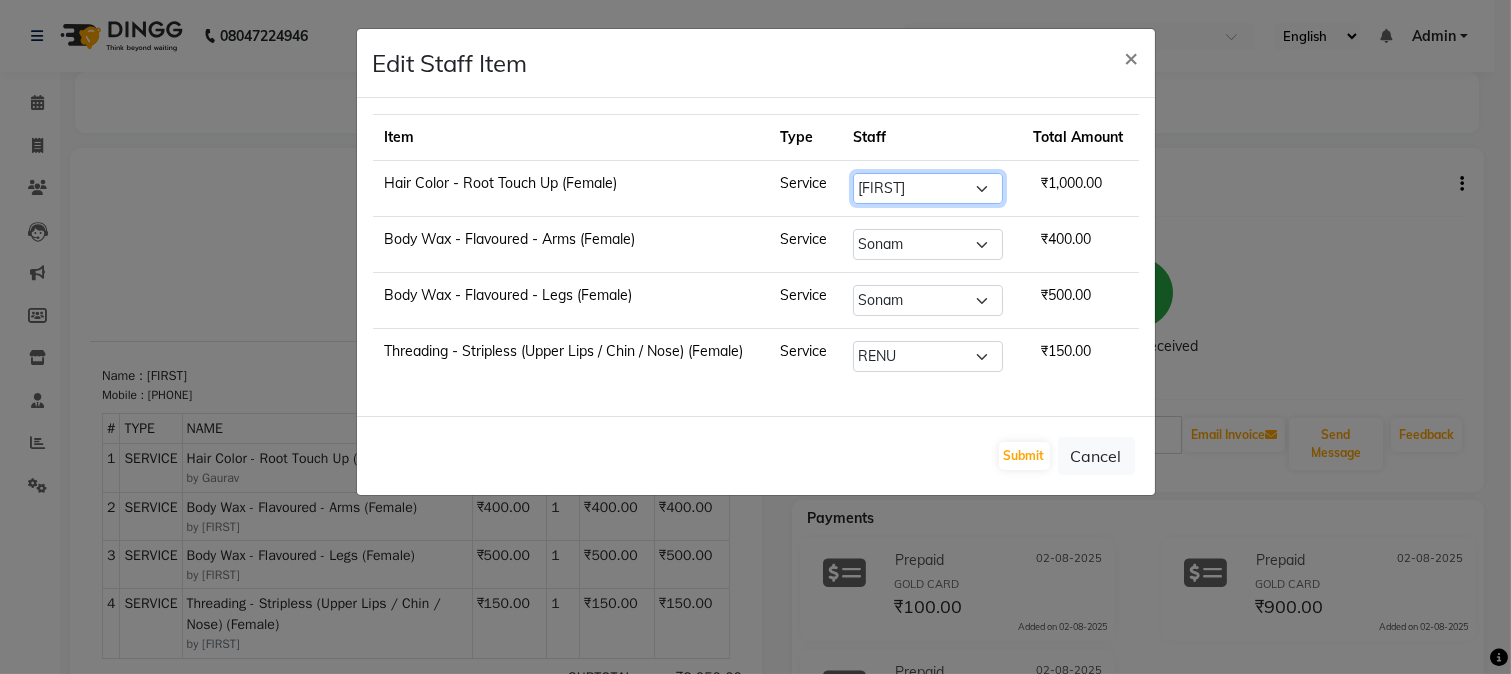 click on "Select  [FIRST] [FIRST] [FIRST] [FIRST] [FIRST] [FIRST] [FIRST] [FIRST] [FIRST] [FIRST] [FIRST] [FIRST] [FIRST] [FIRST] [FIRST] [FIRST] [FIRST] [FIRST] [FIRST] [FIRST] [FIRST]" 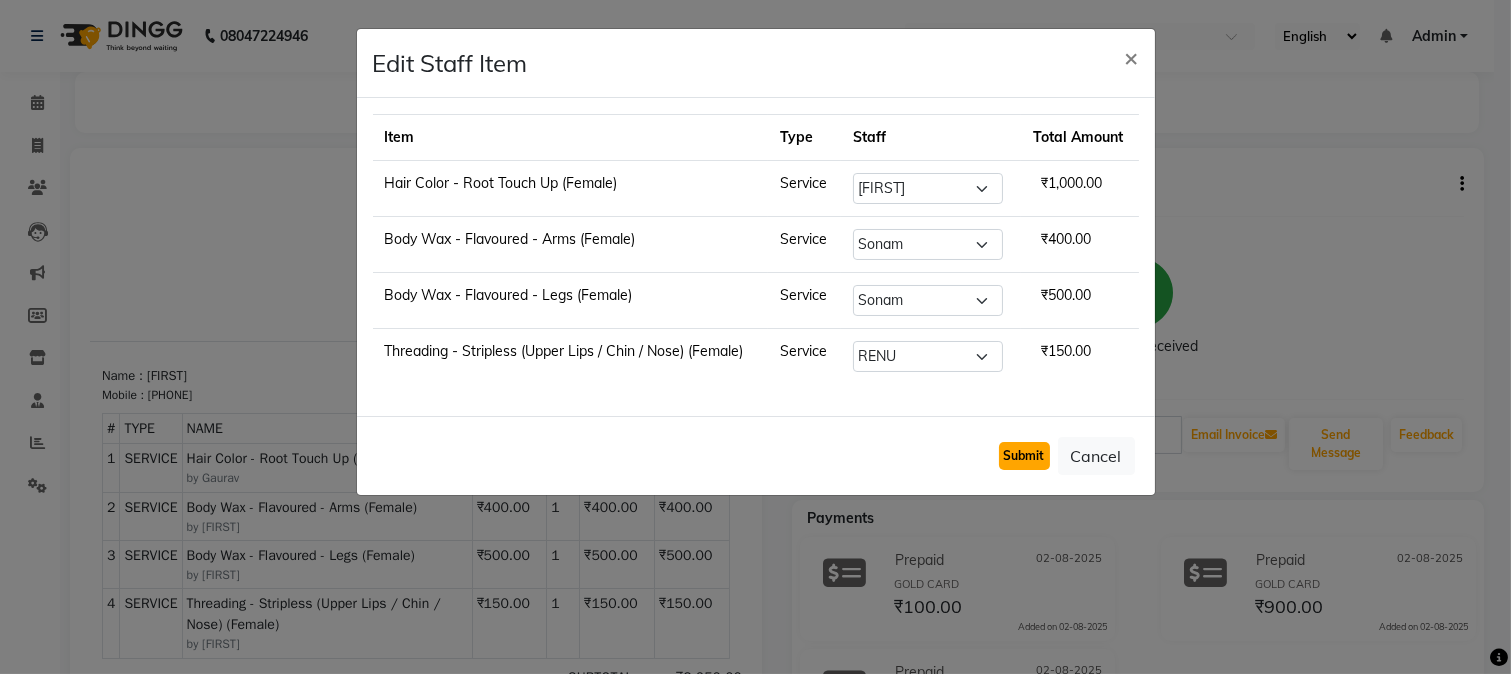 click on "Submit" 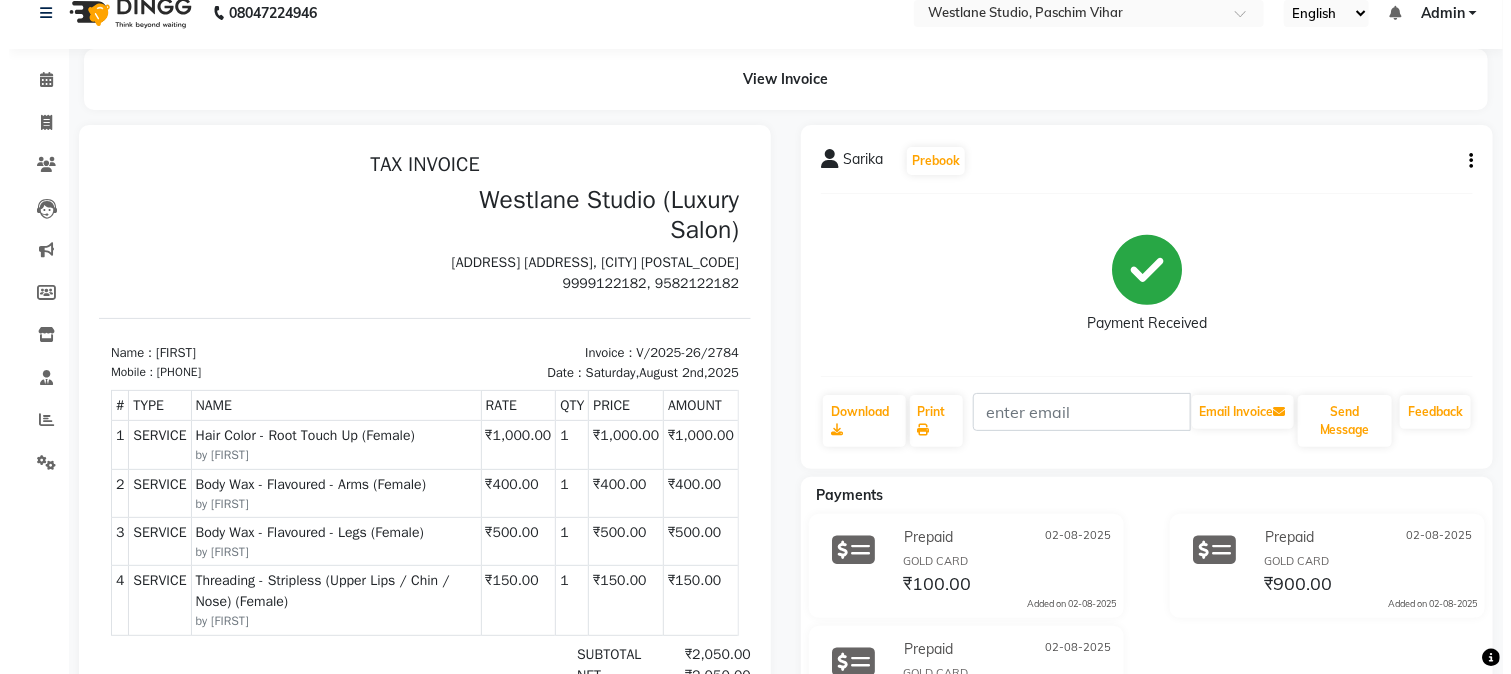 scroll, scrollTop: 0, scrollLeft: 0, axis: both 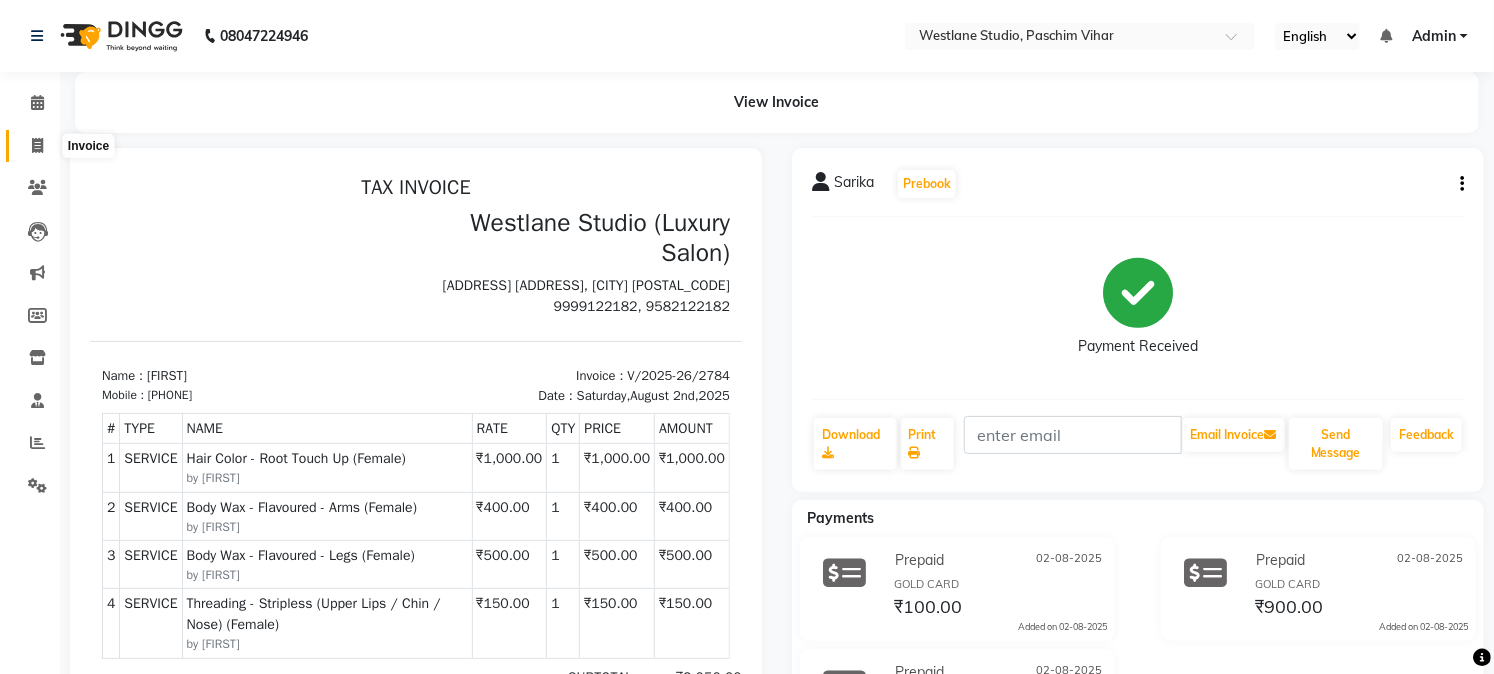 click 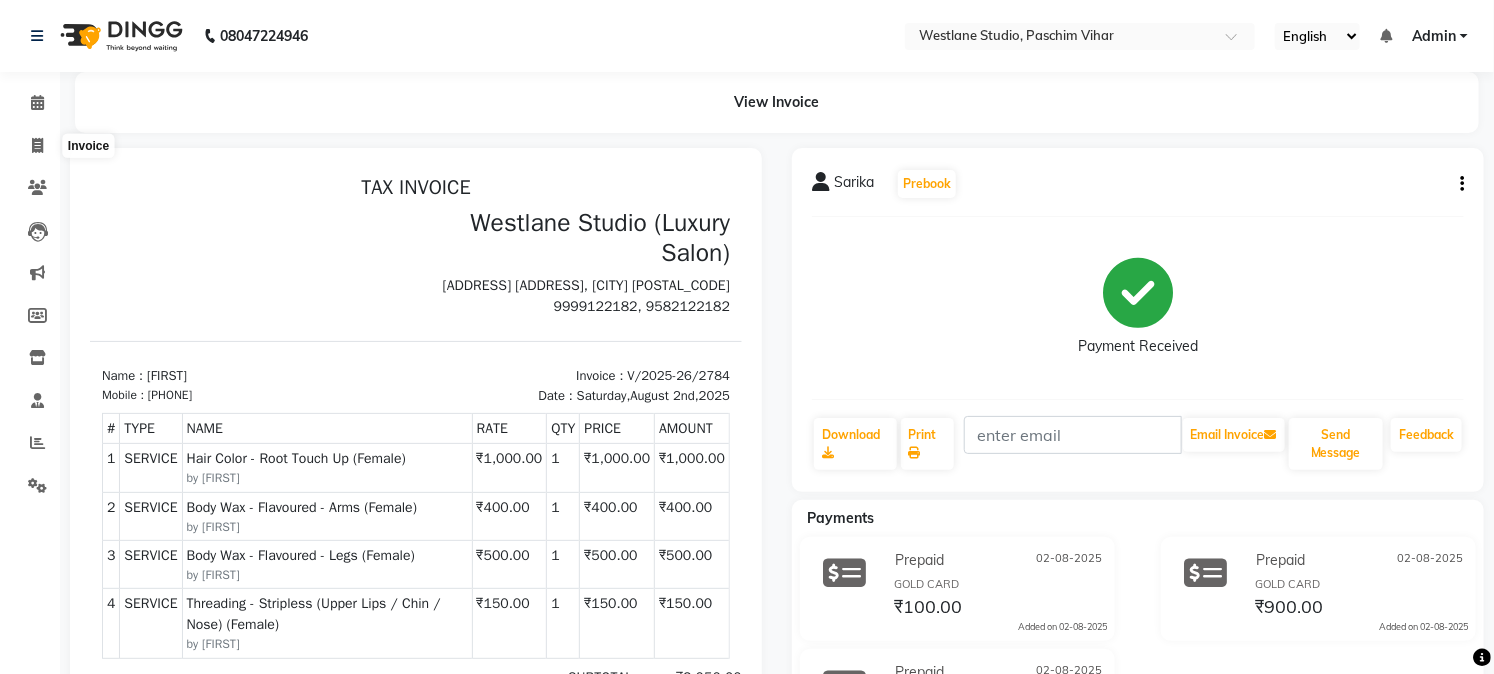 select on "service" 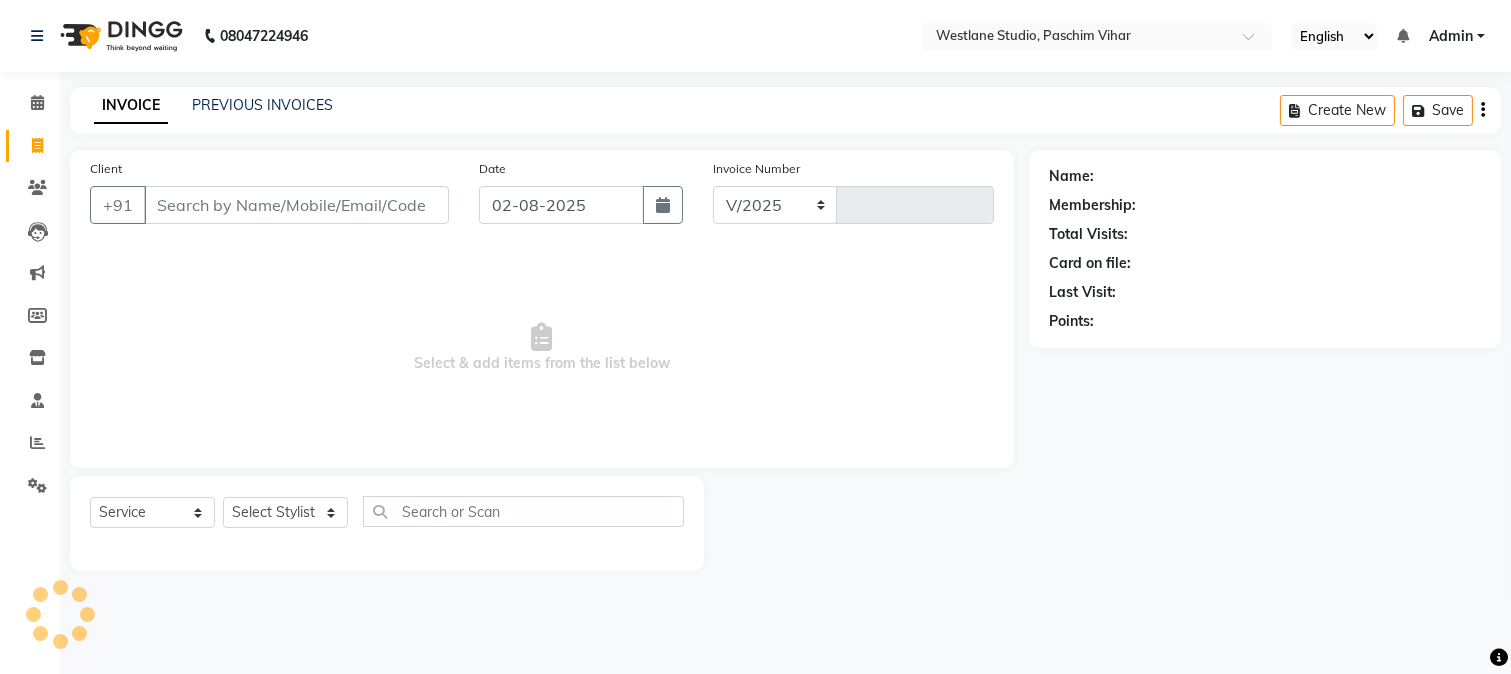 select on "223" 